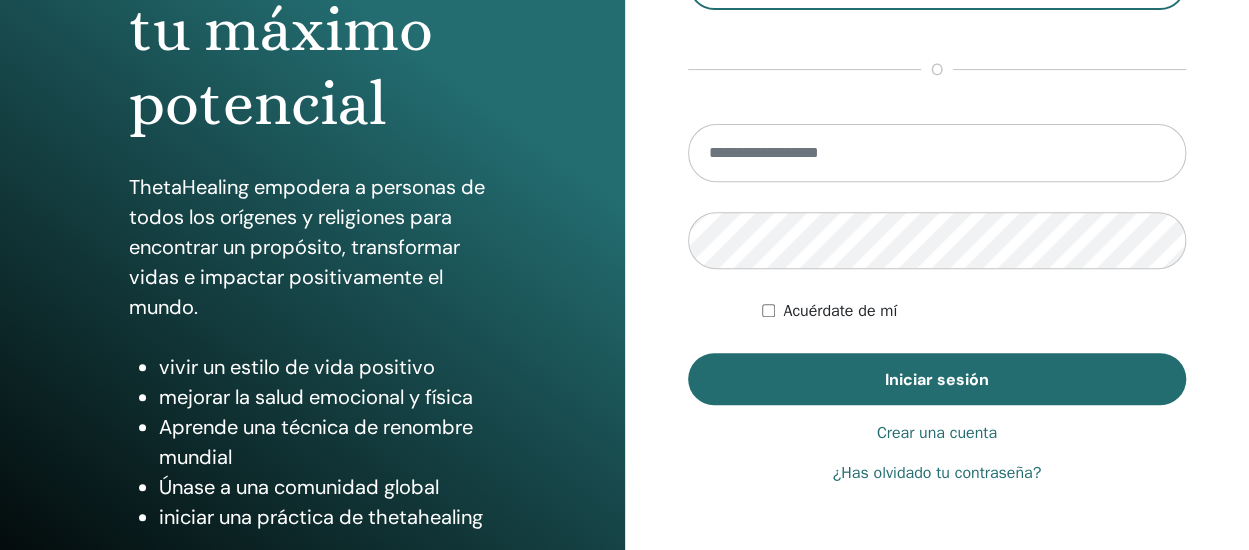 scroll, scrollTop: 300, scrollLeft: 0, axis: vertical 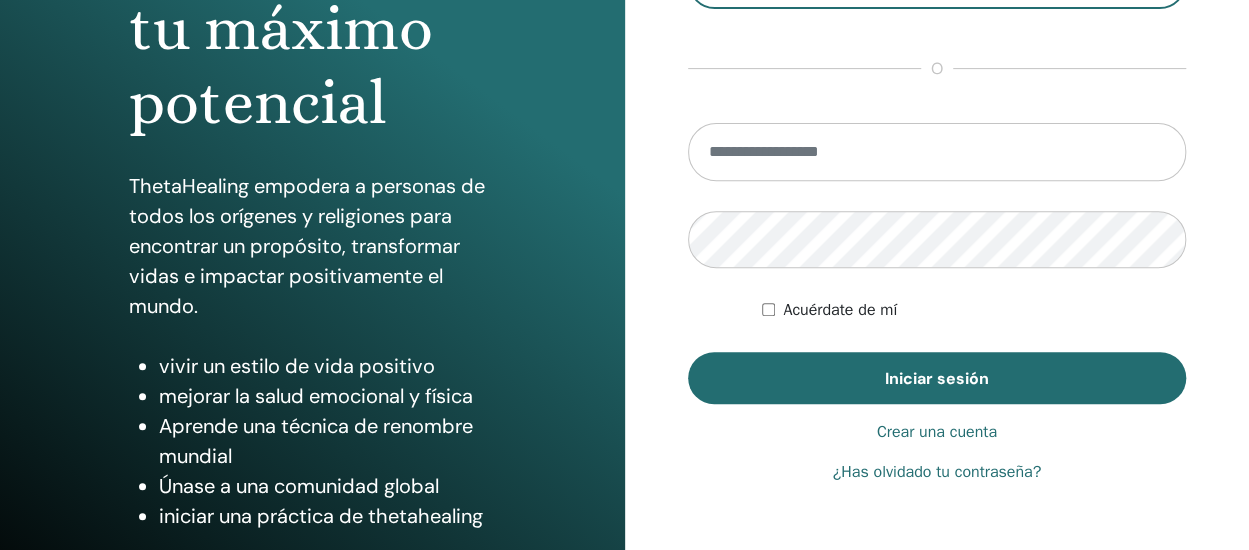 type on "**********" 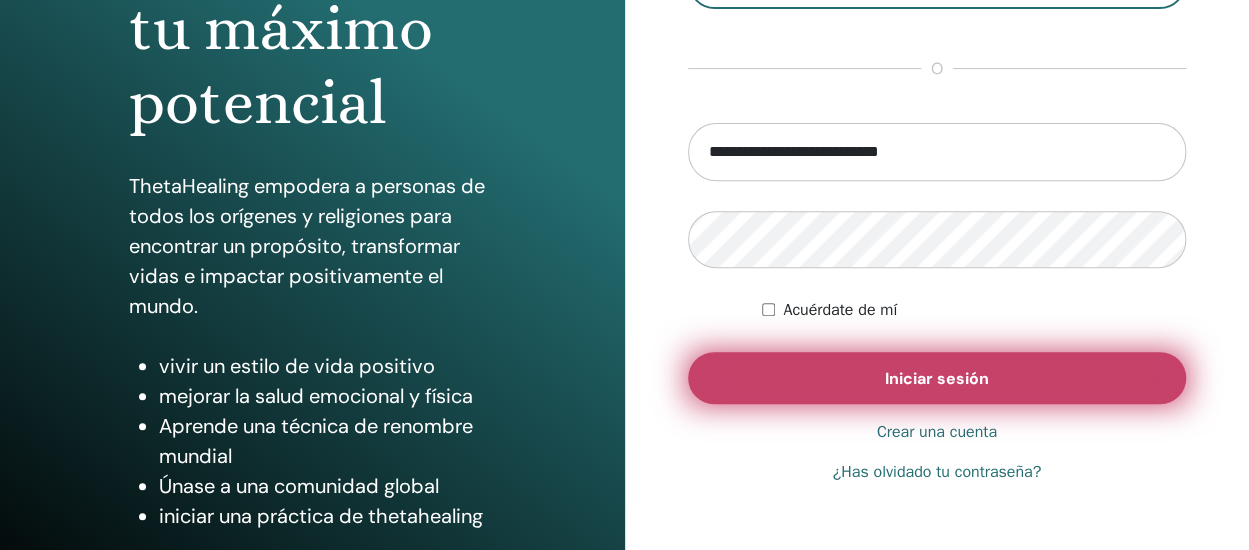 click on "Iniciar sesión" at bounding box center [937, 378] 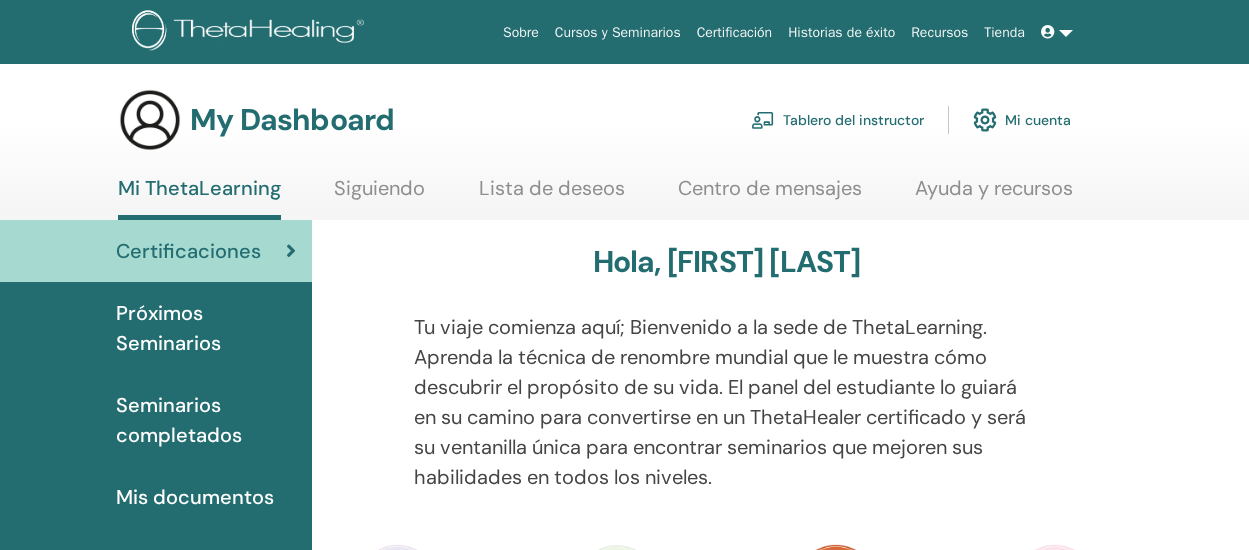 scroll, scrollTop: 0, scrollLeft: 0, axis: both 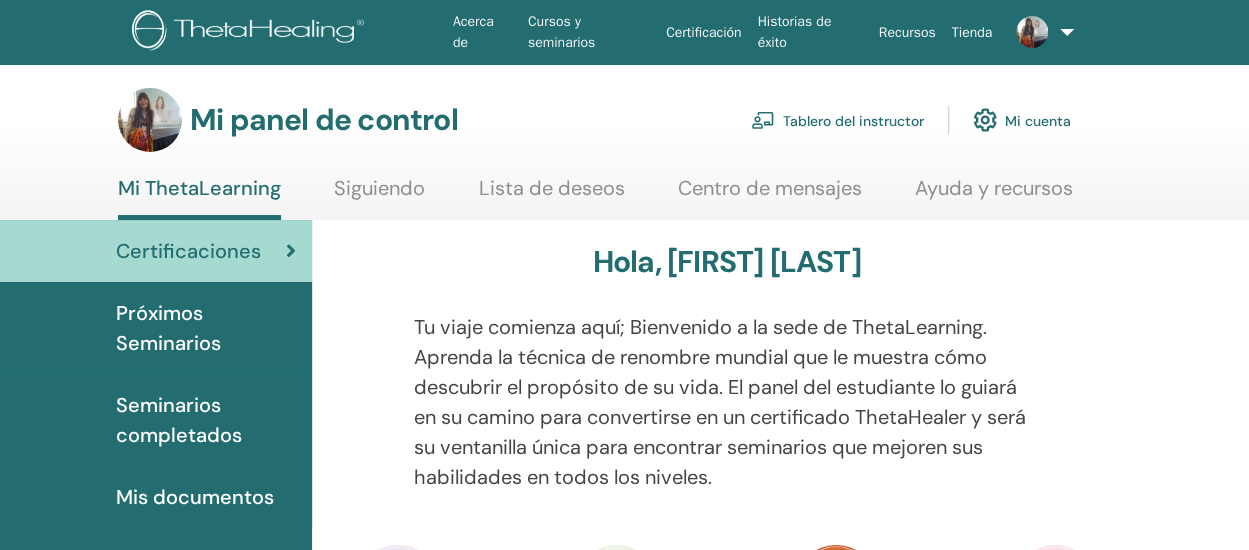 click on "Tablero del instructor" at bounding box center (853, 121) 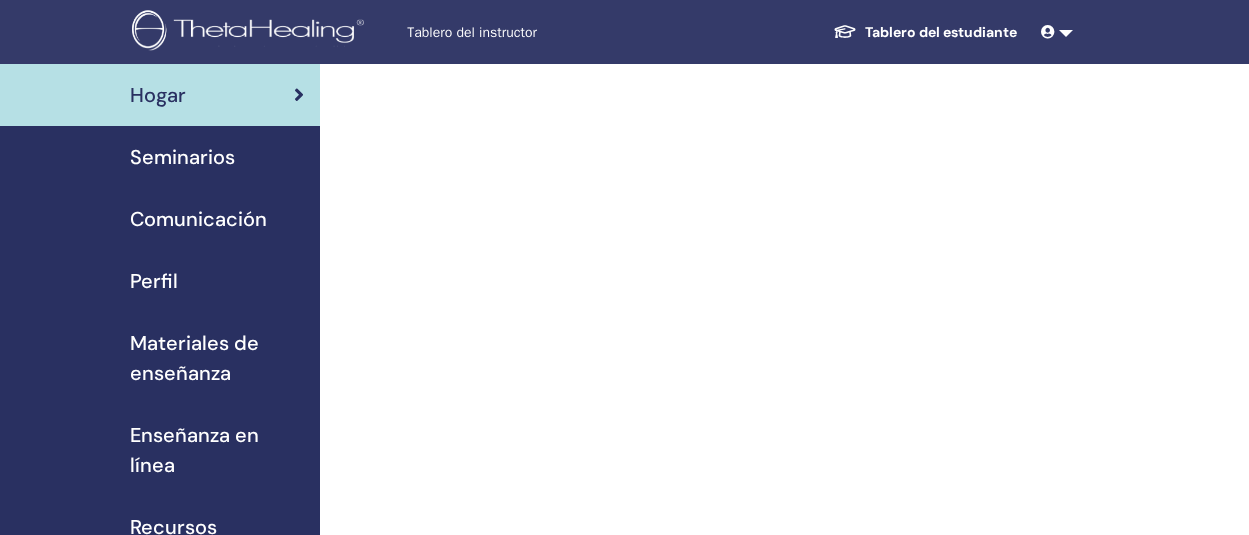 scroll, scrollTop: 0, scrollLeft: 0, axis: both 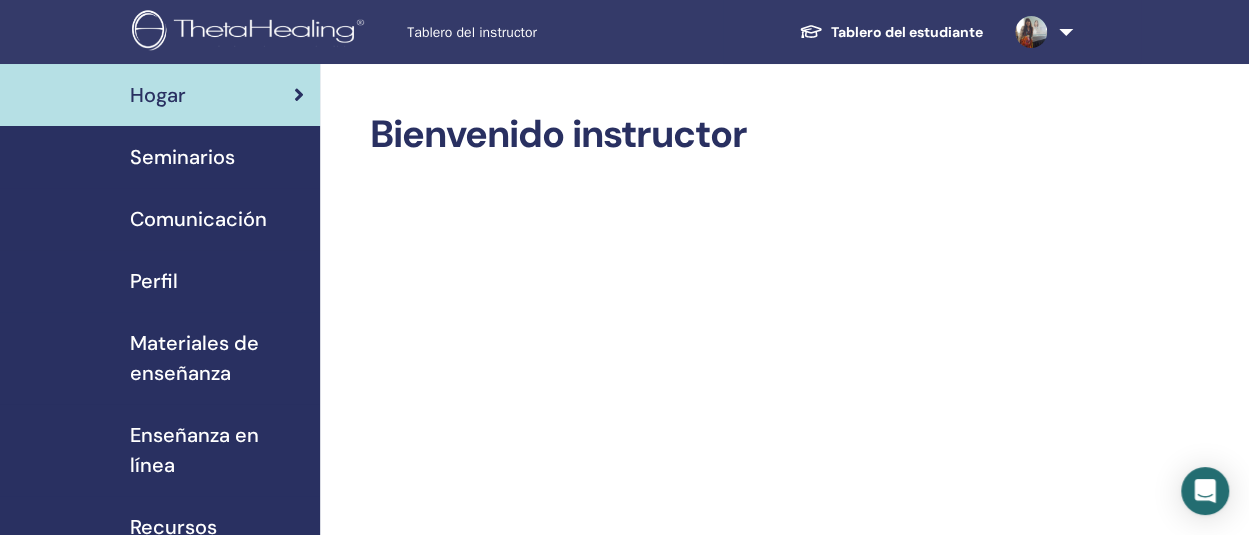 click on "Seminarios" at bounding box center [182, 157] 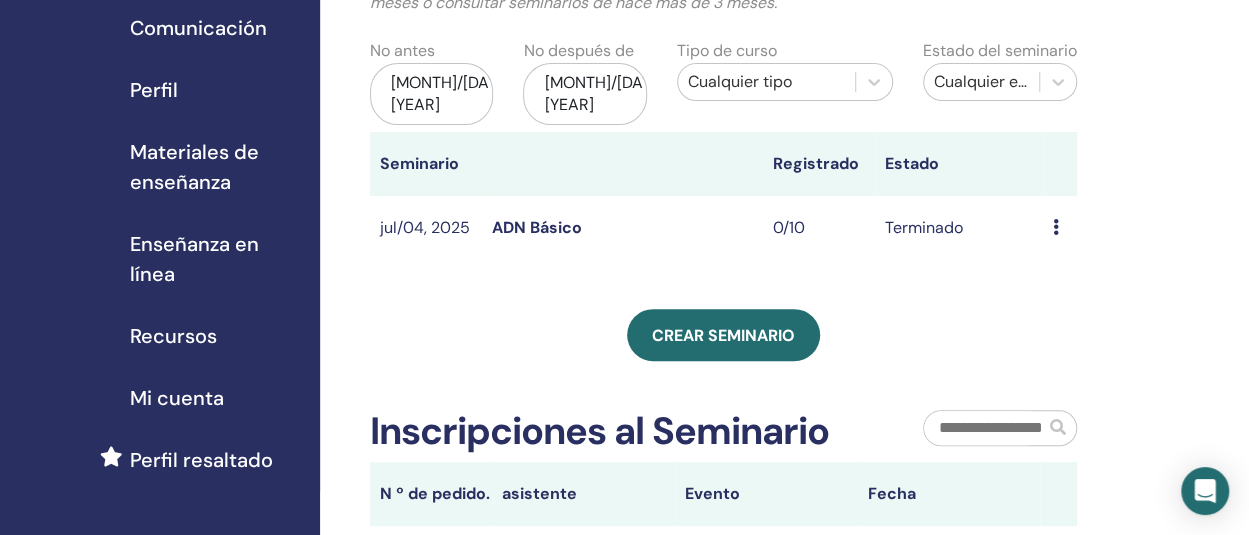 scroll, scrollTop: 200, scrollLeft: 0, axis: vertical 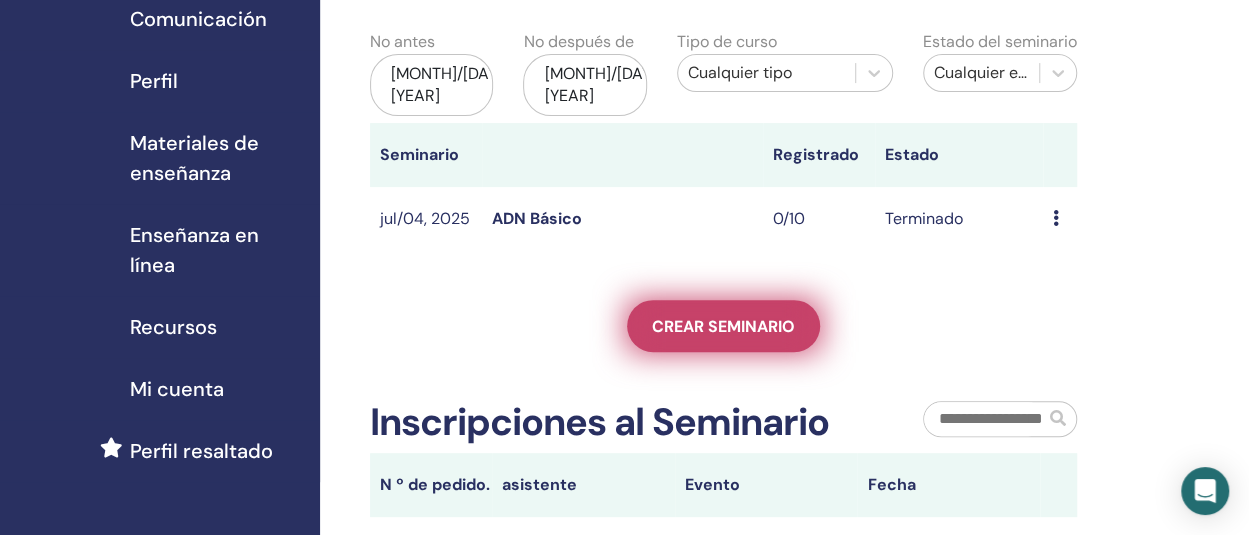 click on "Crear seminario" at bounding box center (723, 326) 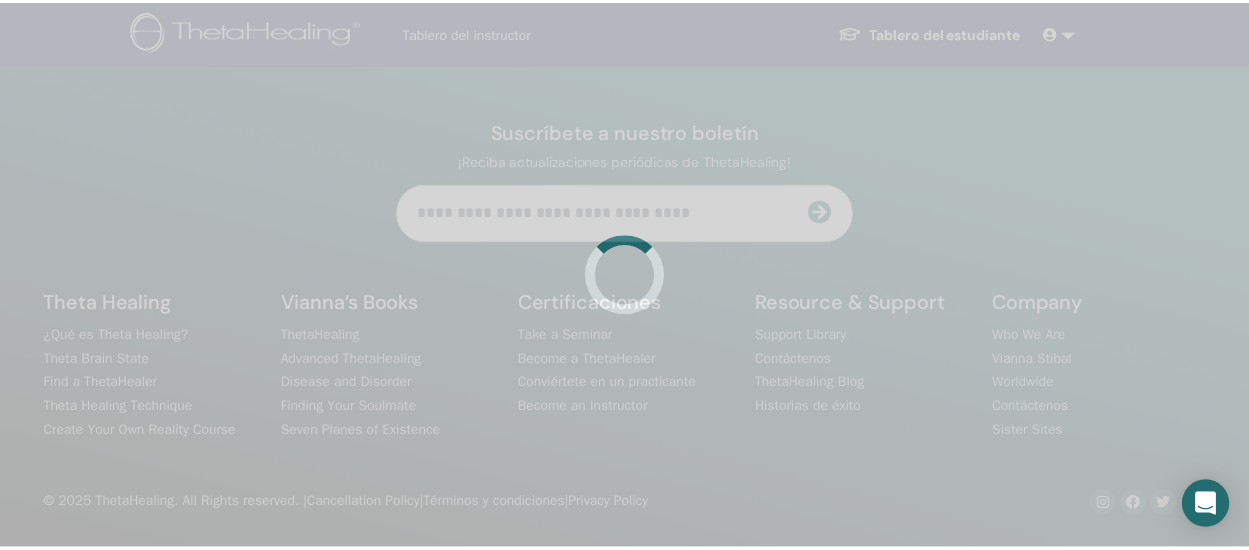 scroll, scrollTop: 0, scrollLeft: 0, axis: both 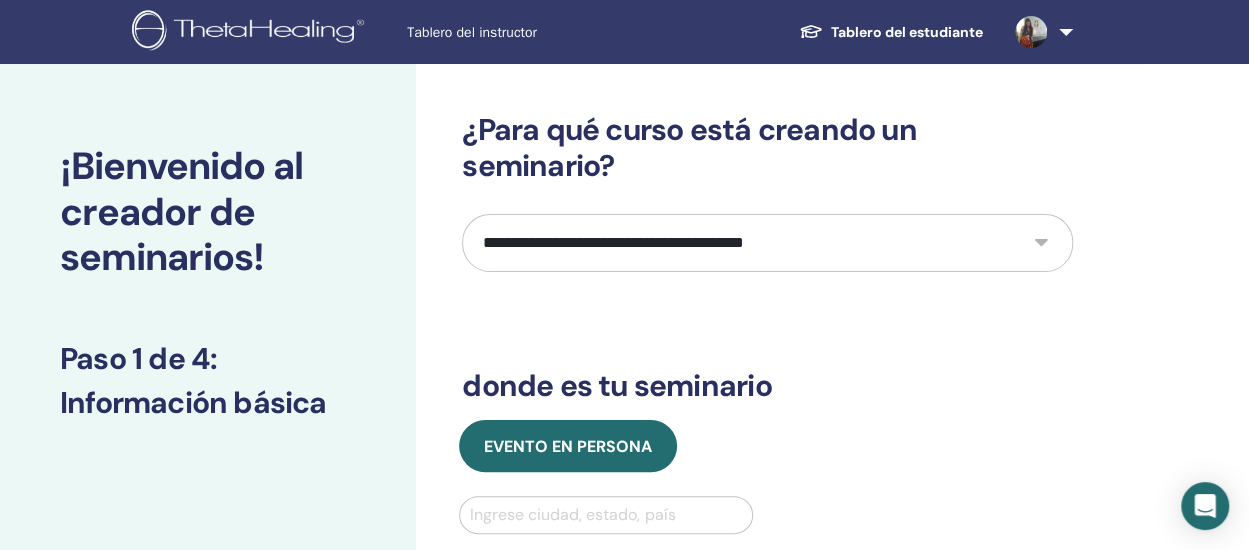click on "**********" at bounding box center [767, 243] 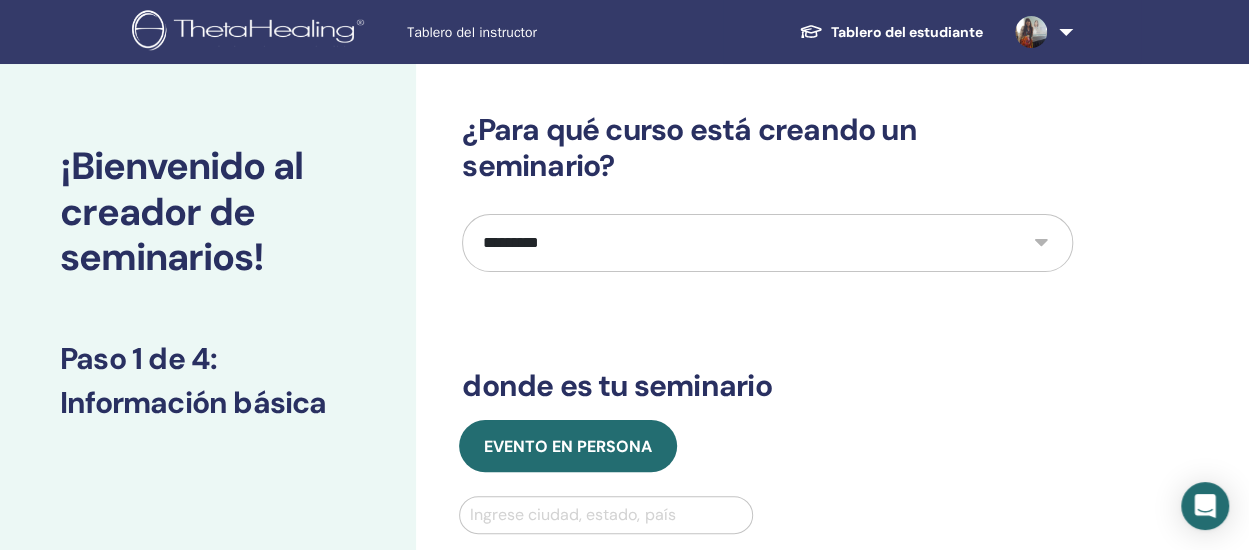 click on "**********" at bounding box center [767, 243] 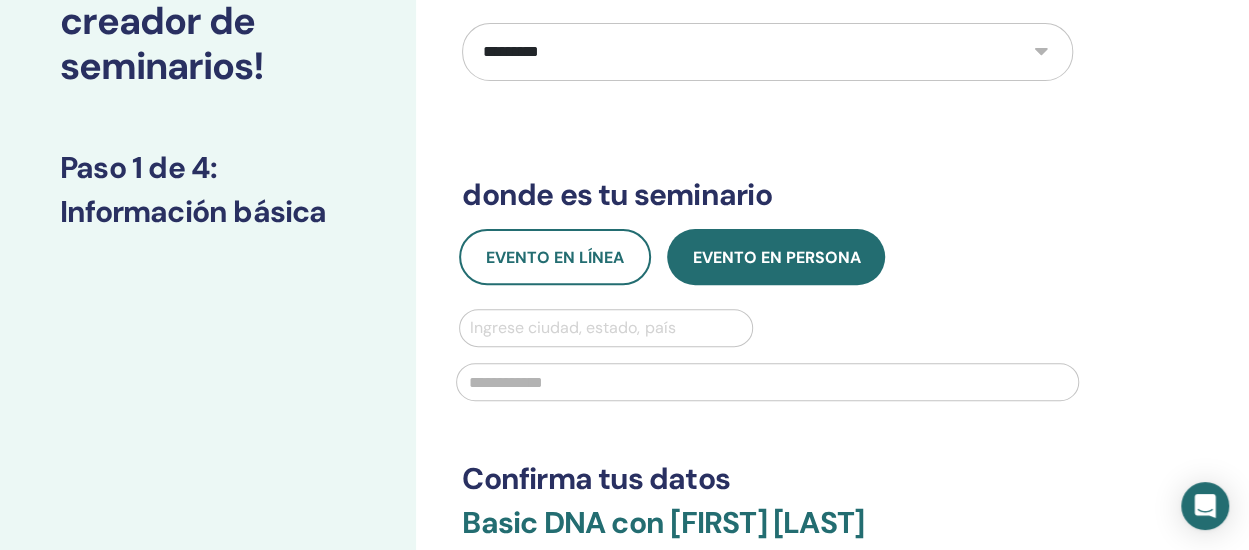 scroll, scrollTop: 300, scrollLeft: 0, axis: vertical 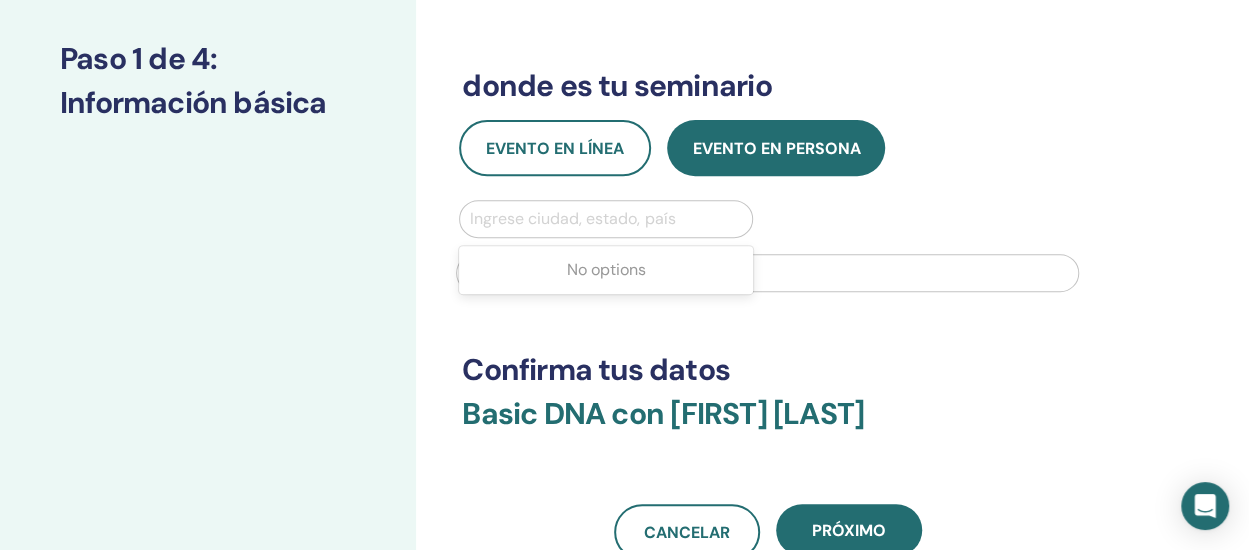 click at bounding box center (605, 219) 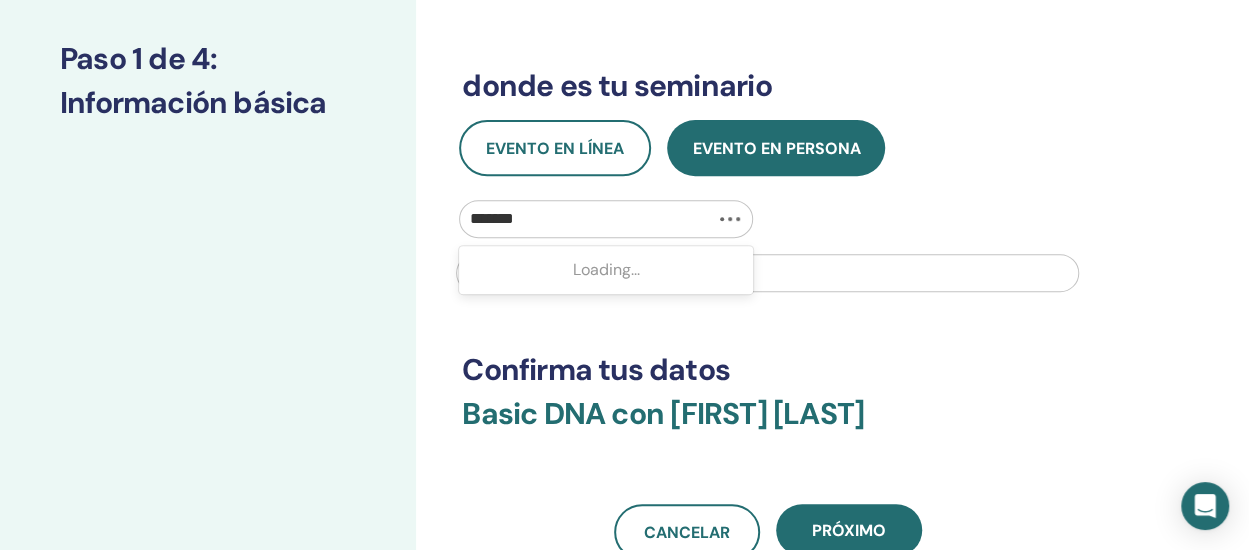 type on "********" 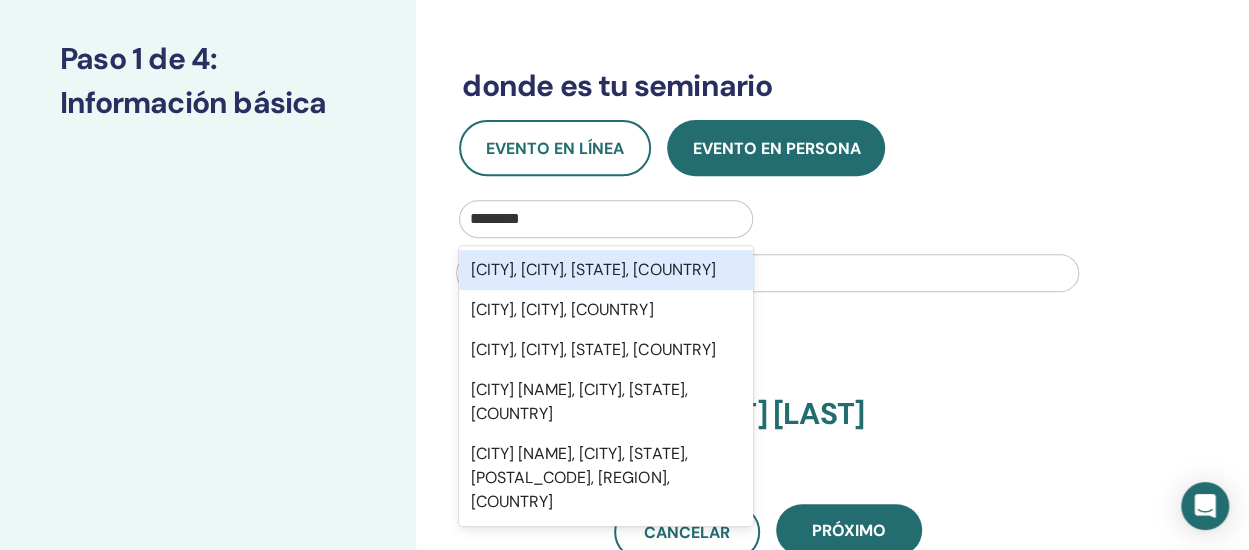click on "[CITY], [CITY], [STATE], [COUNTRY]" at bounding box center [605, 270] 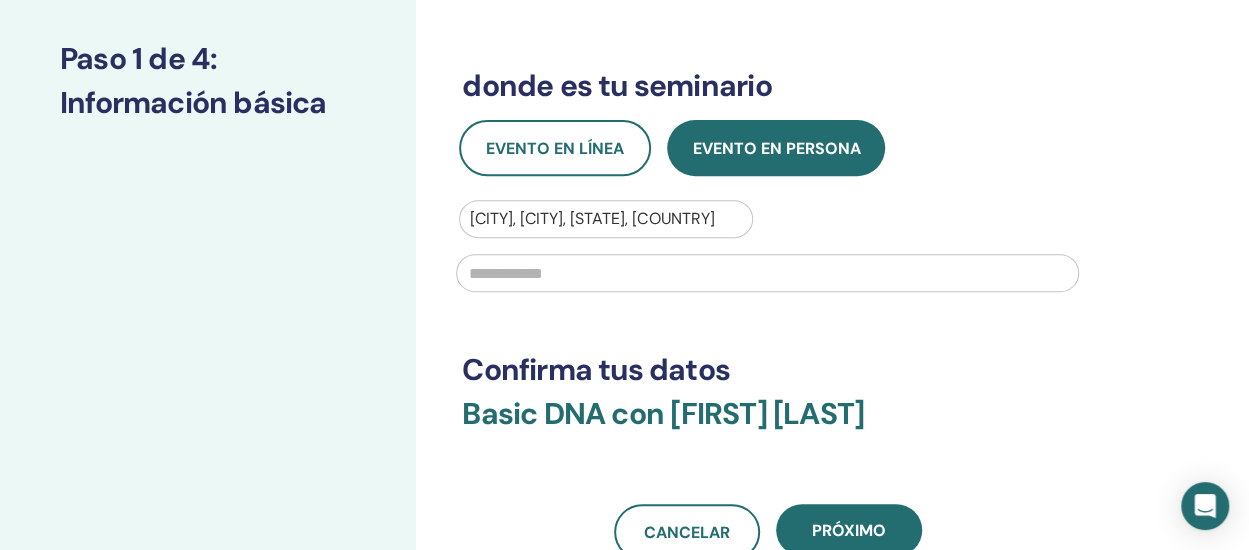 type 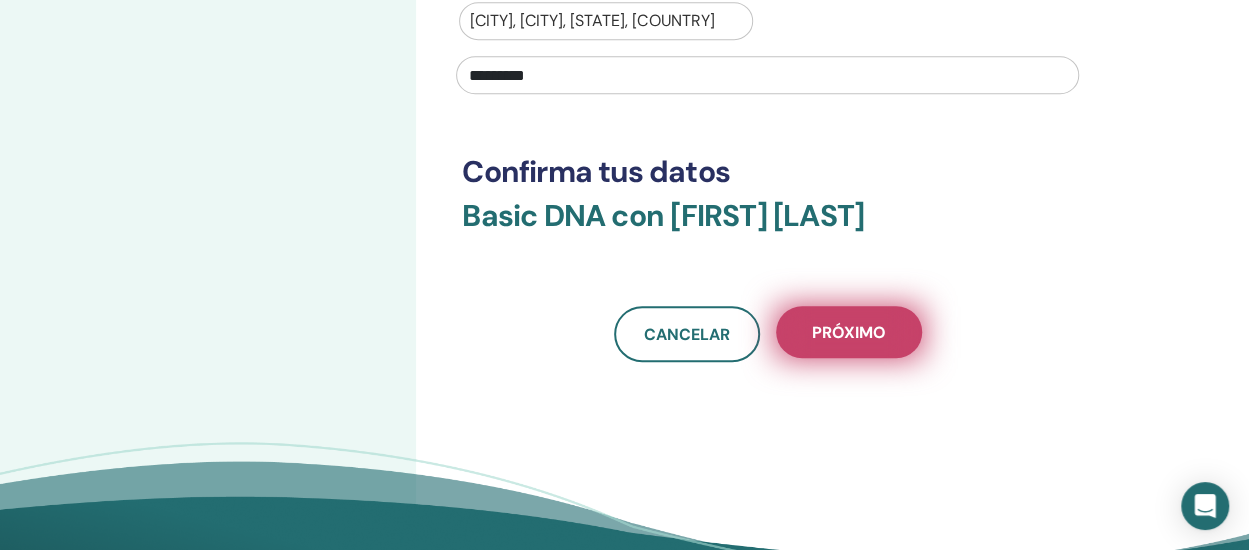 scroll, scrollTop: 500, scrollLeft: 0, axis: vertical 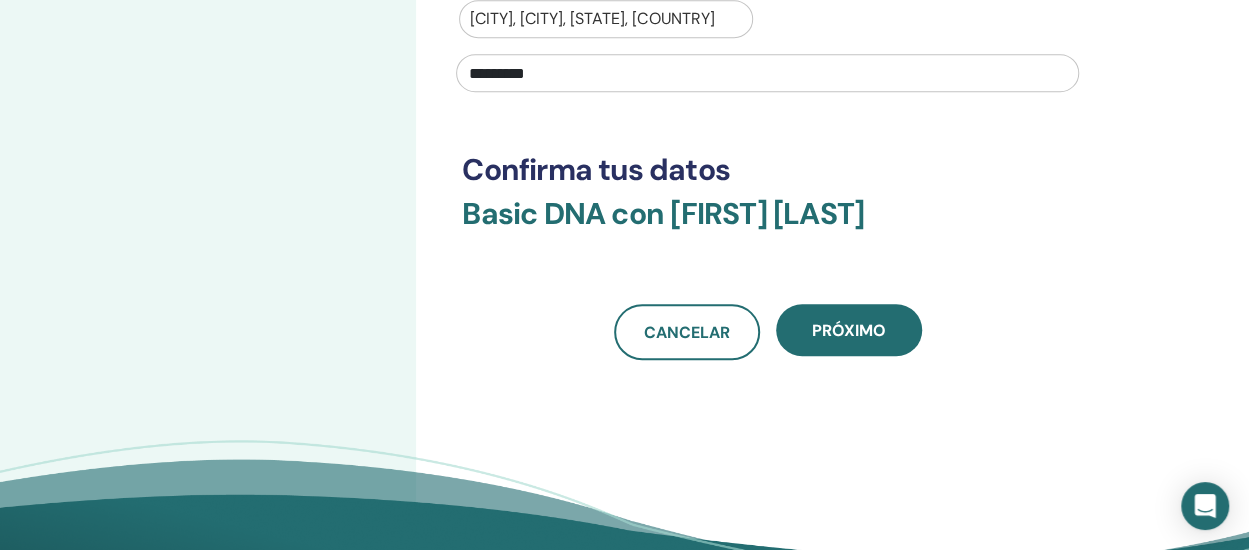 drag, startPoint x: 578, startPoint y: 79, endPoint x: 375, endPoint y: 69, distance: 203.24615 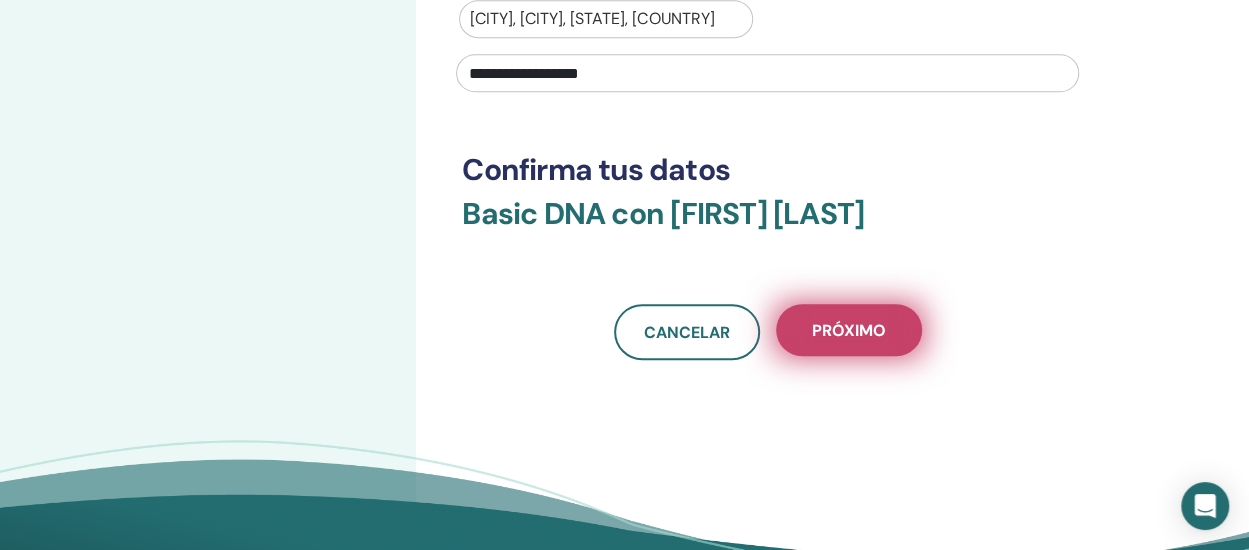 type on "**********" 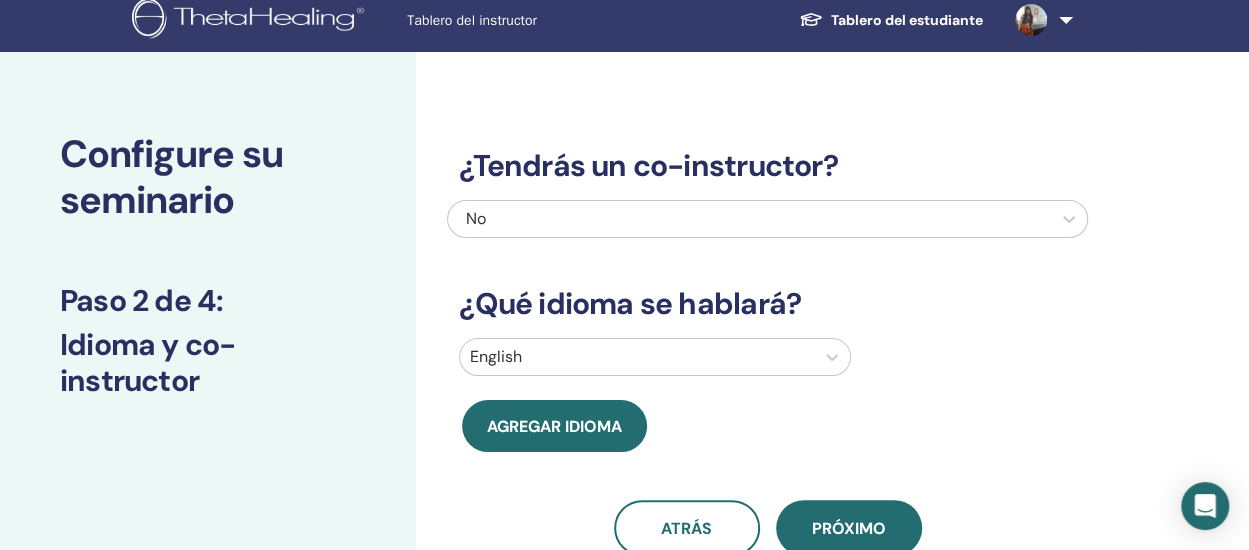 scroll, scrollTop: 0, scrollLeft: 0, axis: both 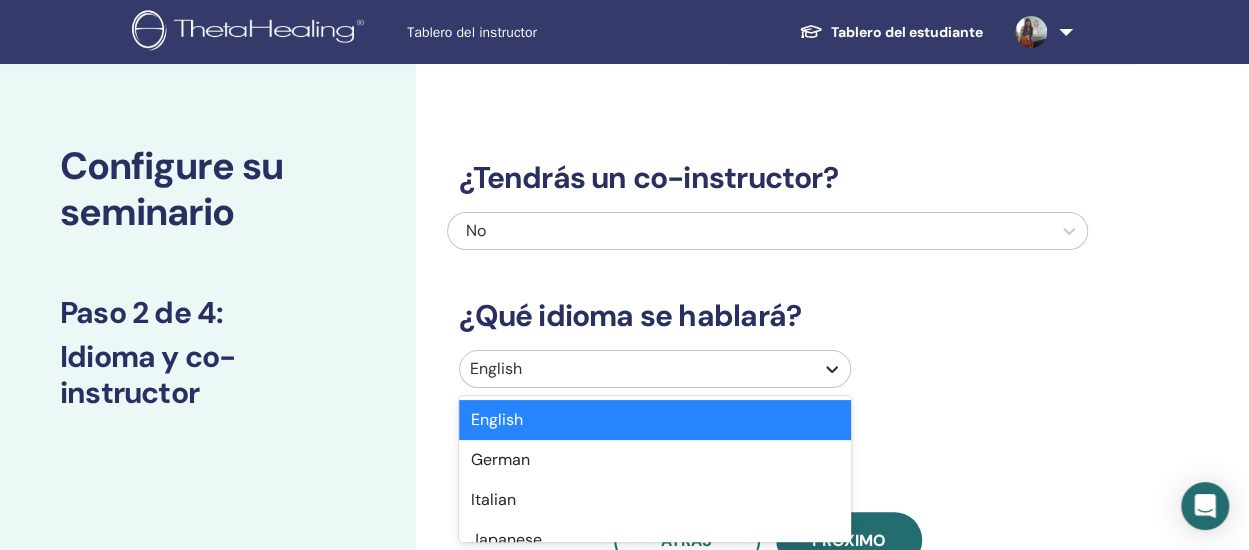 click 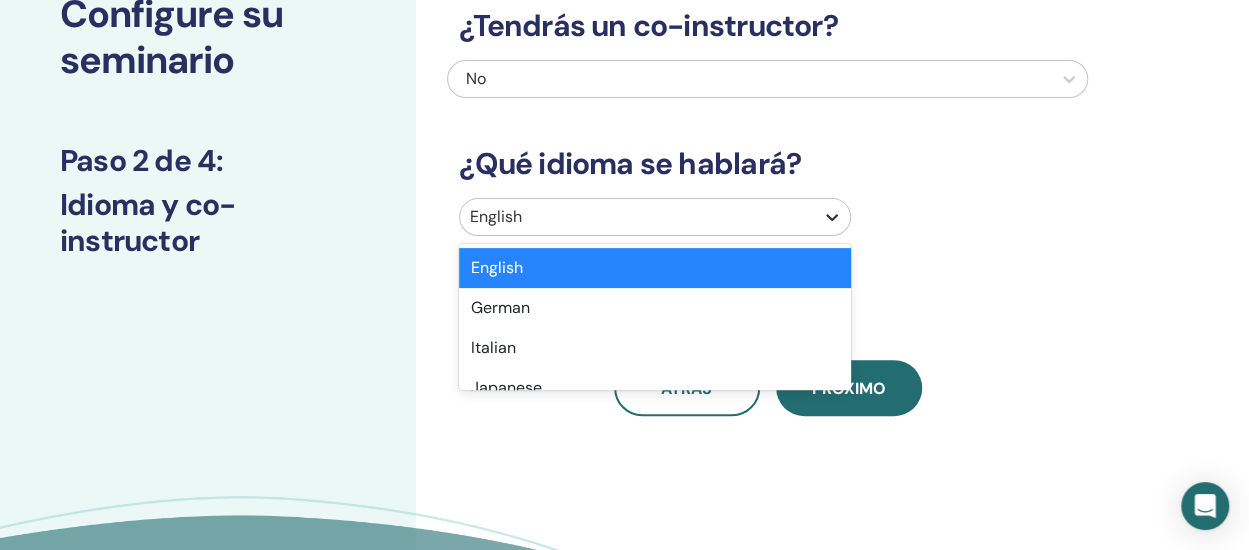 scroll, scrollTop: 154, scrollLeft: 0, axis: vertical 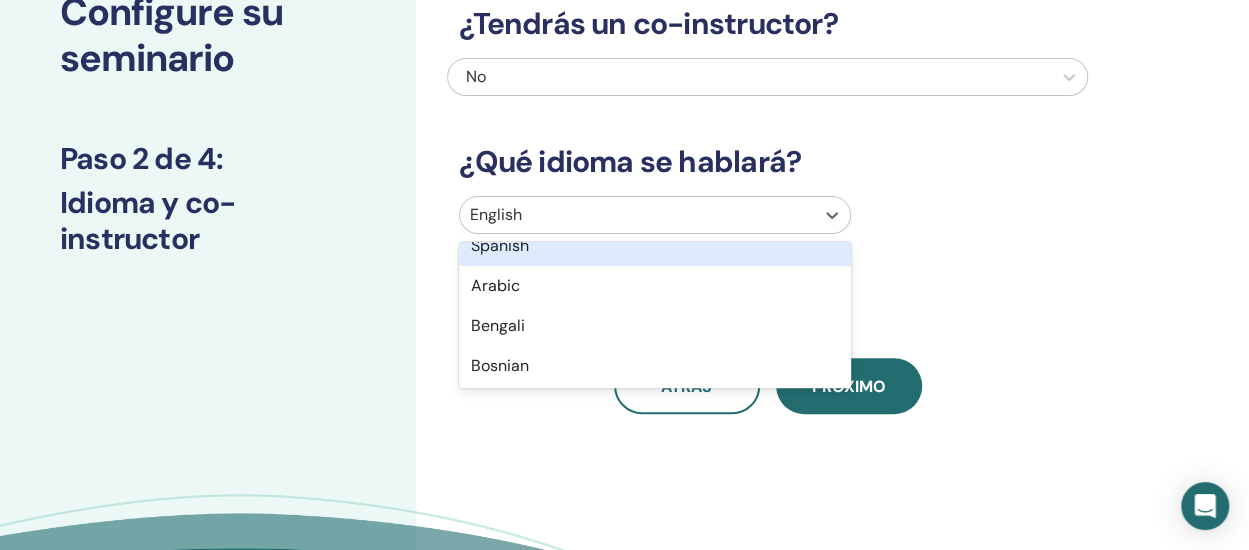 click on "Spanish" at bounding box center [655, 246] 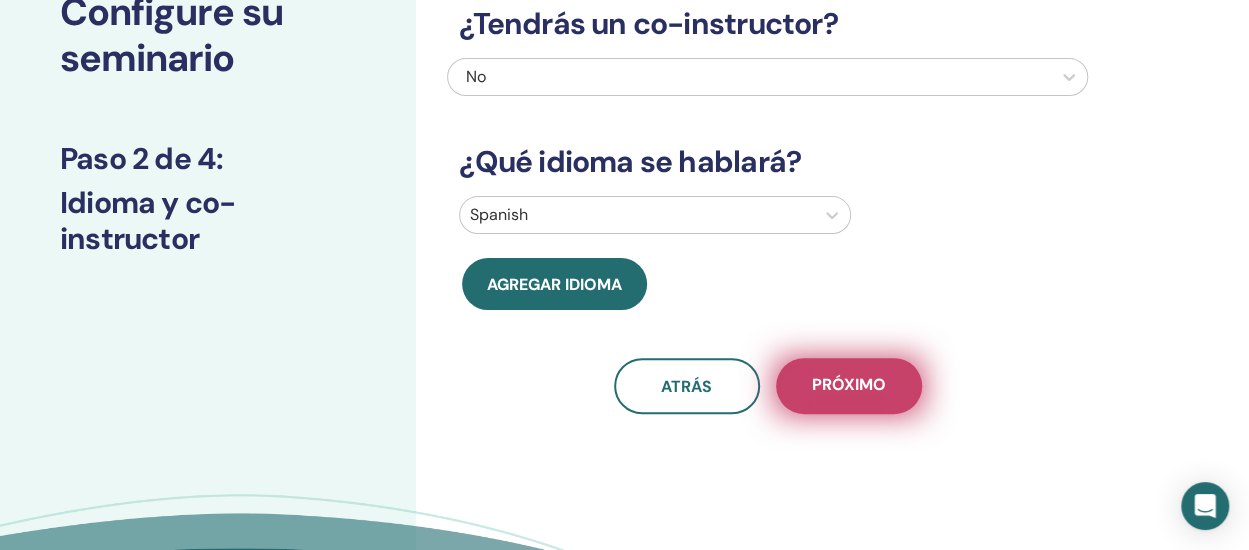 click on "próximo" at bounding box center [849, 386] 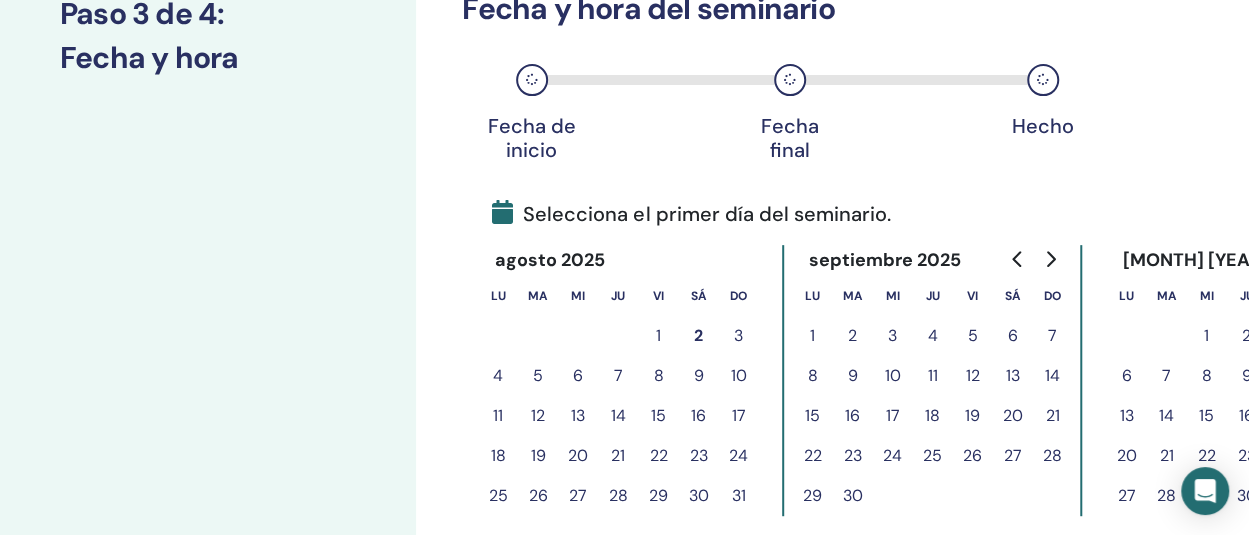 scroll, scrollTop: 354, scrollLeft: 0, axis: vertical 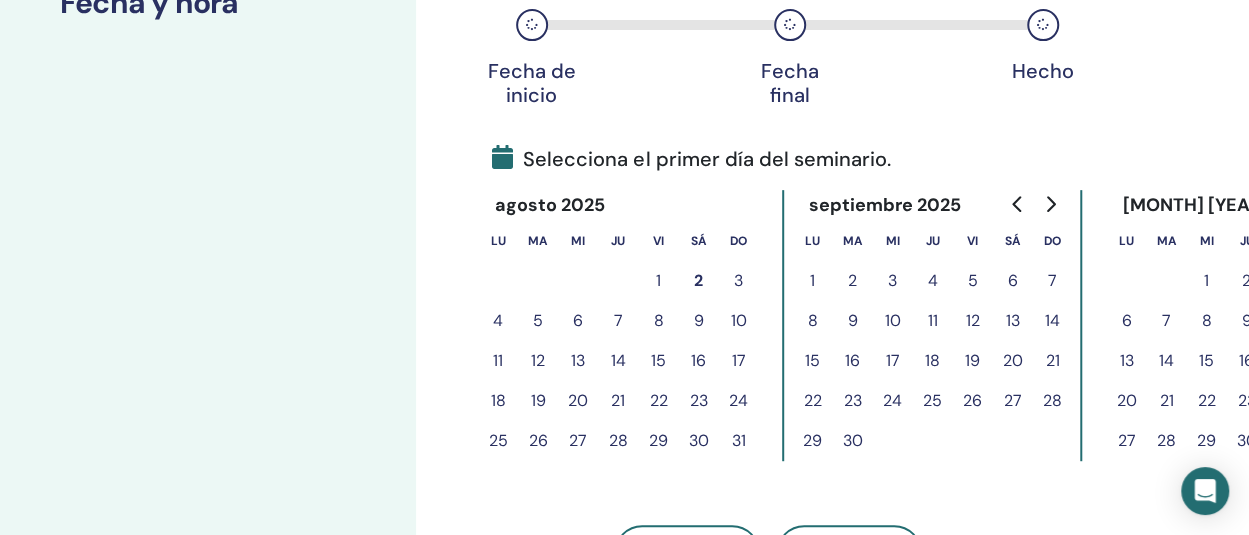 click on "8" at bounding box center (658, 321) 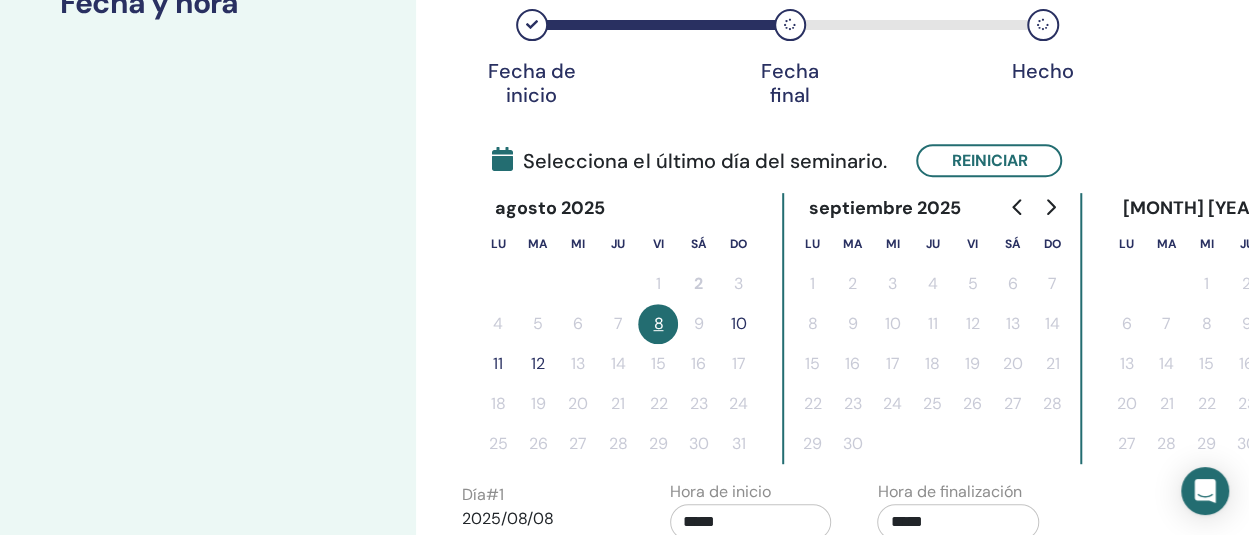 click on "11" at bounding box center [498, 364] 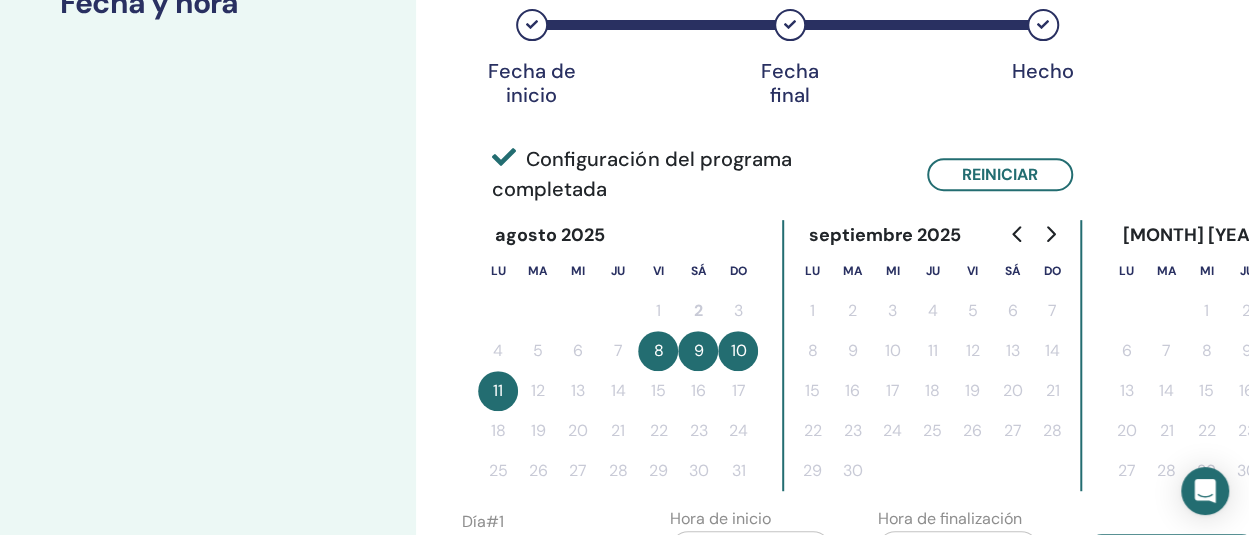 click on "11" at bounding box center (498, 391) 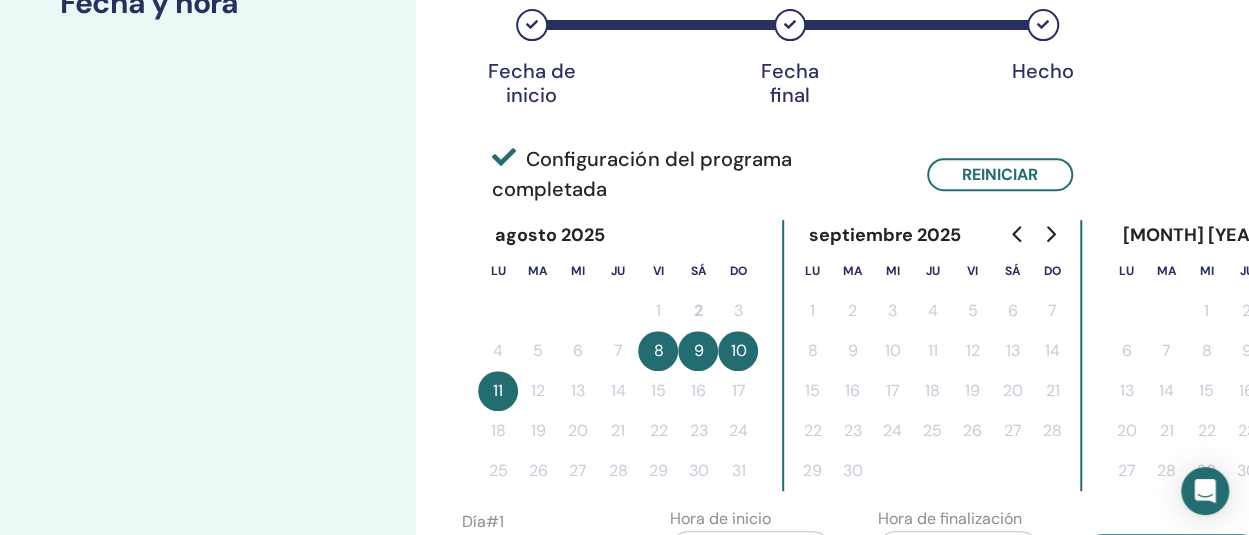 click on "11" at bounding box center [498, 391] 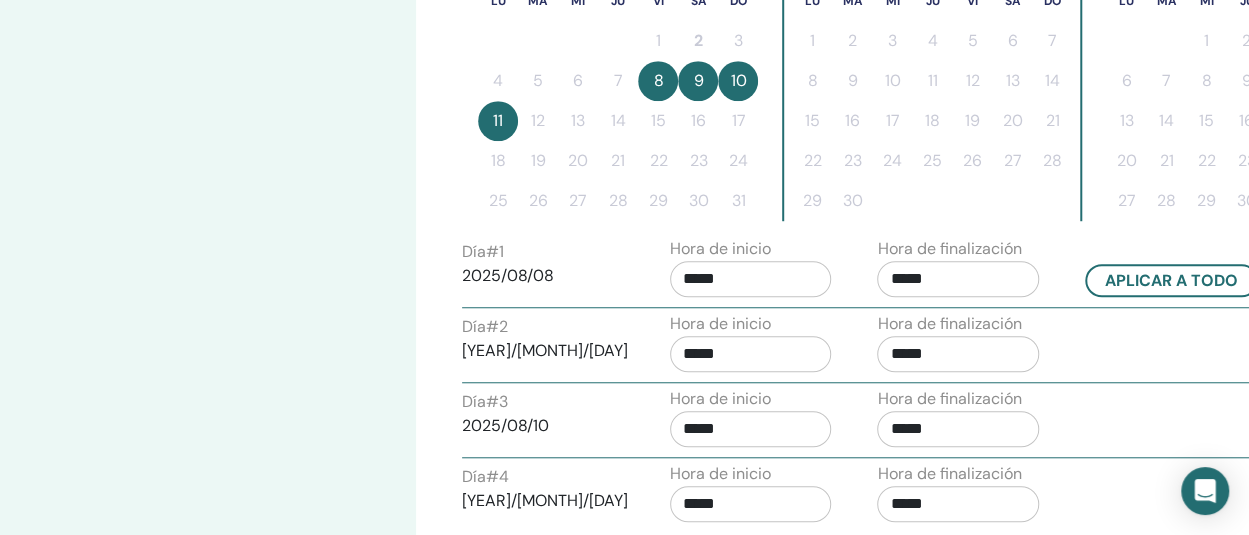 scroll, scrollTop: 654, scrollLeft: 0, axis: vertical 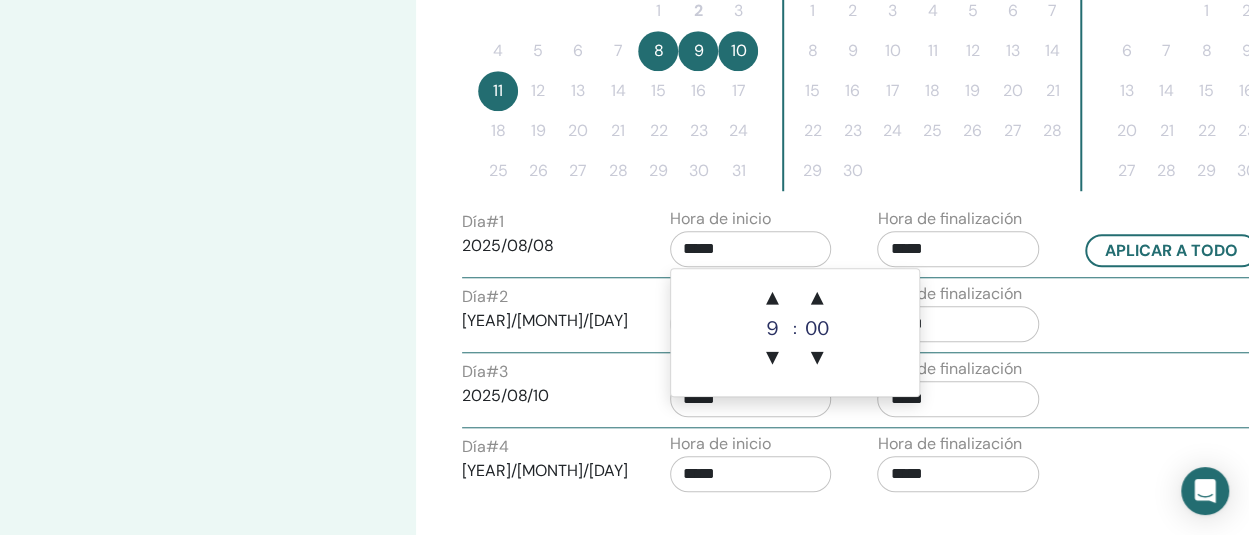 click on "*****" at bounding box center (751, 249) 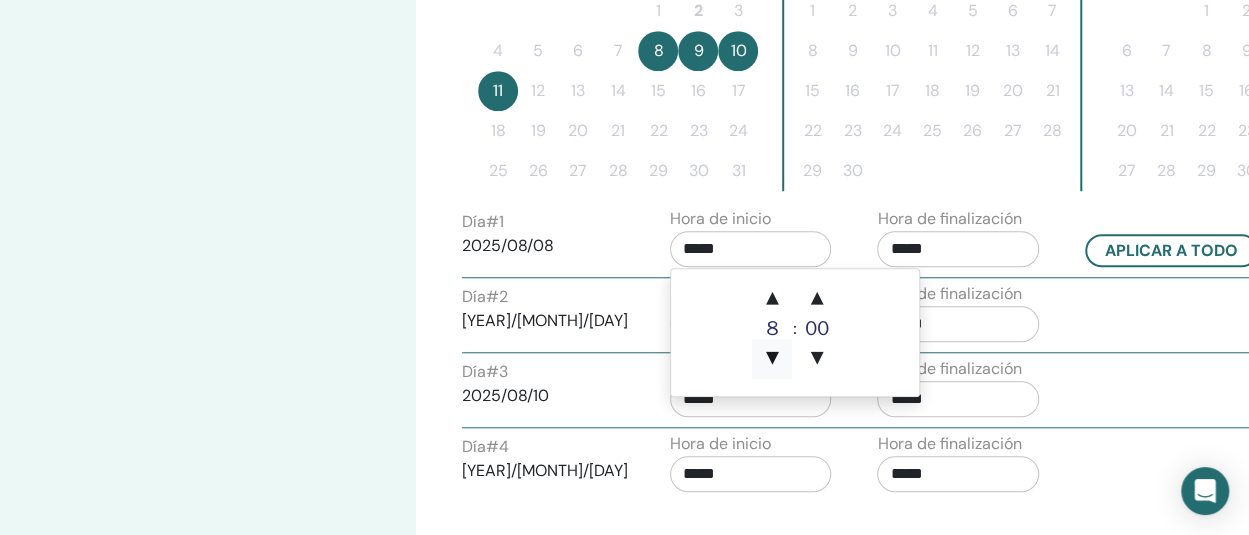 click on "▼" at bounding box center [772, 359] 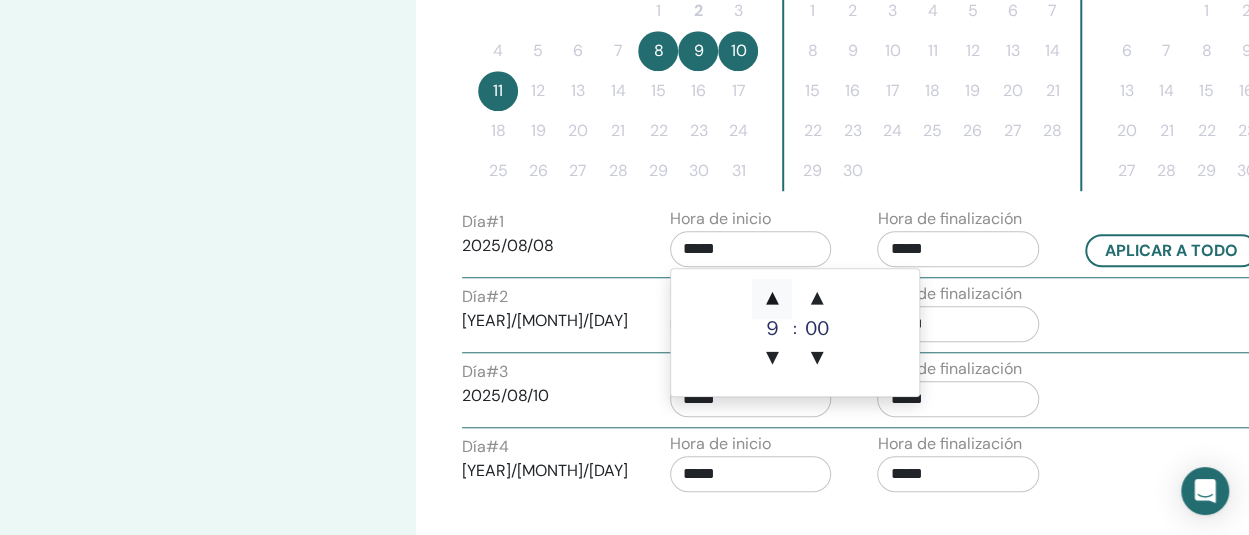 click on "▲" at bounding box center [772, 299] 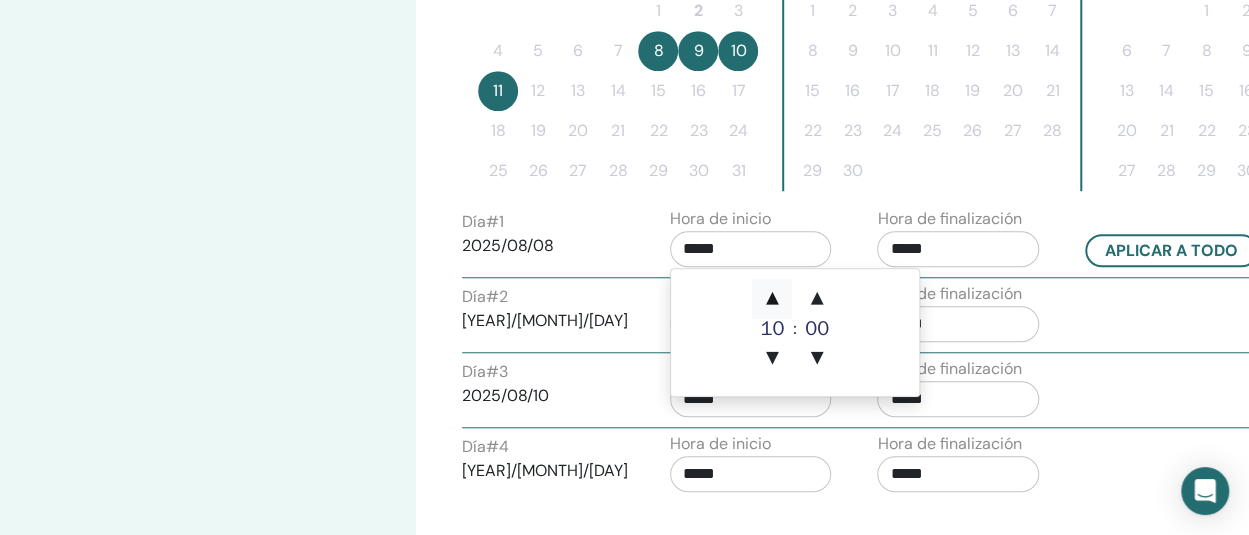click on "▲" at bounding box center (772, 299) 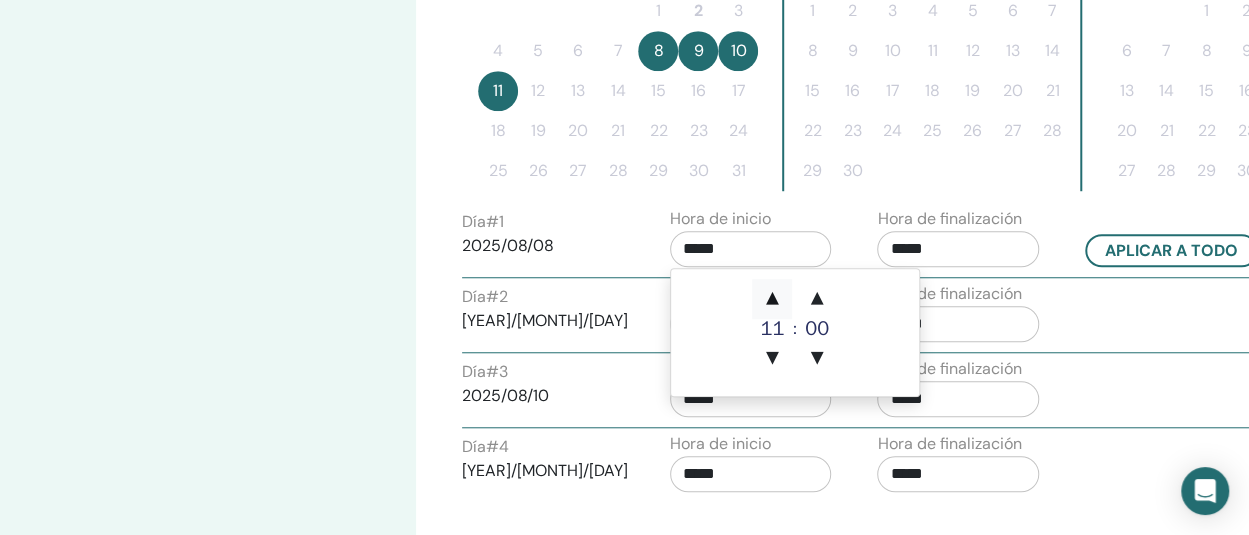 click on "▲" at bounding box center (772, 299) 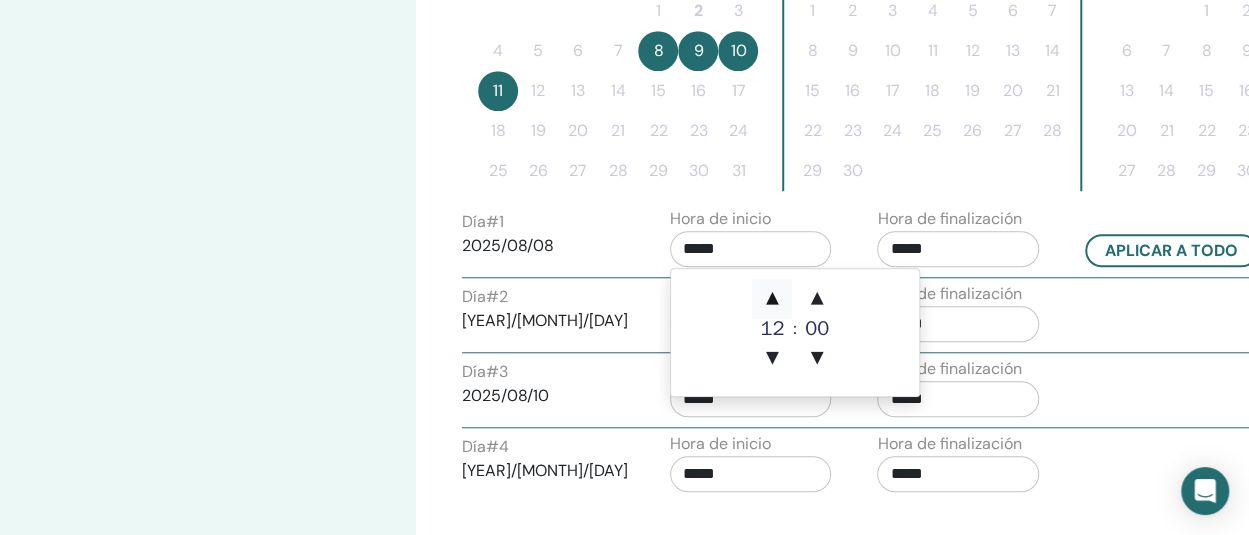 click on "▲" at bounding box center (772, 299) 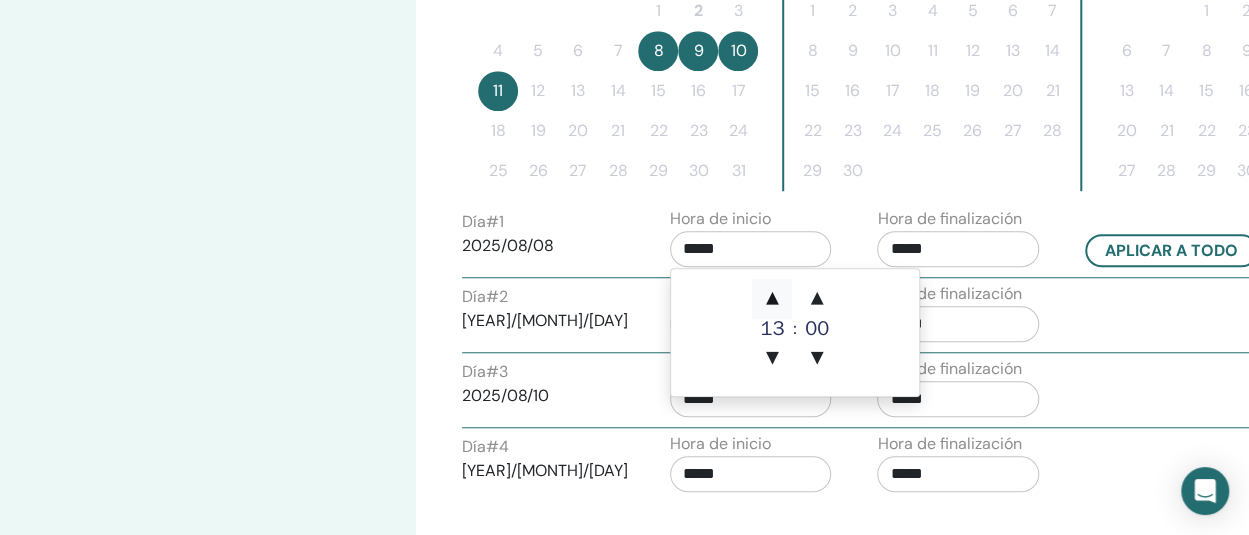 click on "▲" at bounding box center [772, 299] 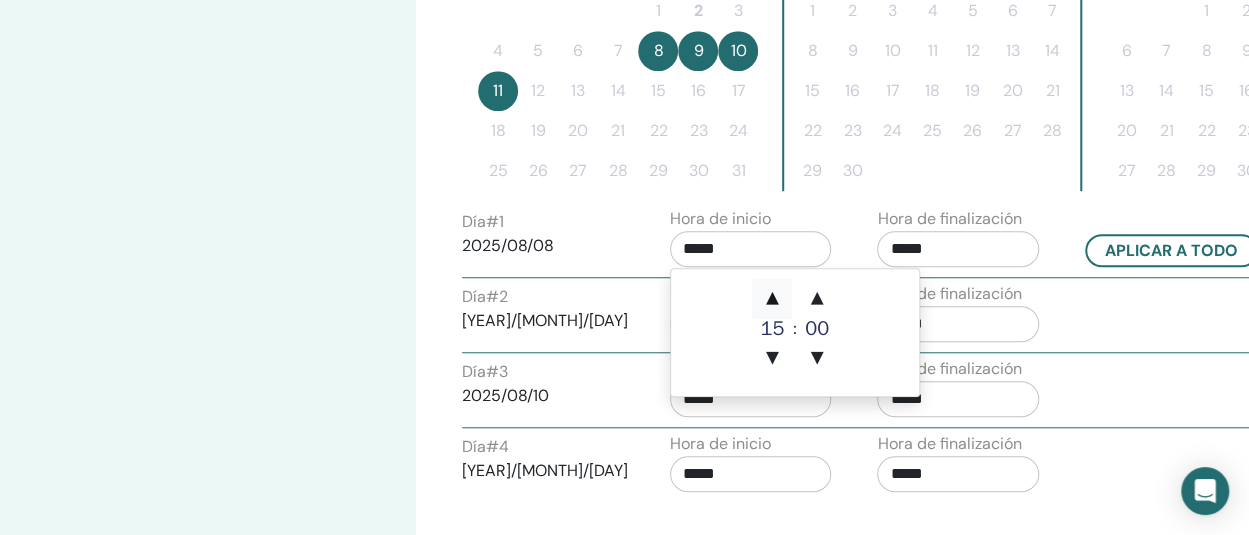 click on "▲" at bounding box center [772, 299] 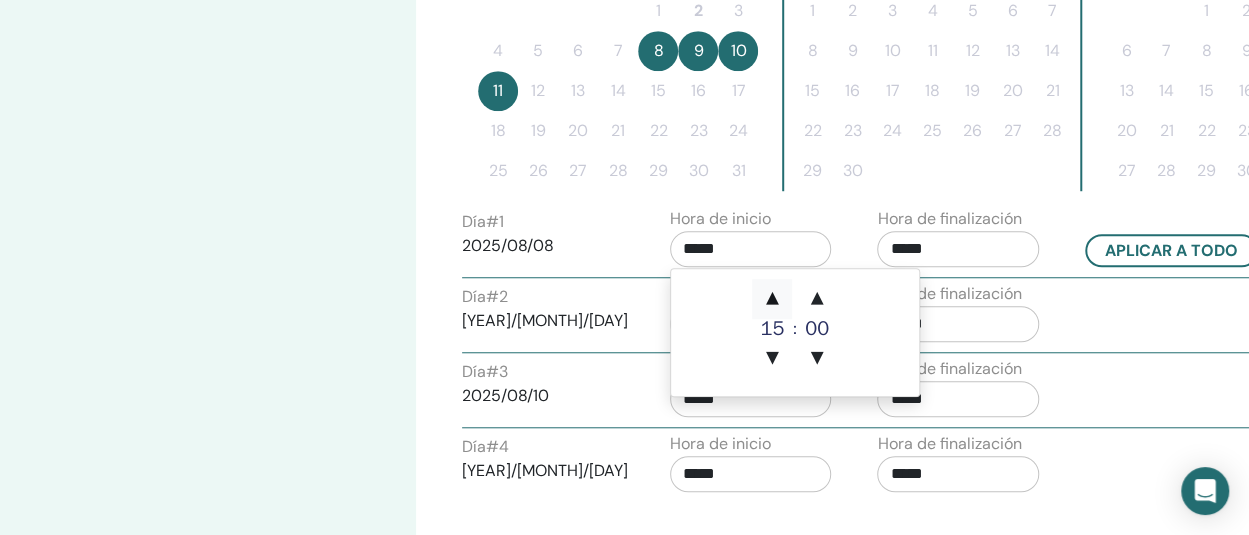click on "▲" at bounding box center (772, 299) 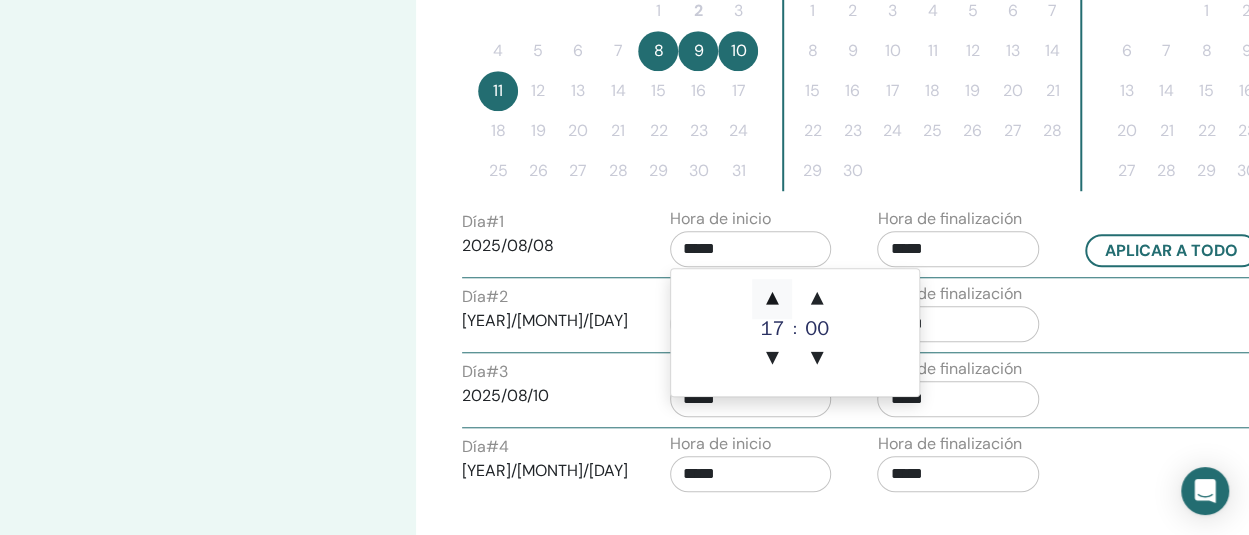 click on "▲" at bounding box center (772, 299) 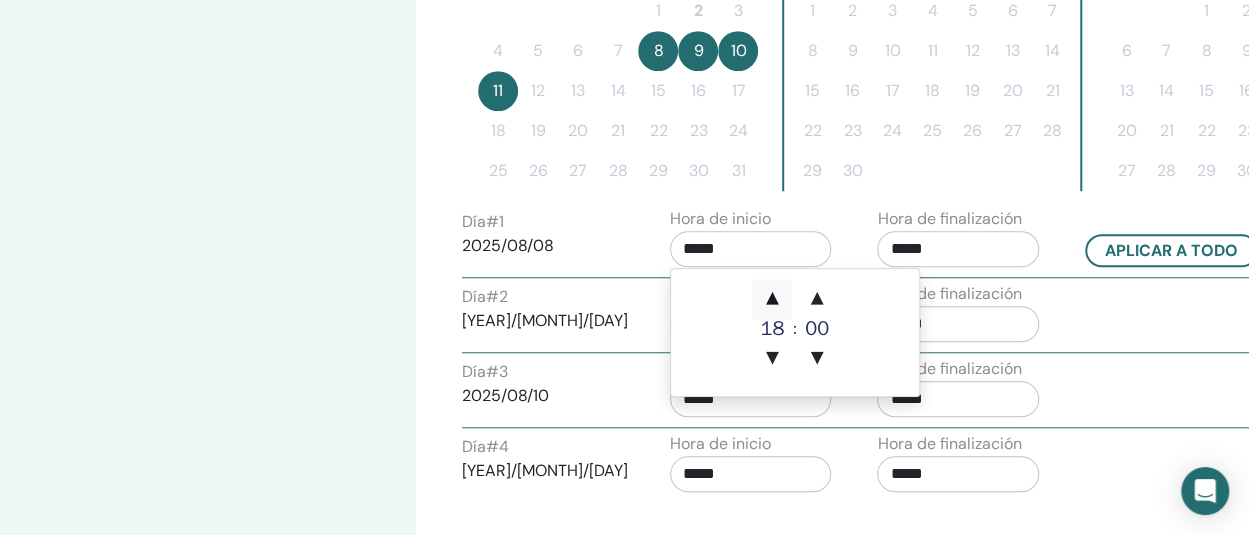 click on "▲" at bounding box center (772, 299) 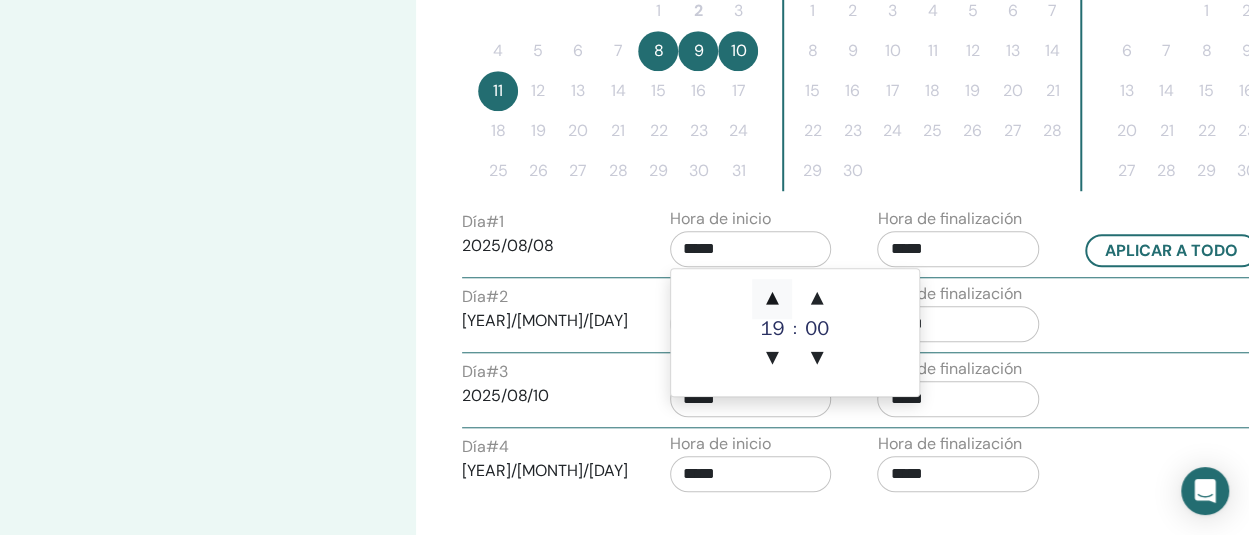 click on "▲" at bounding box center [772, 299] 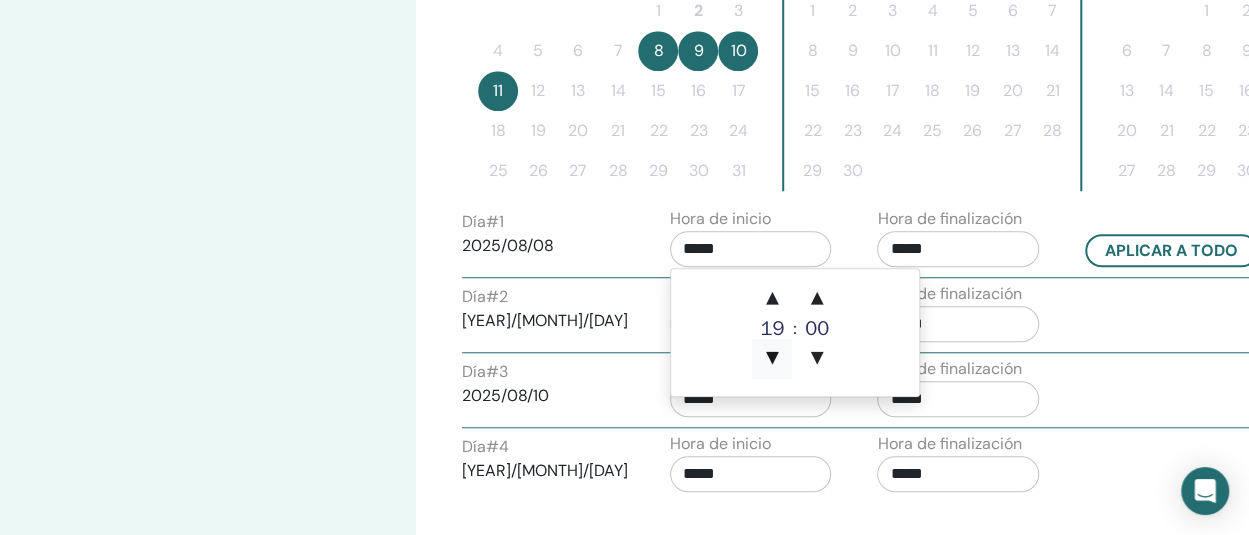 click on "▼" at bounding box center [772, 359] 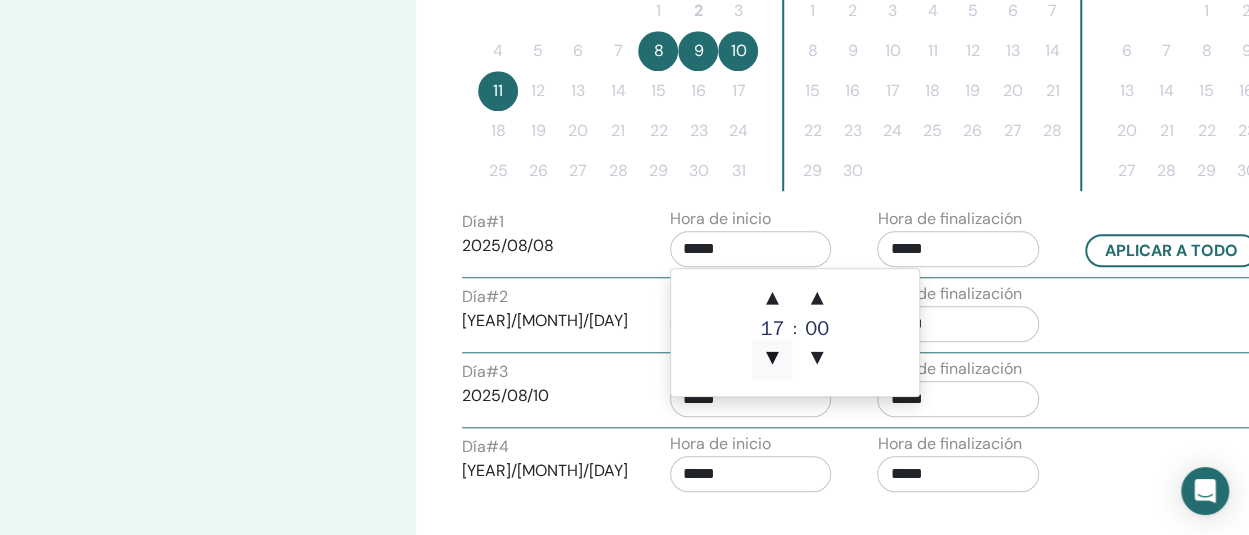 click on "▼" at bounding box center [772, 359] 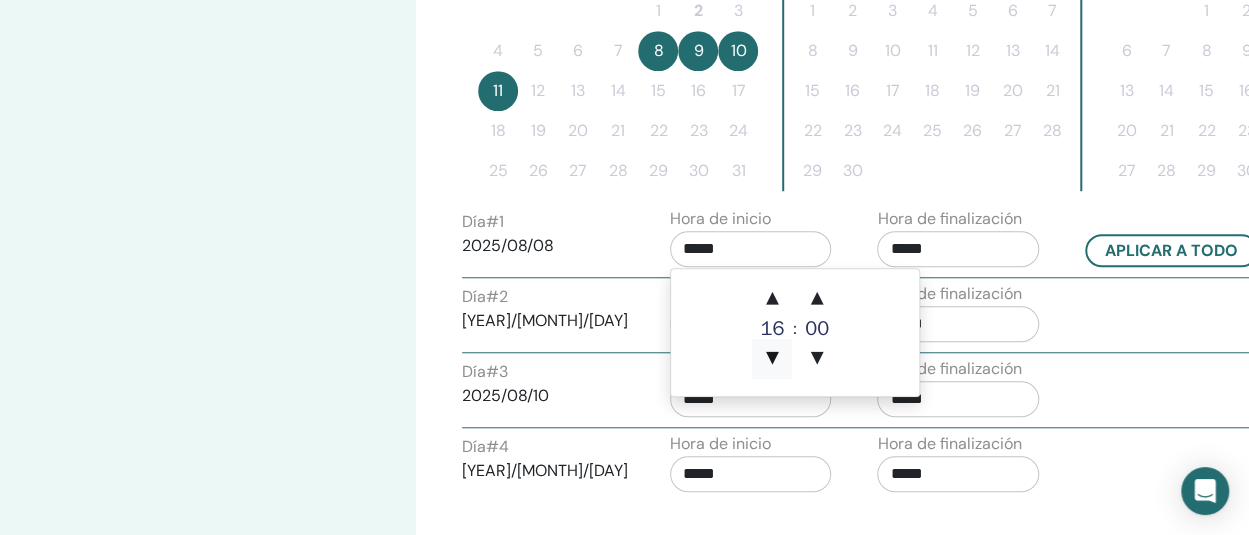 click on "▼" at bounding box center [772, 359] 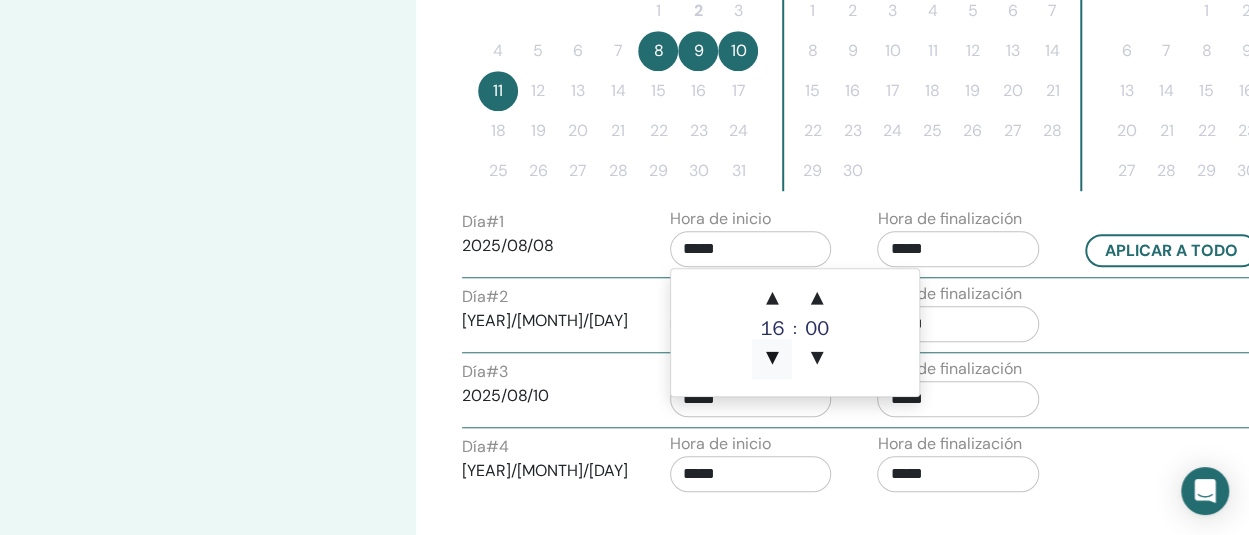 click on "▼" at bounding box center (772, 359) 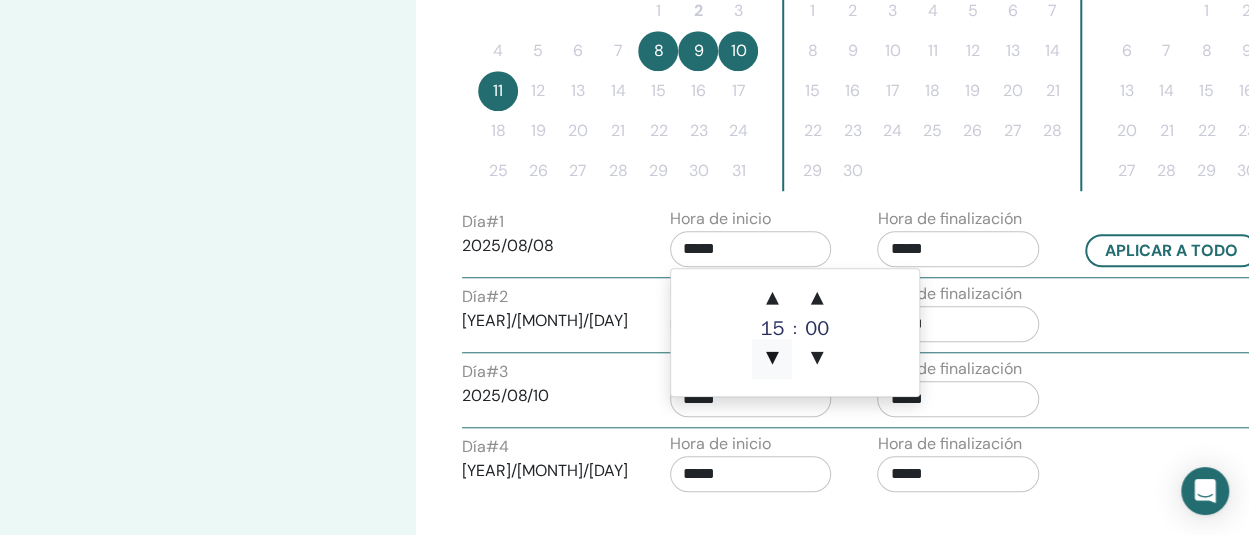 click on "▼" at bounding box center [772, 359] 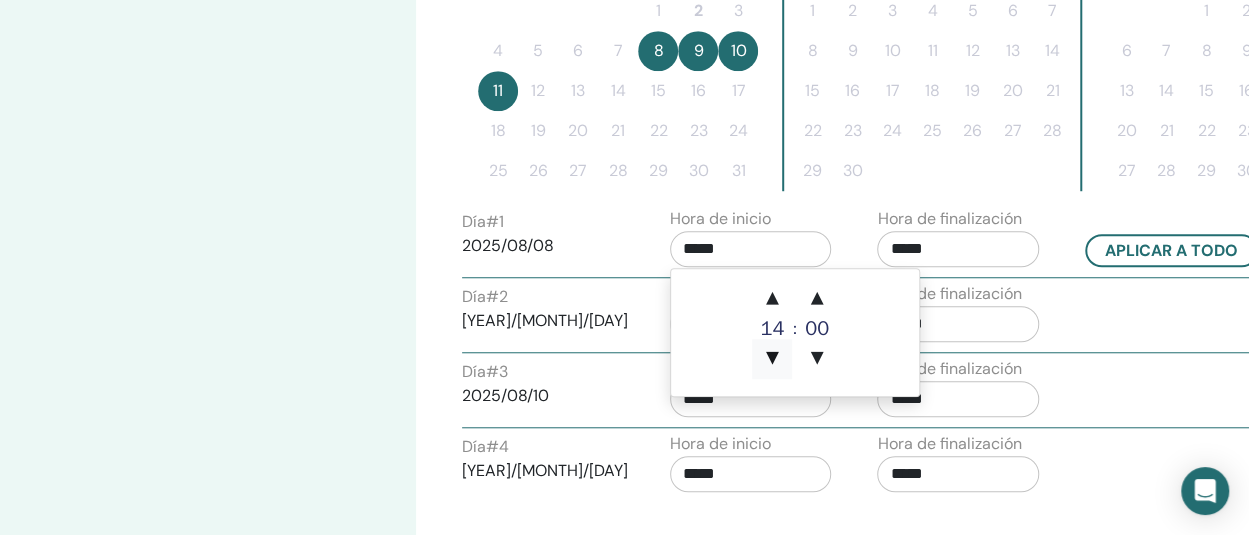 click on "▼" at bounding box center [772, 359] 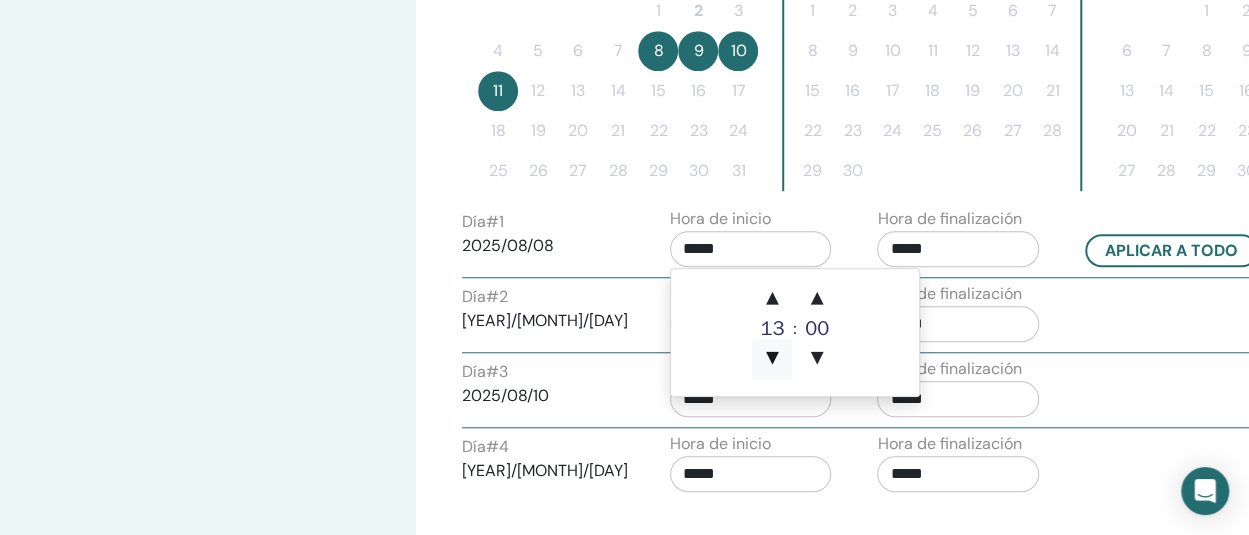 click on "▼" at bounding box center [772, 359] 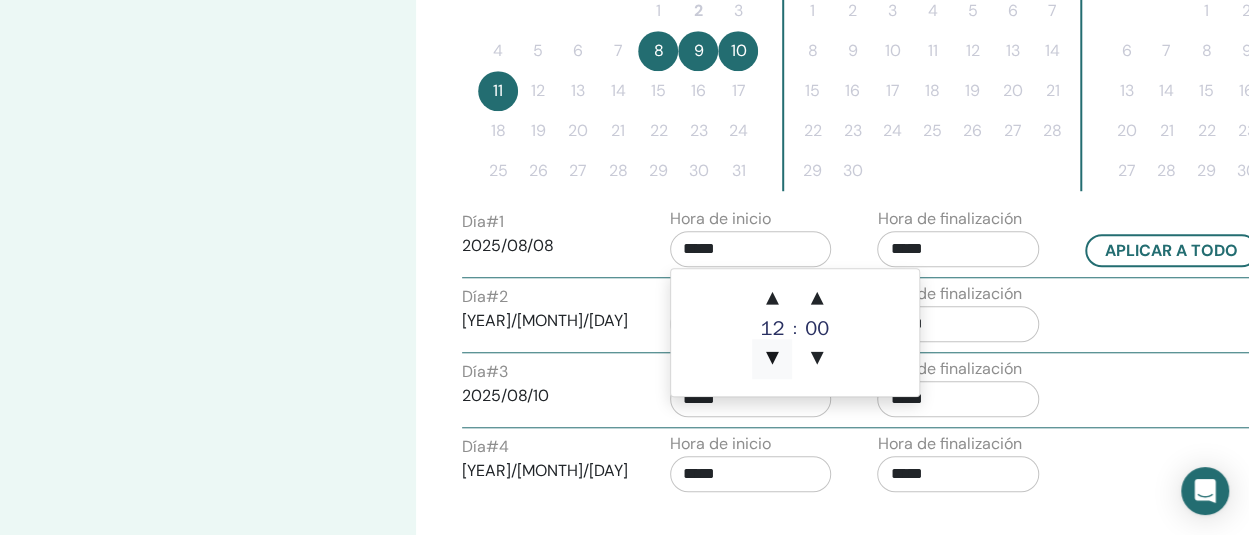 click on "▼" at bounding box center (772, 359) 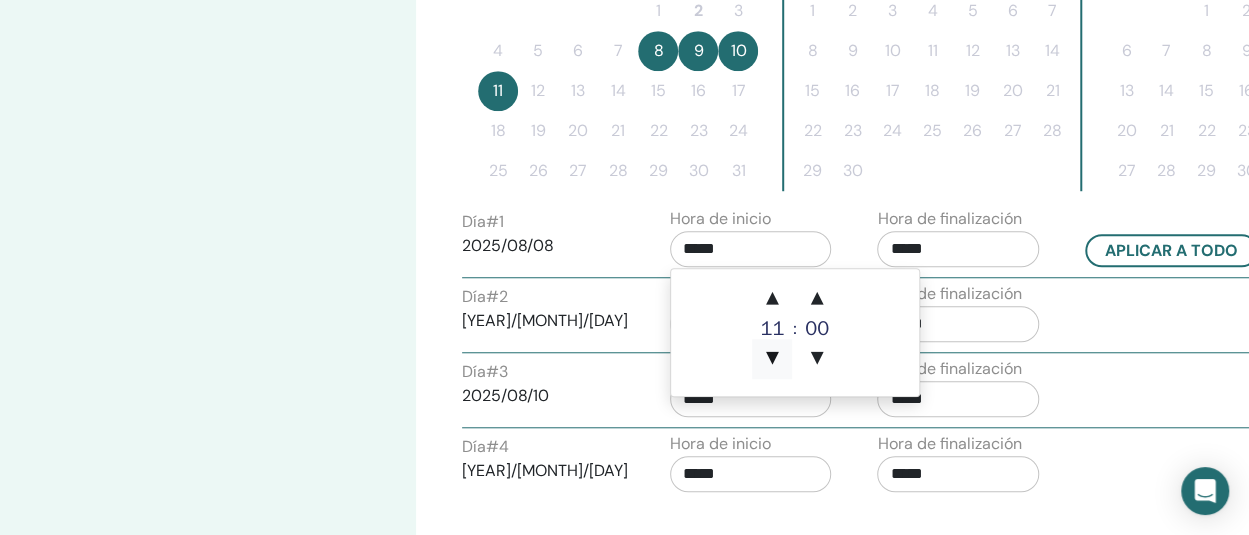 click on "▼" at bounding box center [772, 359] 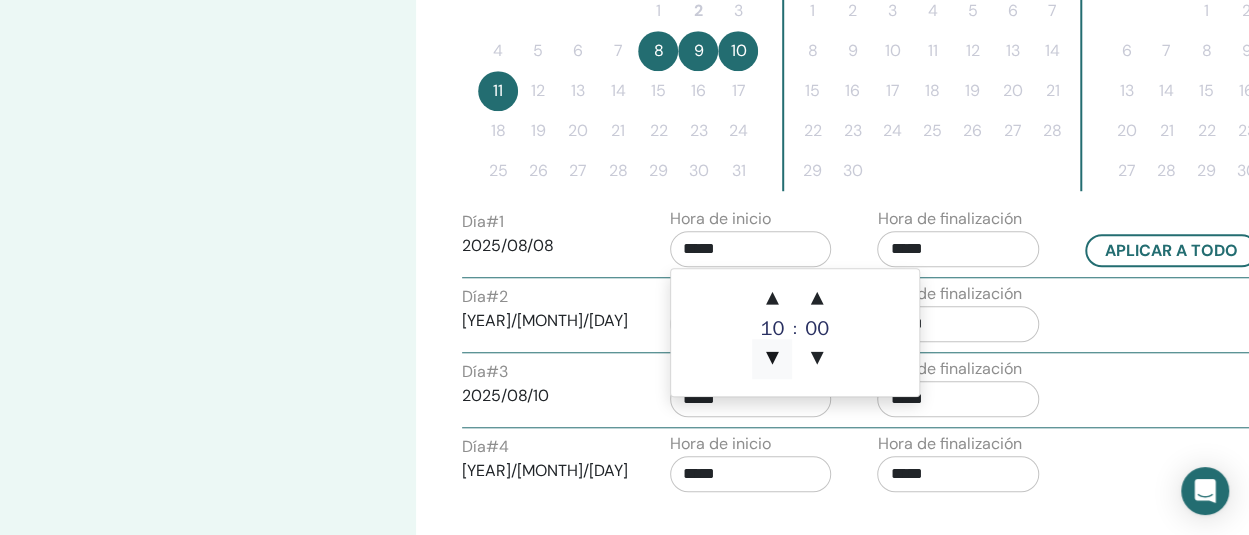 click on "▼" at bounding box center [772, 359] 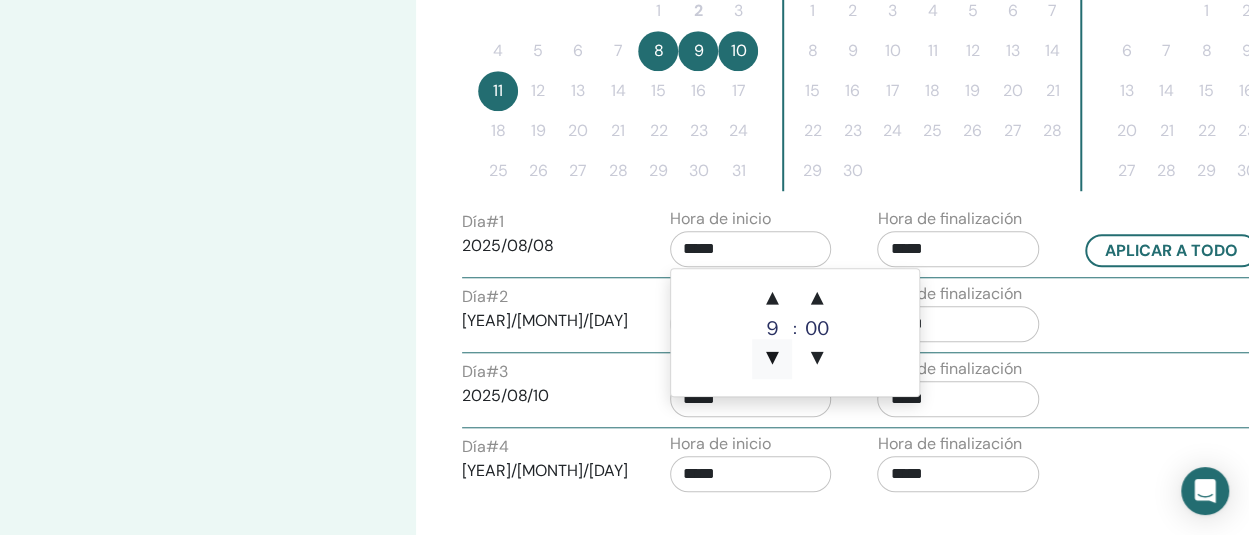 click on "▼" at bounding box center (772, 359) 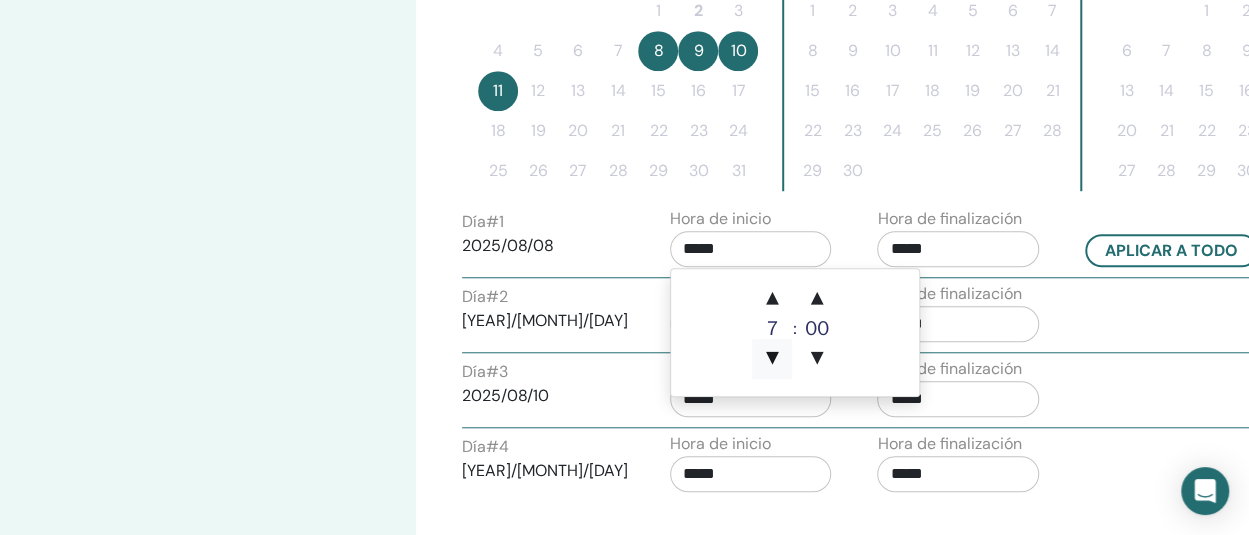 click on "▼" at bounding box center (772, 359) 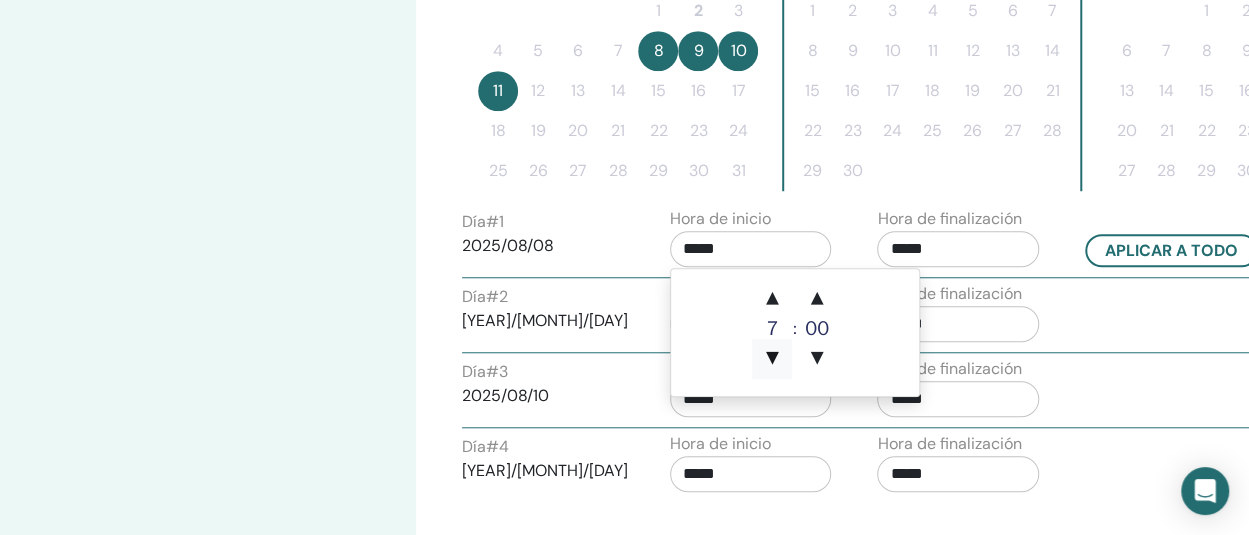 click on "▼" at bounding box center (772, 359) 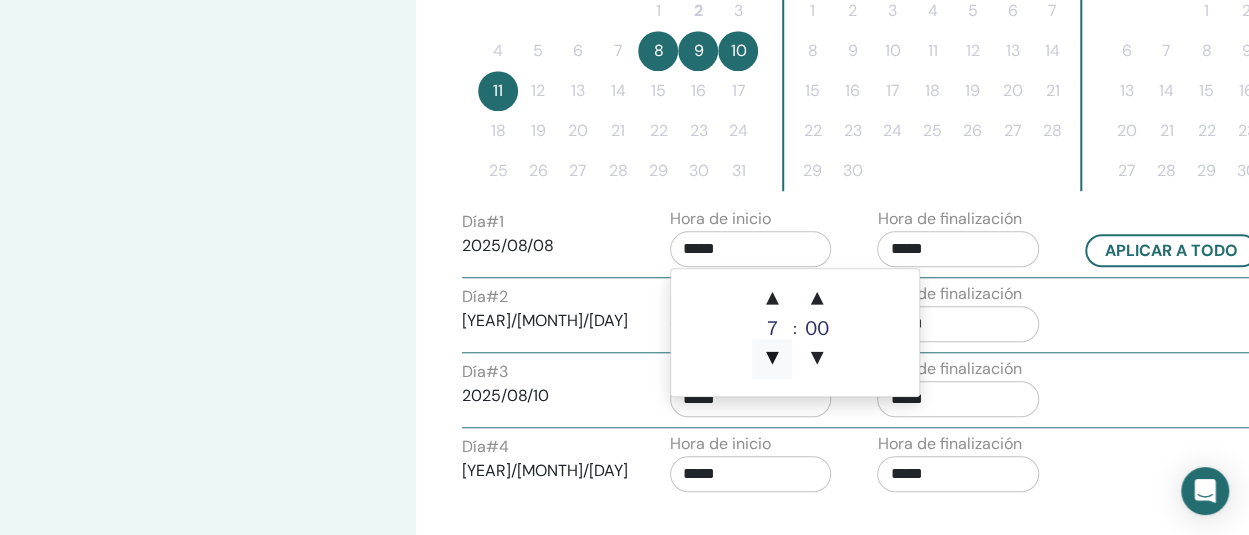 type on "*****" 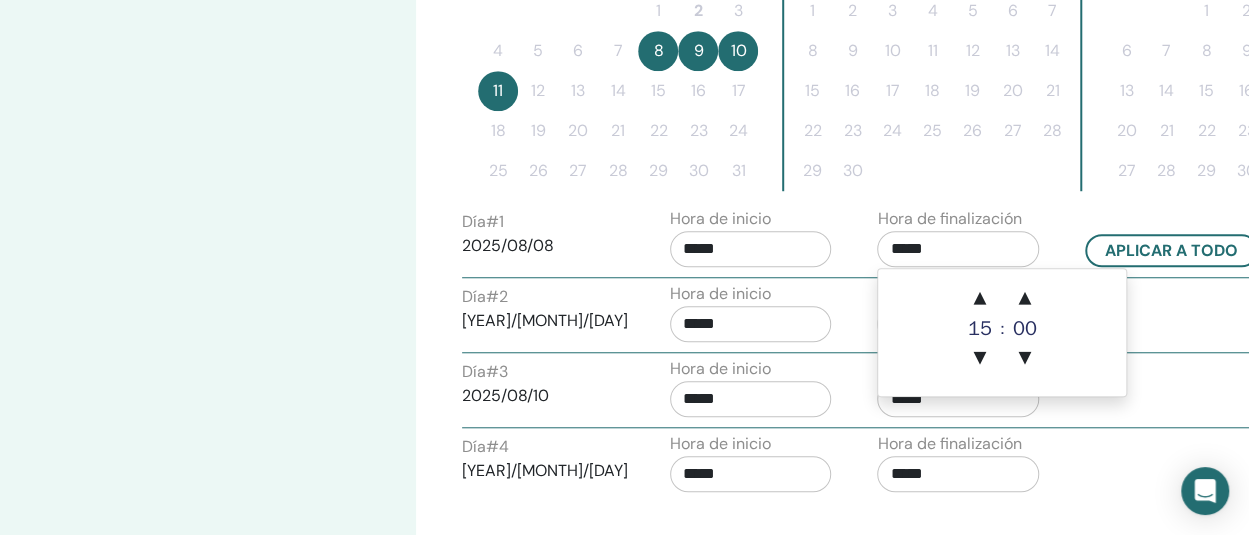 click on "*****" at bounding box center [958, 249] 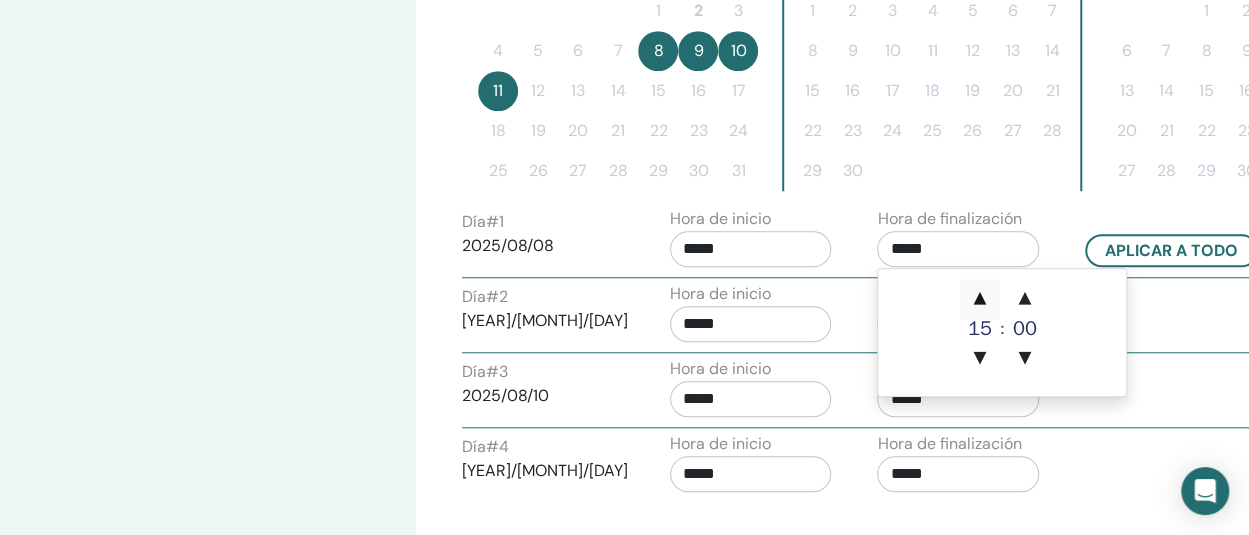 click on "▲" at bounding box center [980, 299] 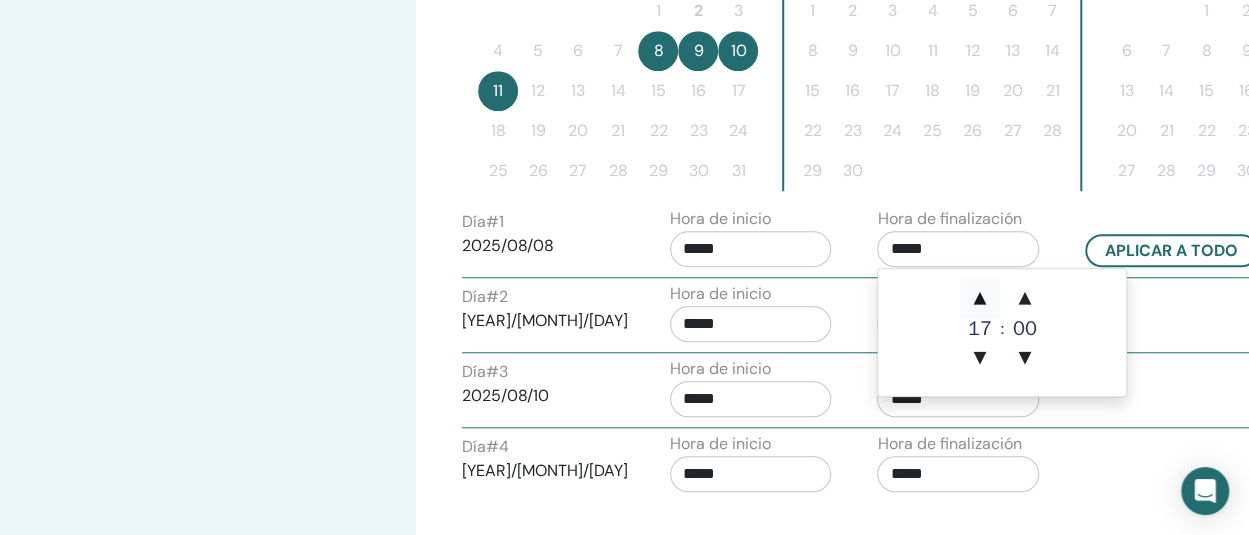 click on "▲" at bounding box center (980, 299) 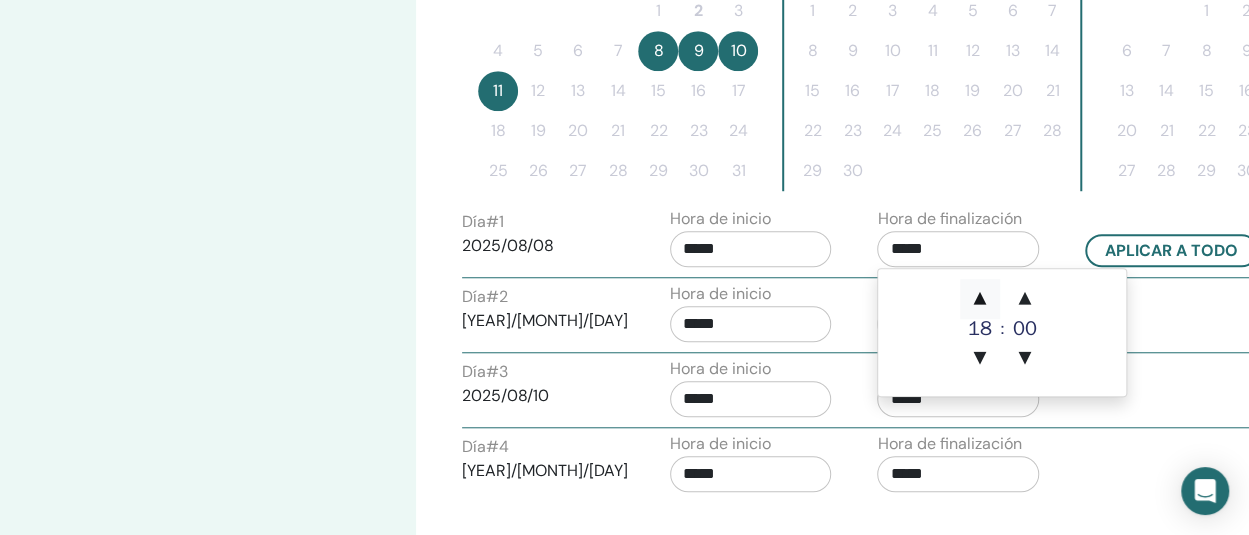 click on "▲" at bounding box center (980, 299) 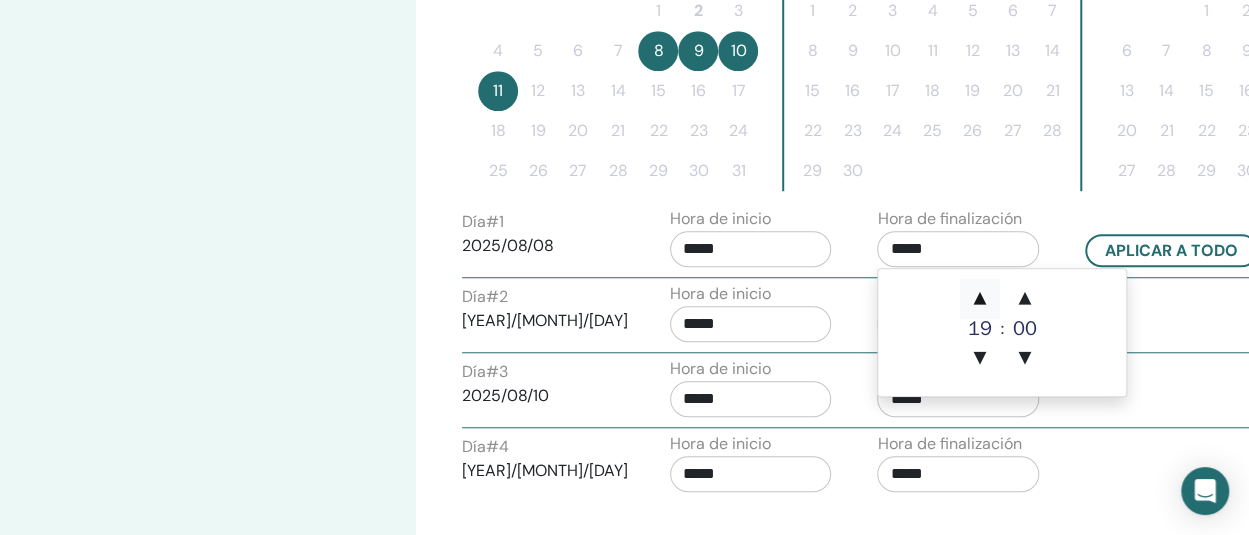 click on "▲" at bounding box center [980, 299] 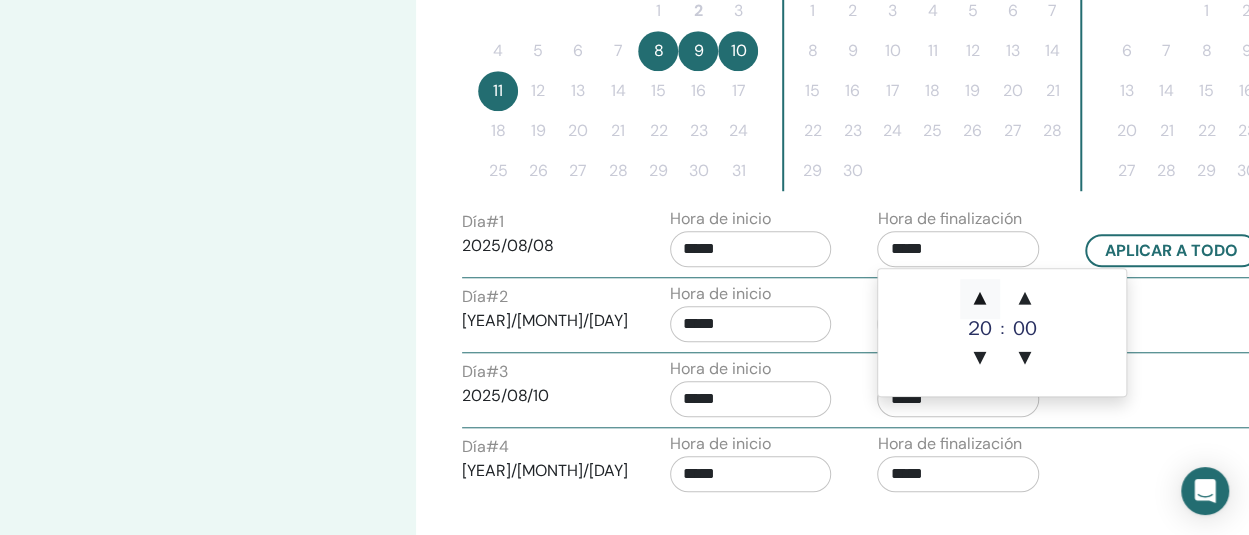 click on "▲" at bounding box center [980, 299] 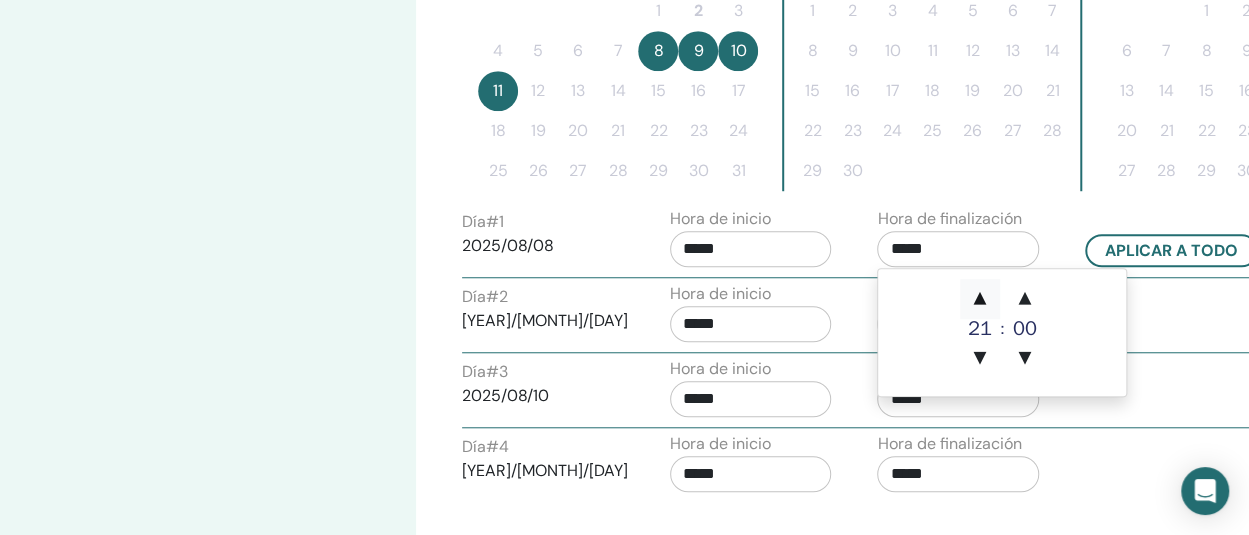 click on "▲" at bounding box center [980, 299] 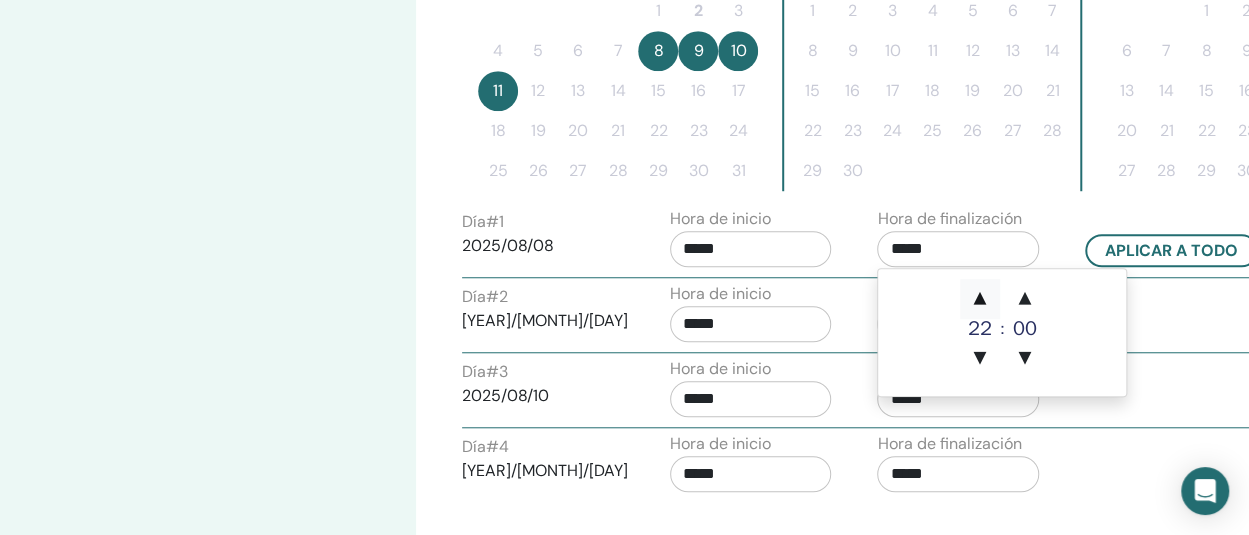 click on "▲" at bounding box center [980, 299] 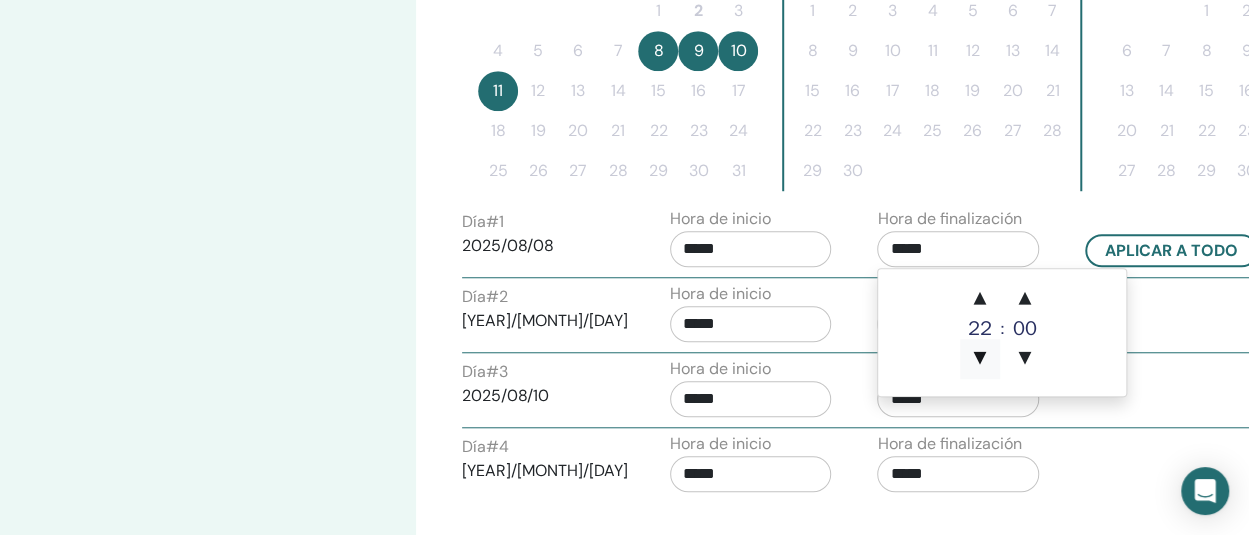 click on "▼" at bounding box center (980, 359) 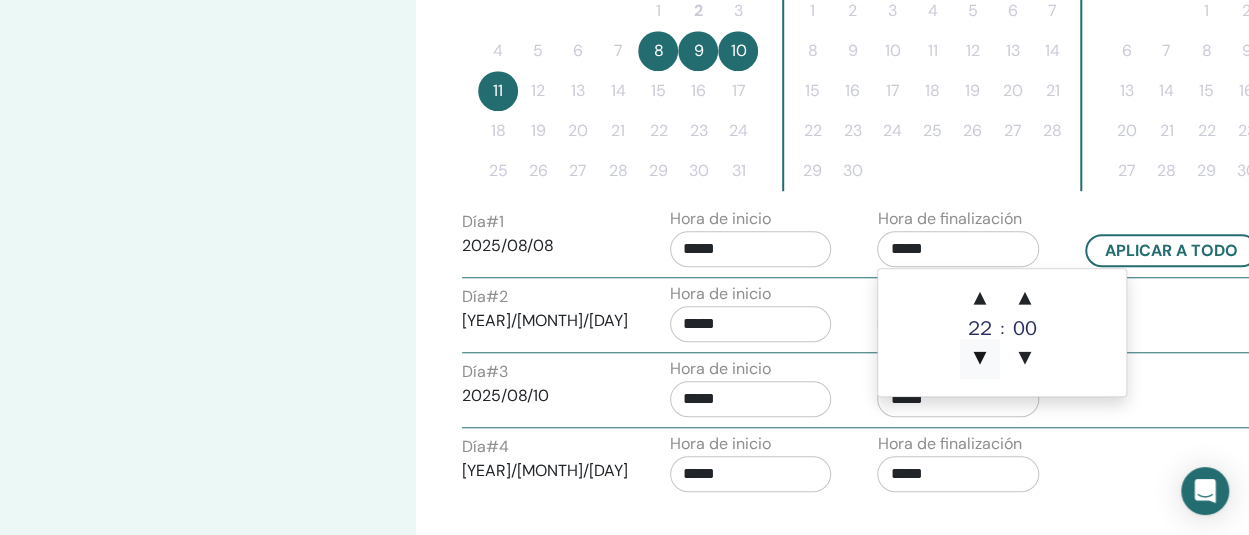 type on "*****" 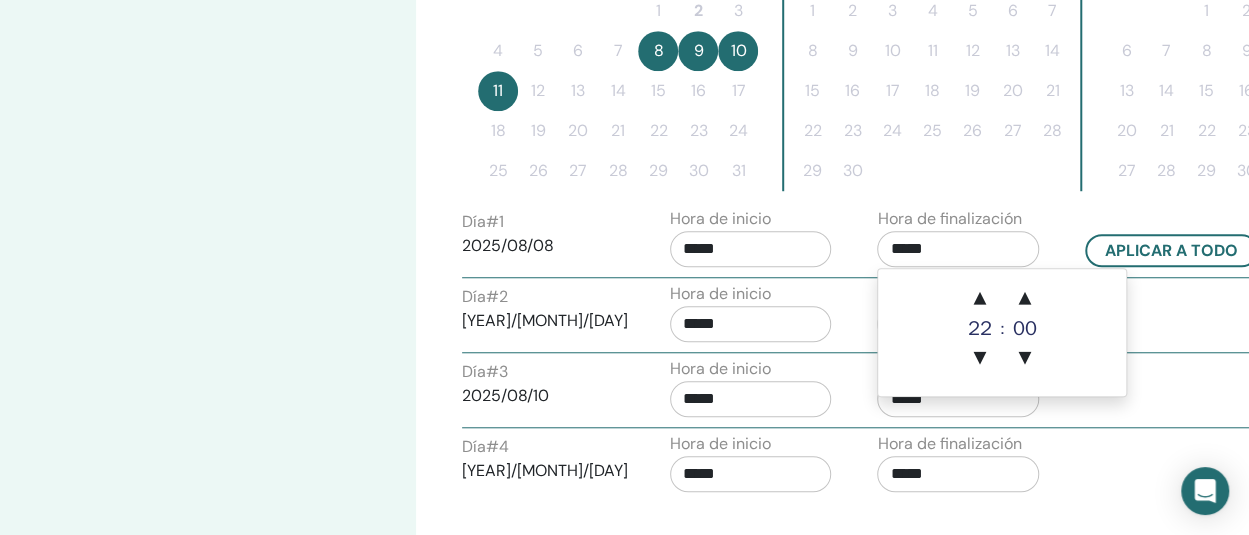 click on "*****" at bounding box center [751, 249] 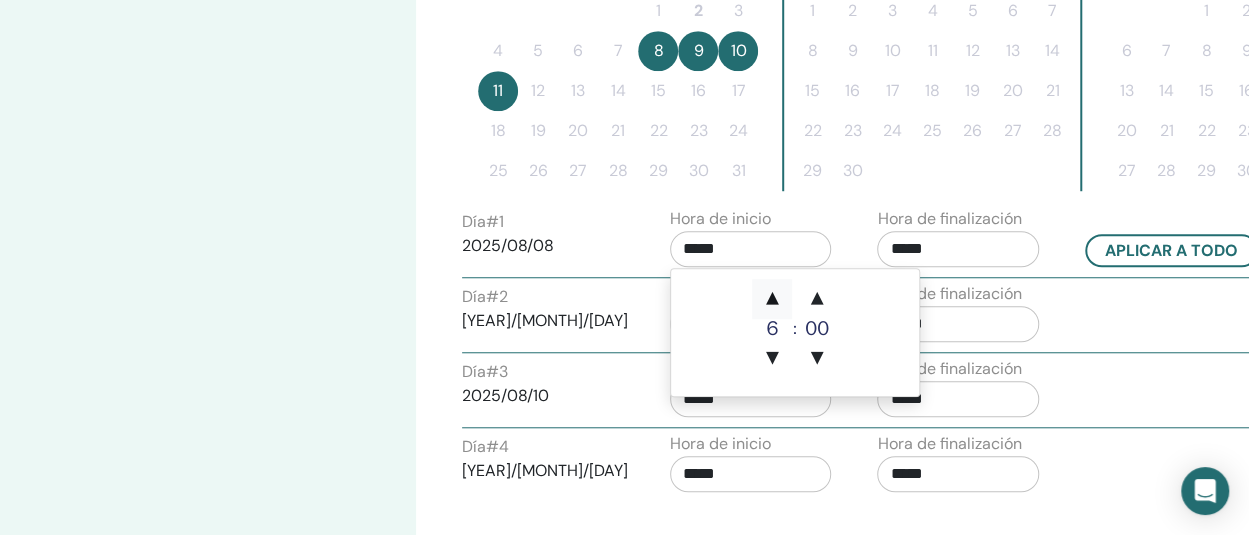 click on "▲" at bounding box center (772, 299) 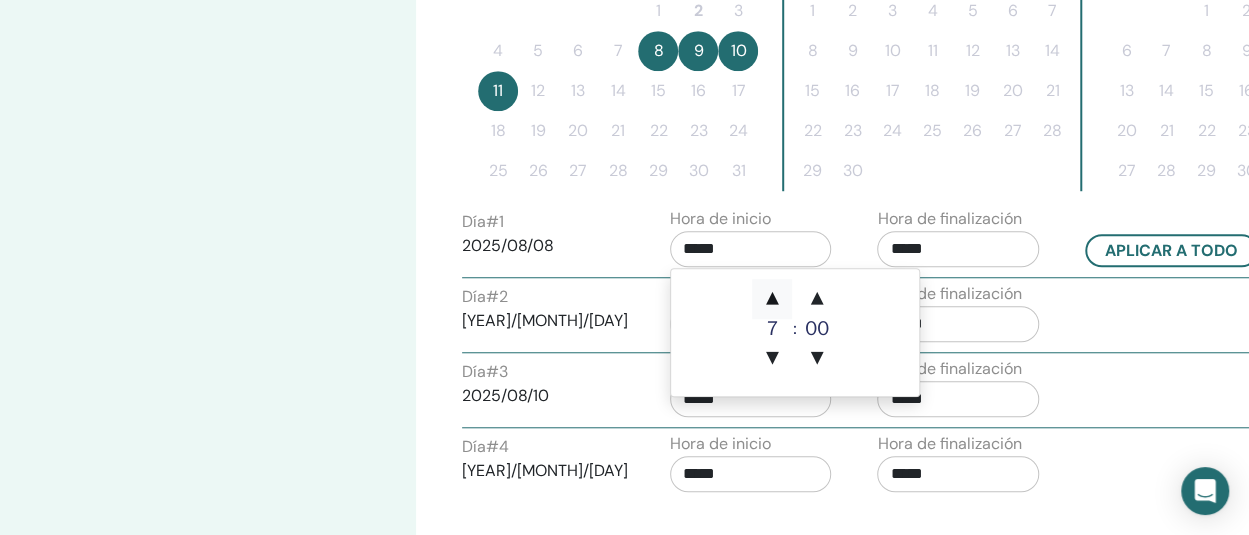 click on "▲" at bounding box center (772, 299) 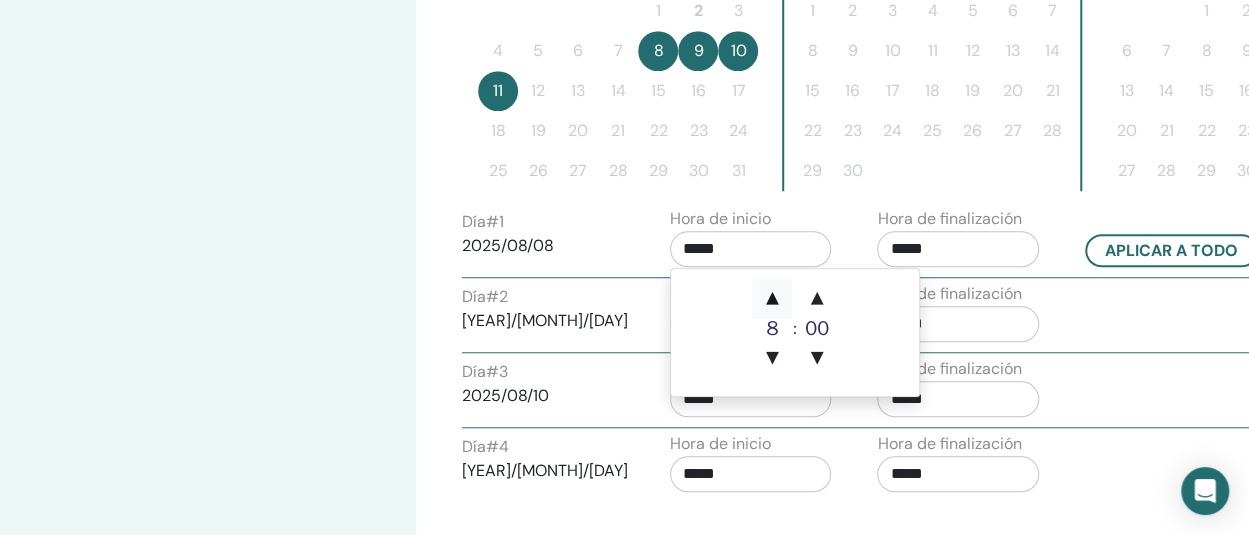 click on "▲" at bounding box center (772, 299) 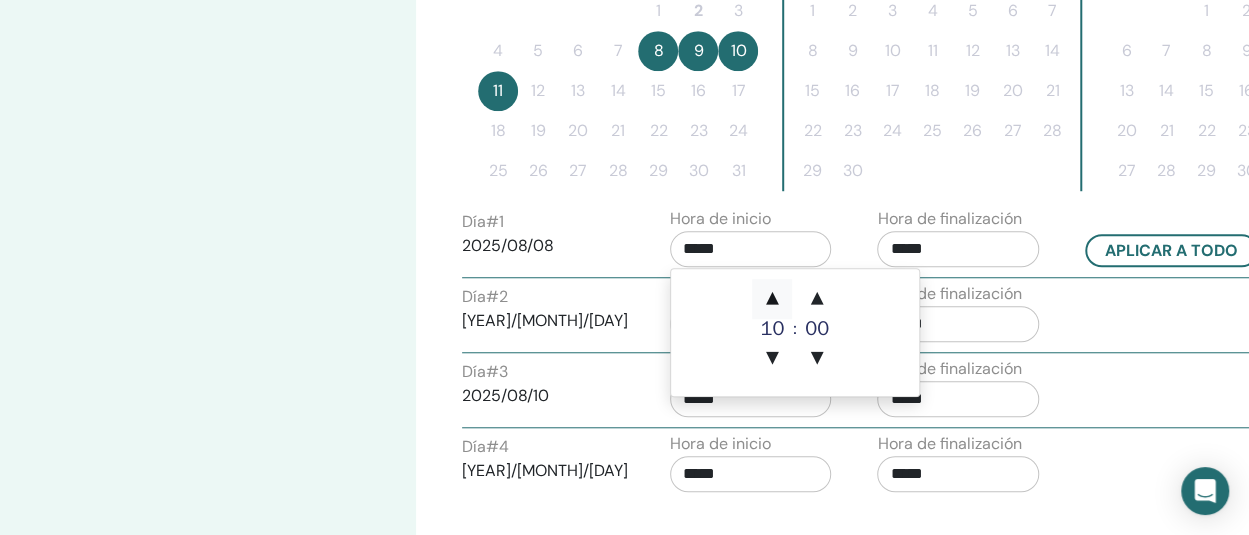 click on "▲" at bounding box center [772, 299] 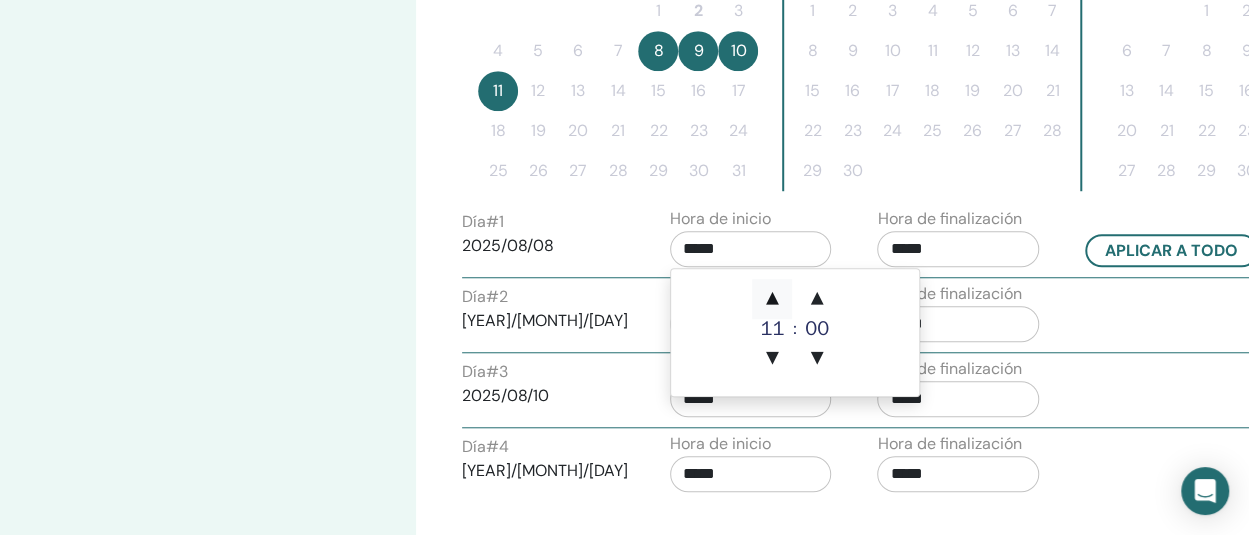 click on "▲" at bounding box center (772, 299) 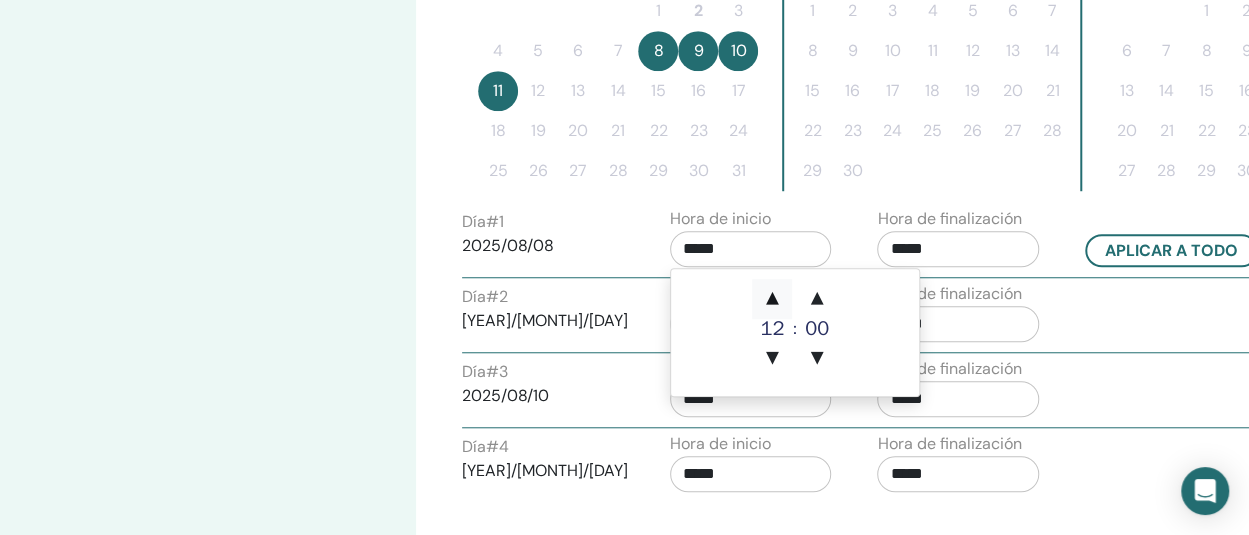 click on "▲" at bounding box center [772, 299] 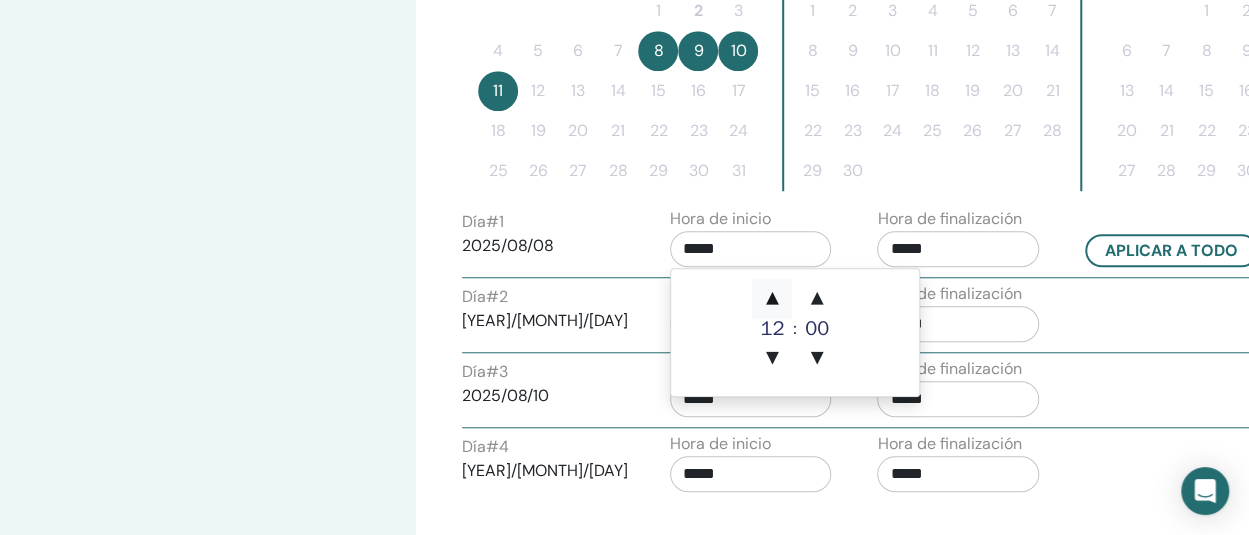 click on "▲" at bounding box center (772, 299) 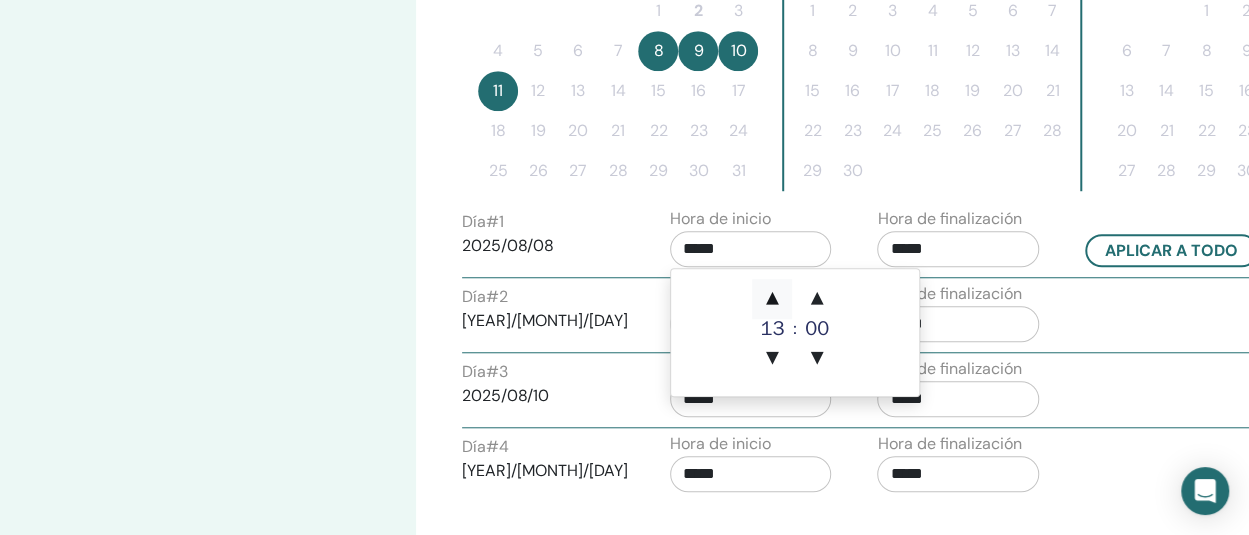 click on "▲" at bounding box center (772, 299) 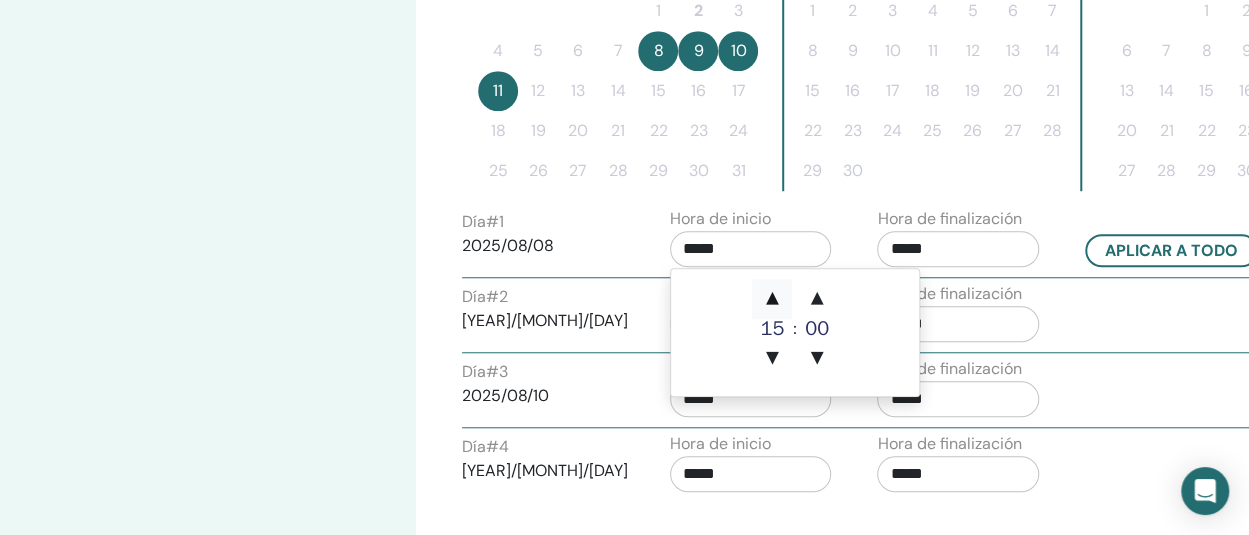 click on "▲" at bounding box center (772, 299) 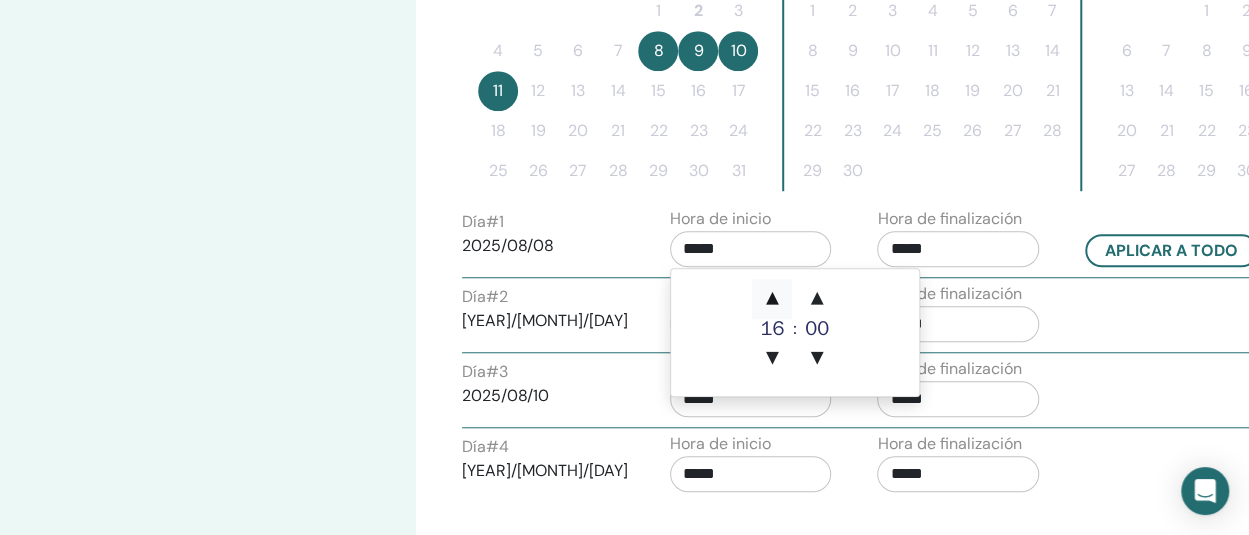 click on "▲" at bounding box center [772, 299] 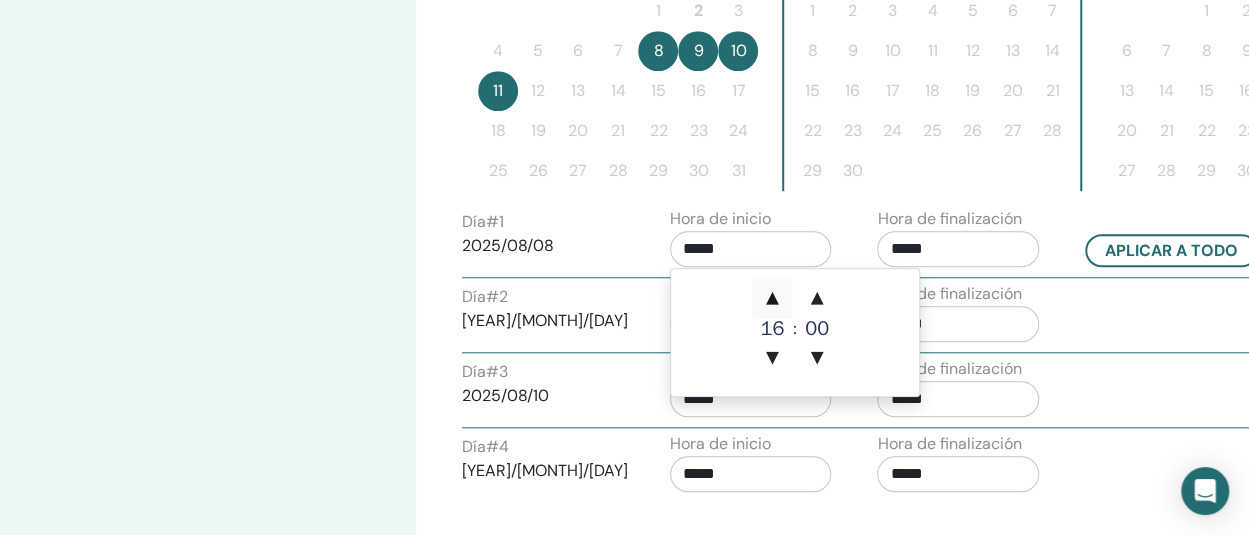 click on "▲" at bounding box center [772, 299] 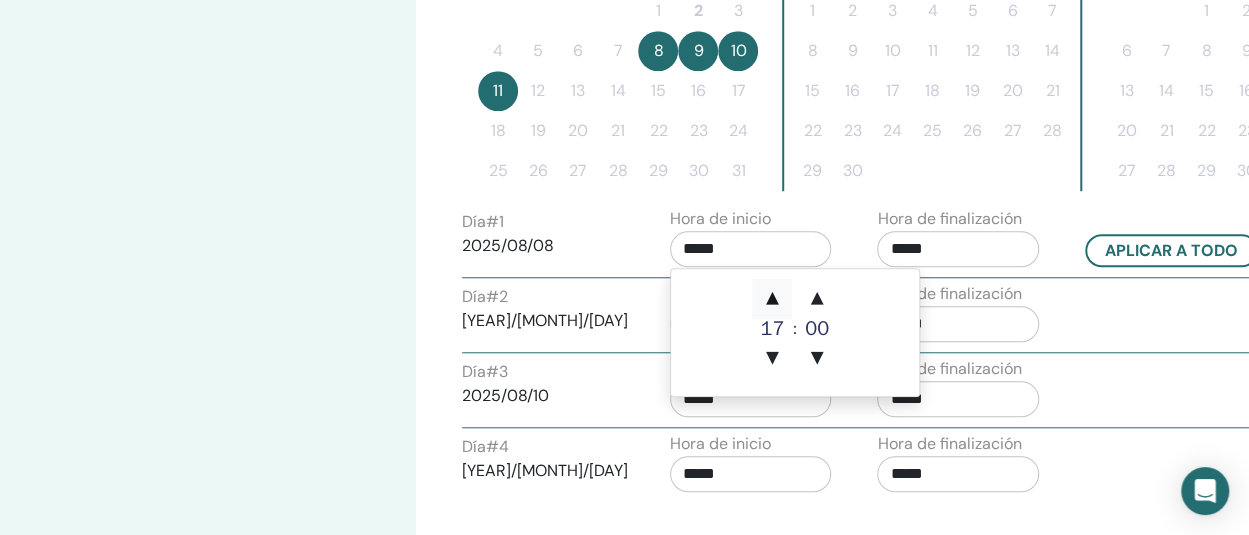 click on "▲" at bounding box center [772, 299] 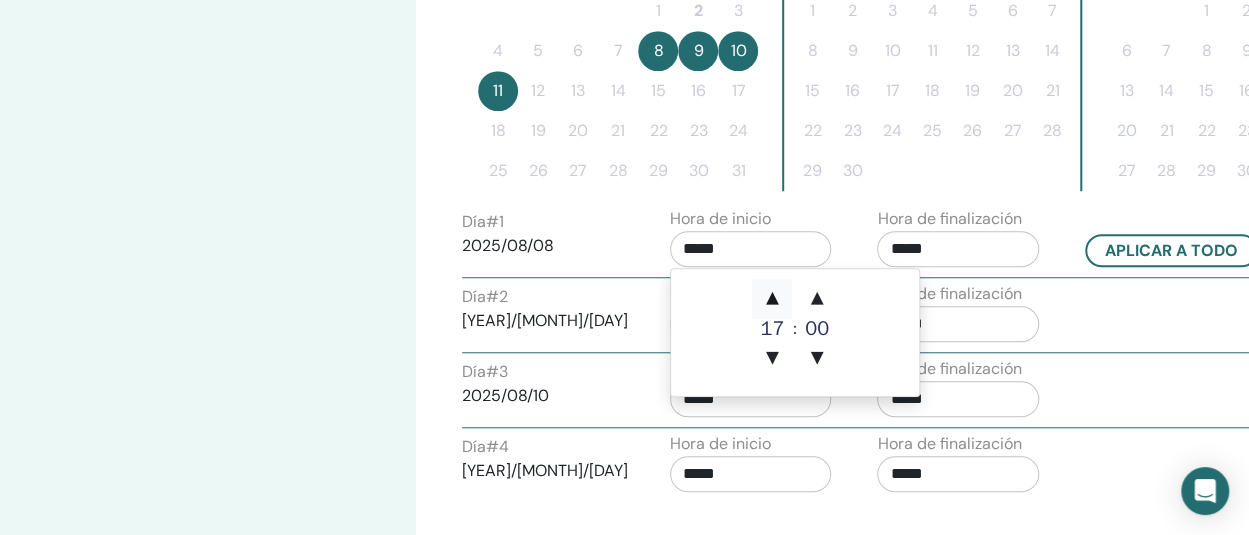 type on "*****" 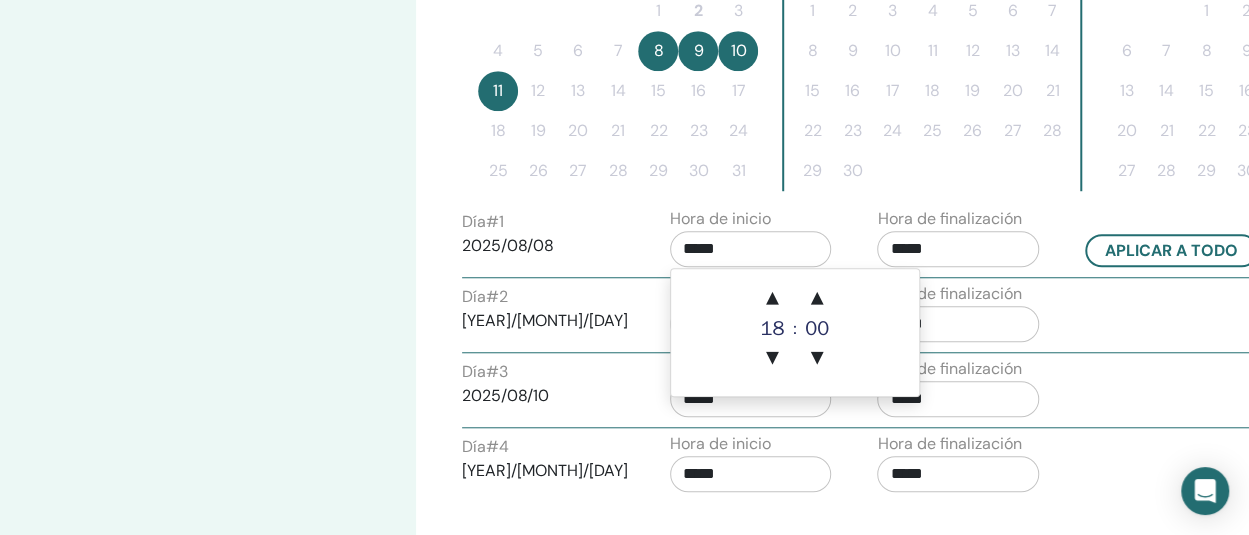 click on "Día  # 2 [YEAR]/[MONTH]/[DAY] Hora de inicio ***** Hora de finalización *****" at bounding box center (862, 317) 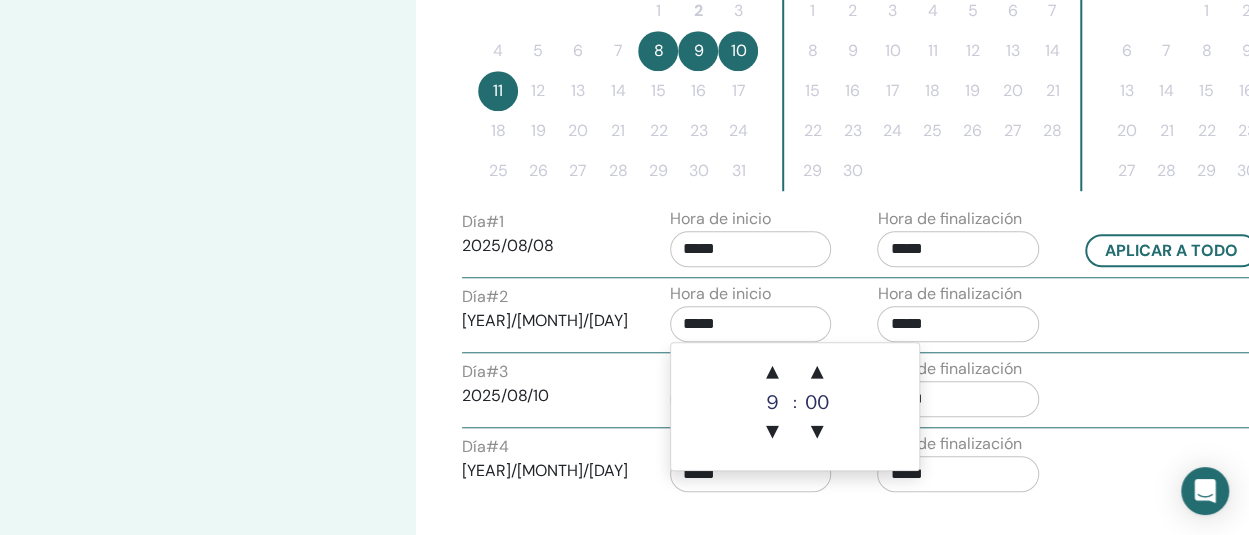 click on "*****" at bounding box center (751, 324) 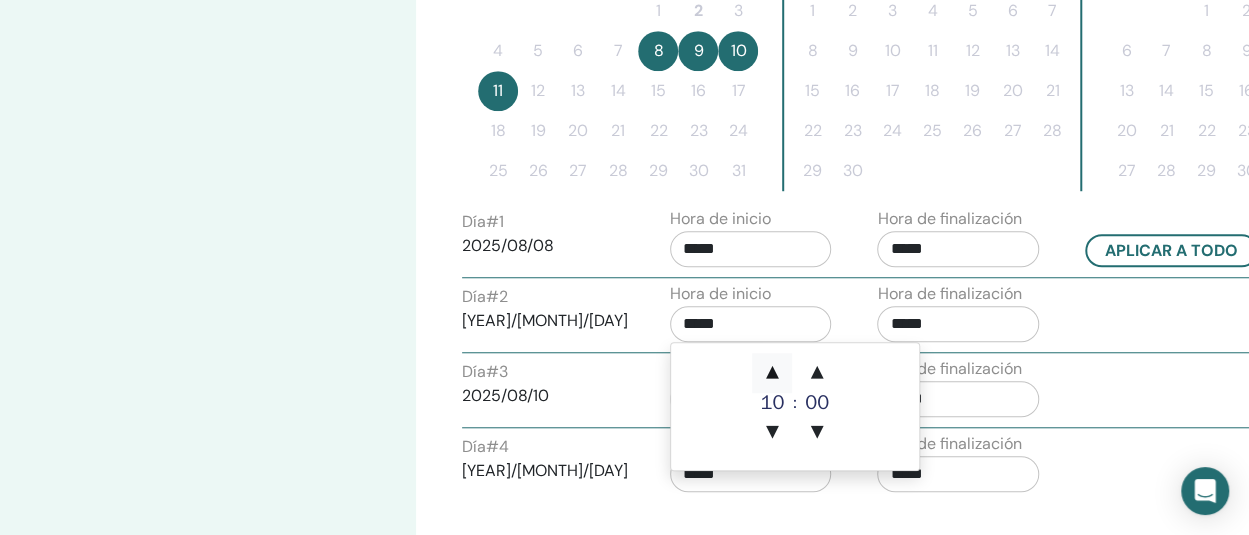 click on "▲" at bounding box center (772, 373) 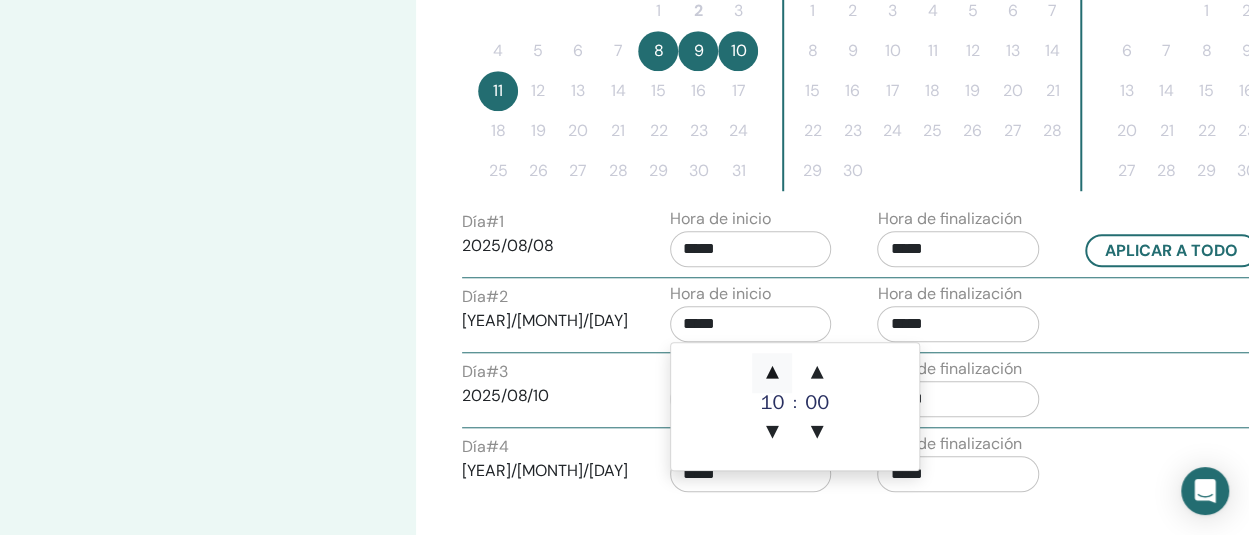 click on "▲" at bounding box center [772, 373] 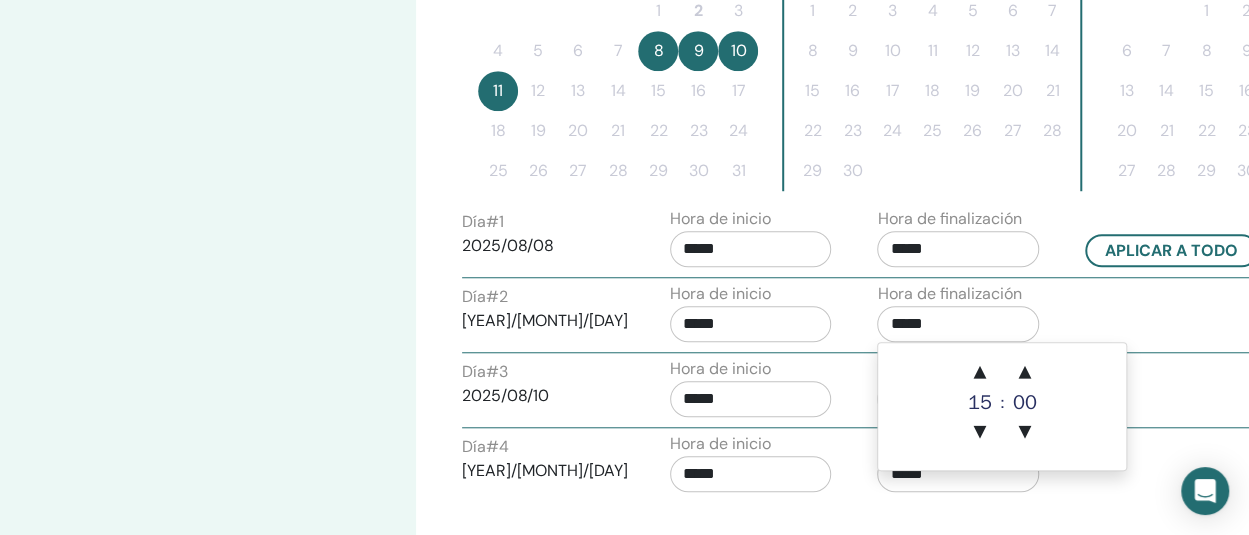 click on "*****" at bounding box center (958, 324) 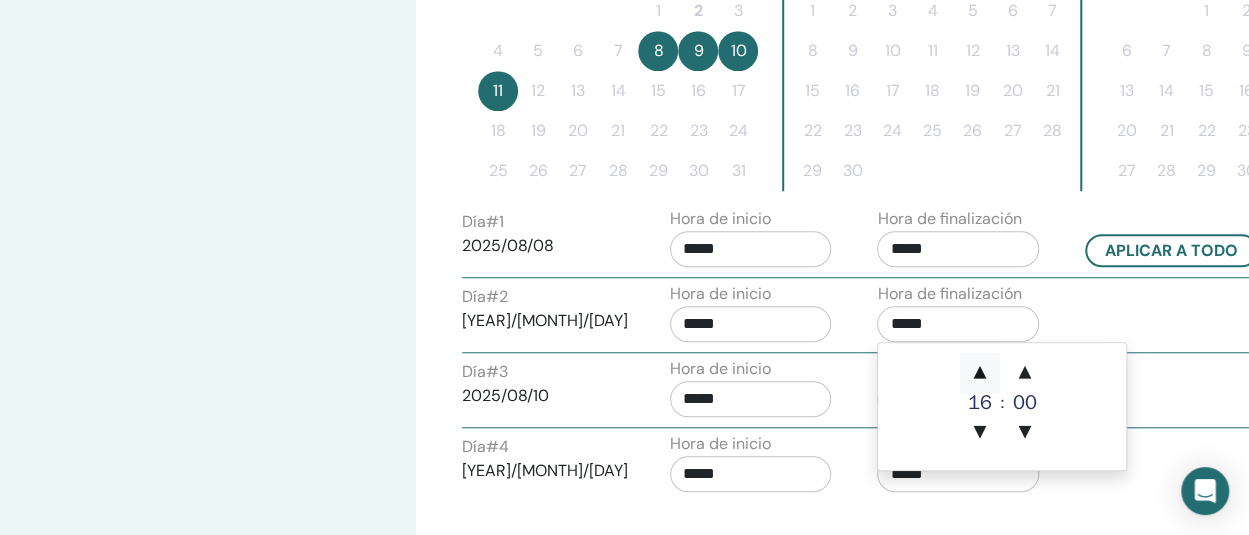 click on "▲" at bounding box center [980, 373] 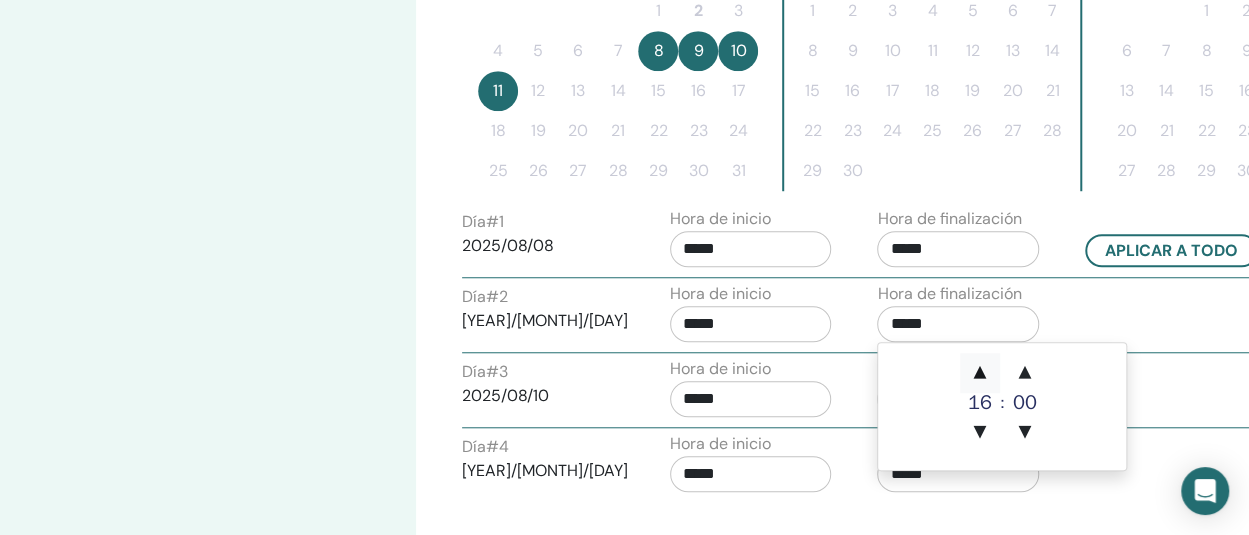 click on "▲" at bounding box center (980, 373) 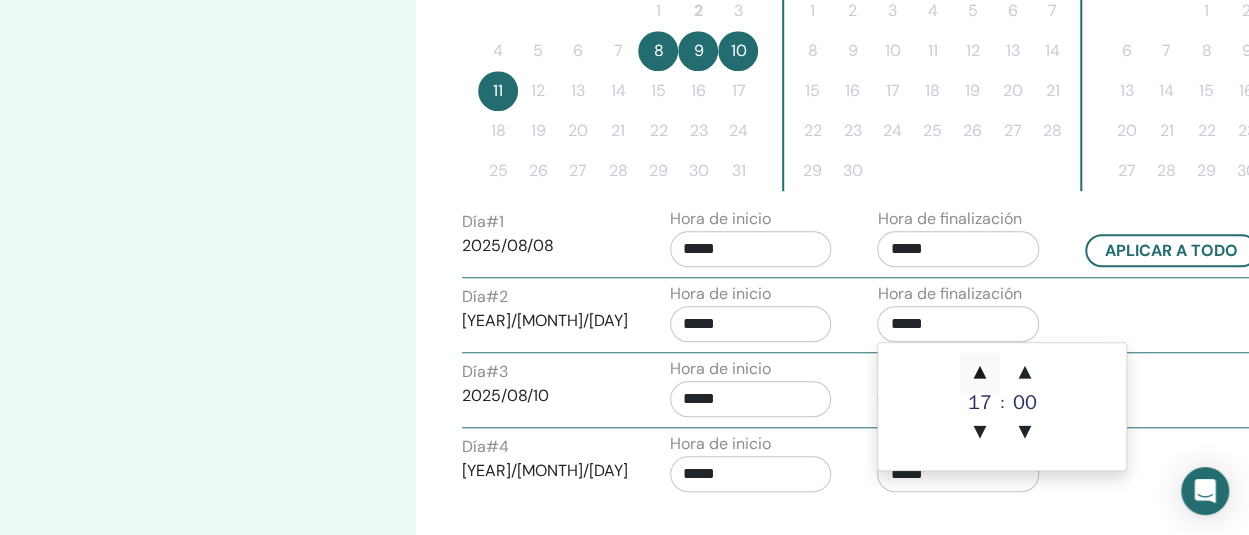 click on "▲" at bounding box center [980, 373] 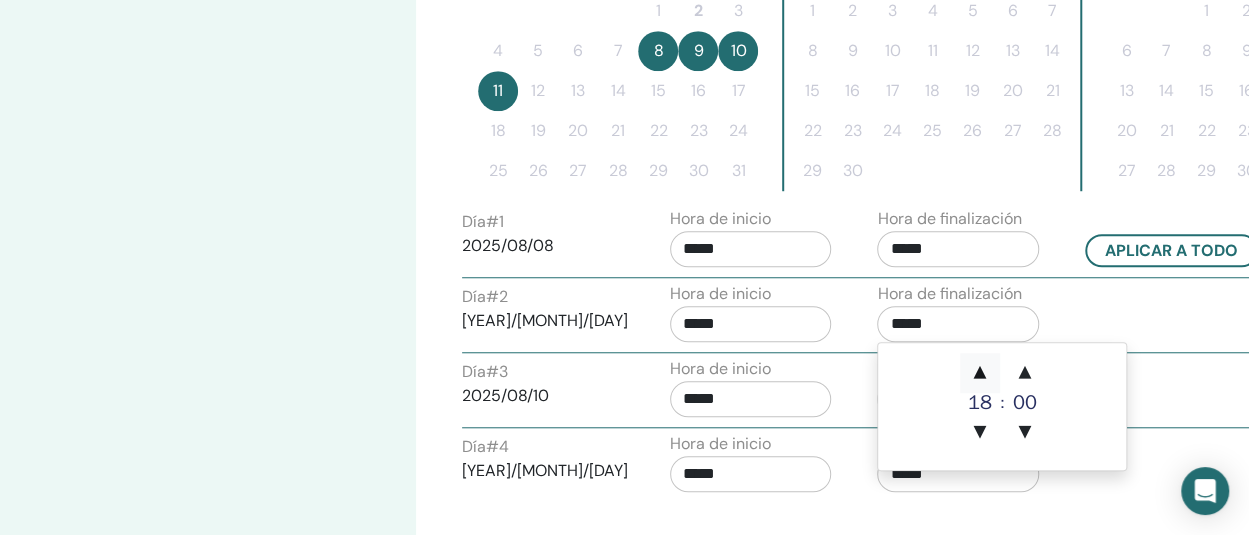 click on "▲" at bounding box center (980, 373) 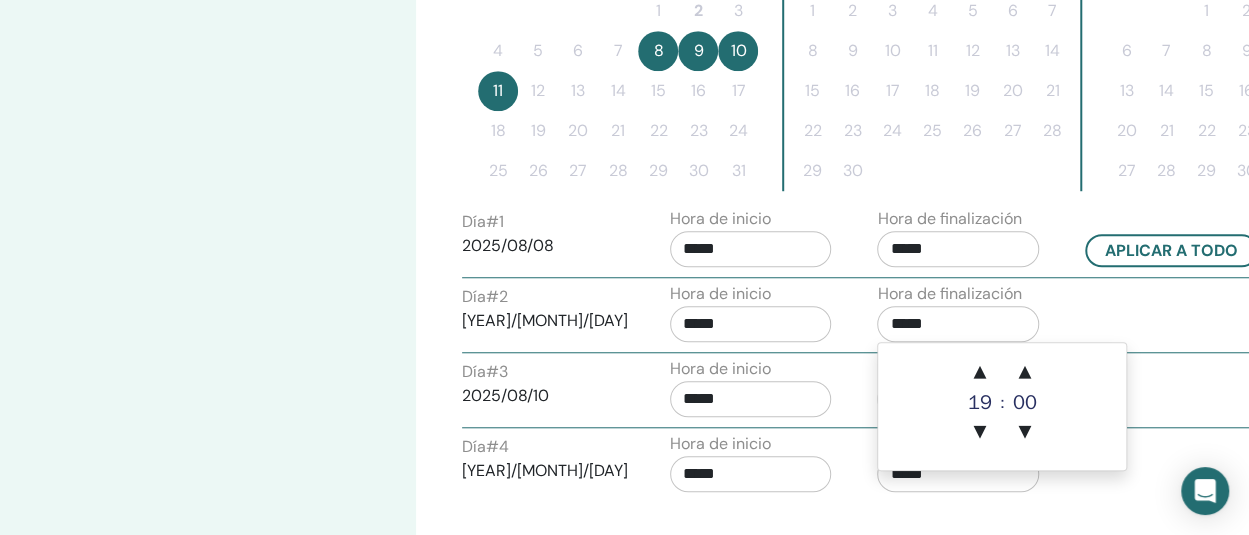 click on "*****" at bounding box center [751, 399] 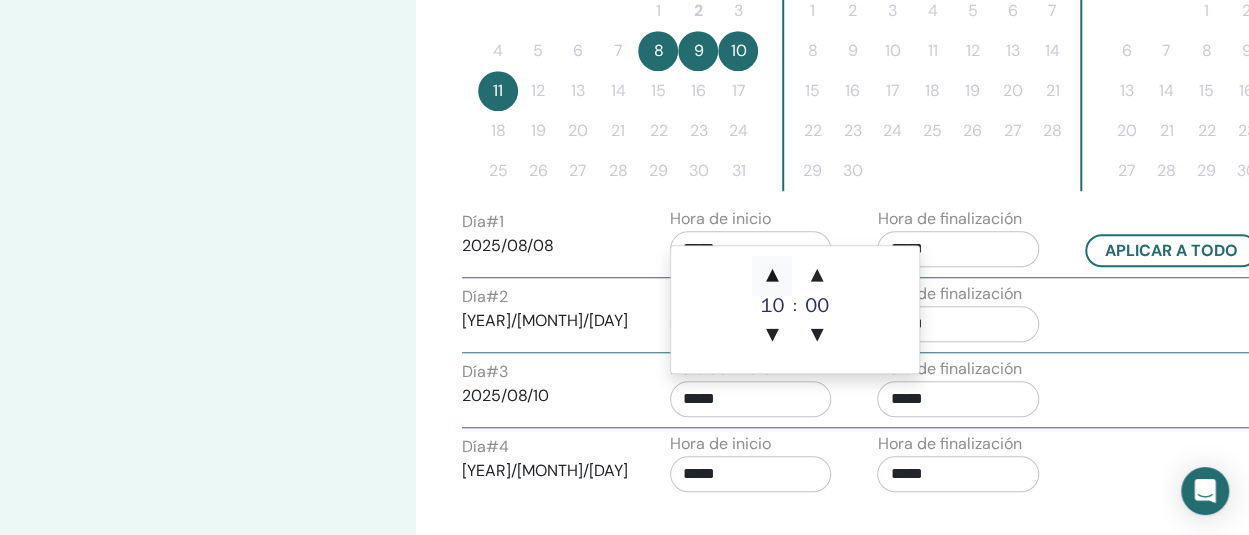 click on "▲" at bounding box center (772, 276) 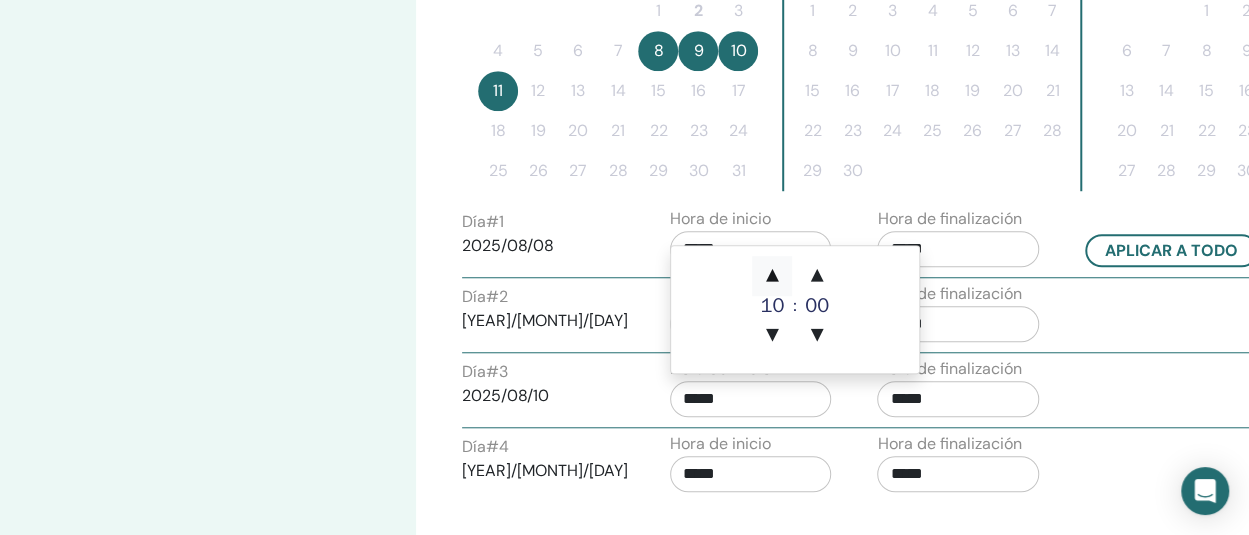 type on "*****" 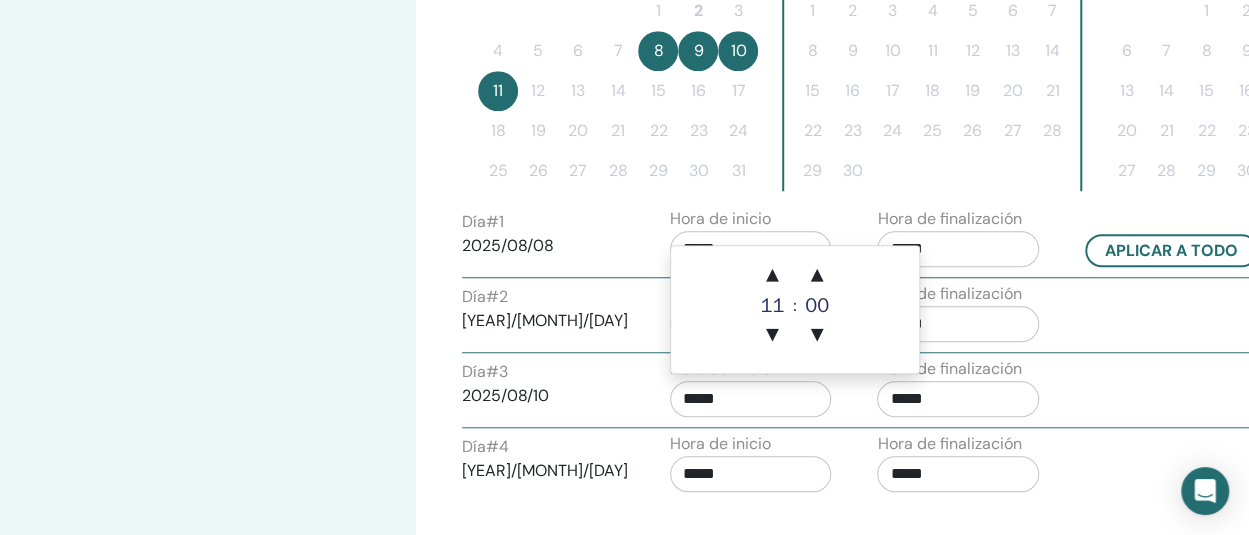 click on "*****" at bounding box center [958, 399] 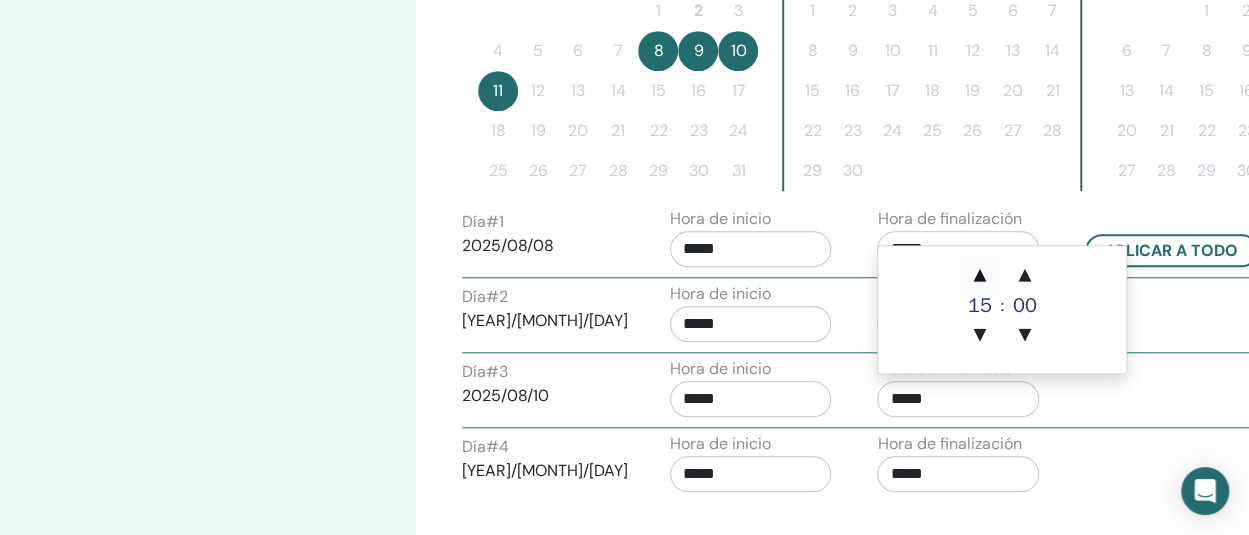 click on "▲" at bounding box center (980, 276) 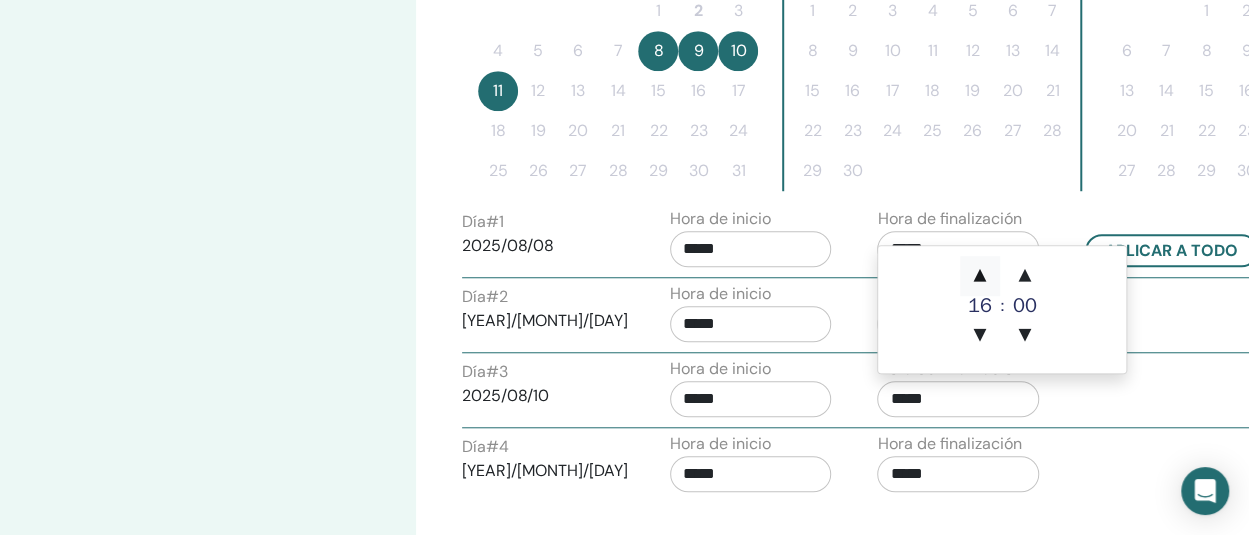 click on "▲" at bounding box center [980, 276] 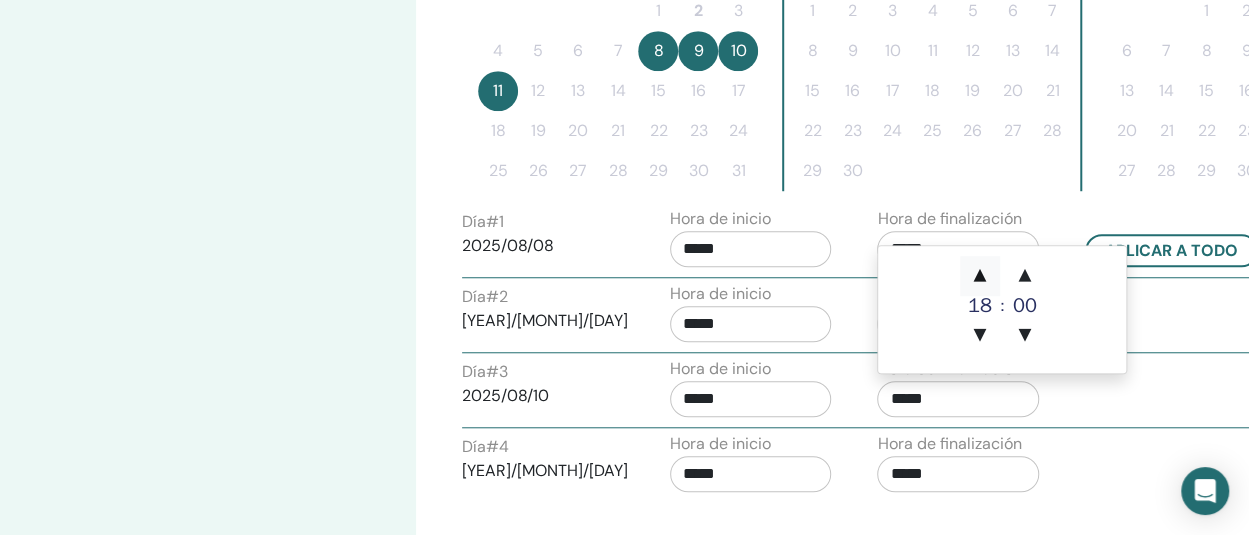 click on "▲" at bounding box center [980, 276] 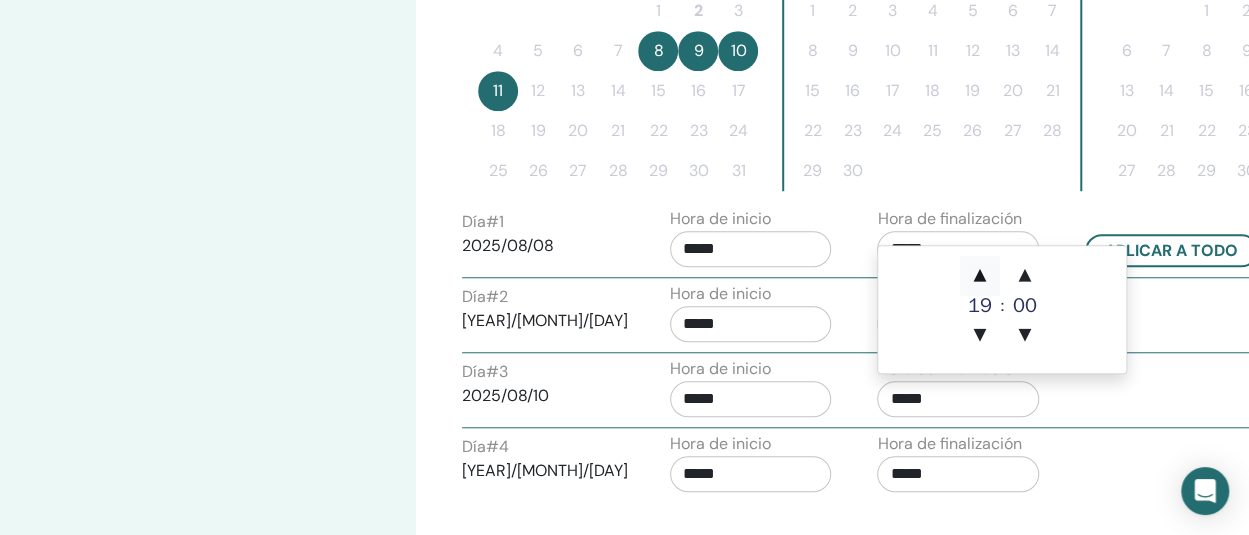 click on "▲" at bounding box center (980, 276) 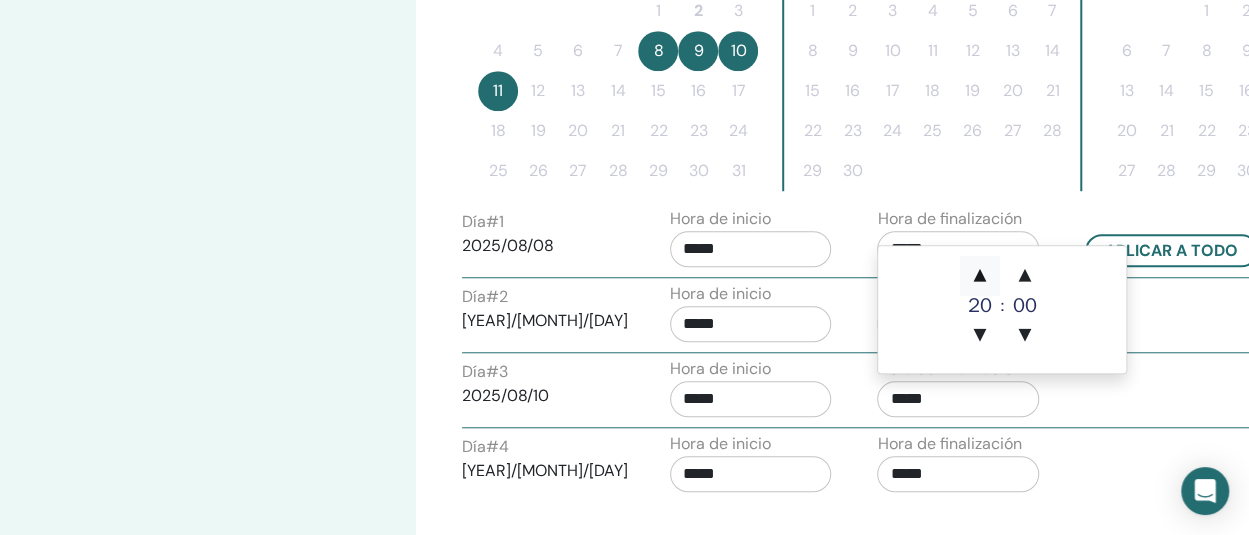 click on "▲" at bounding box center (980, 276) 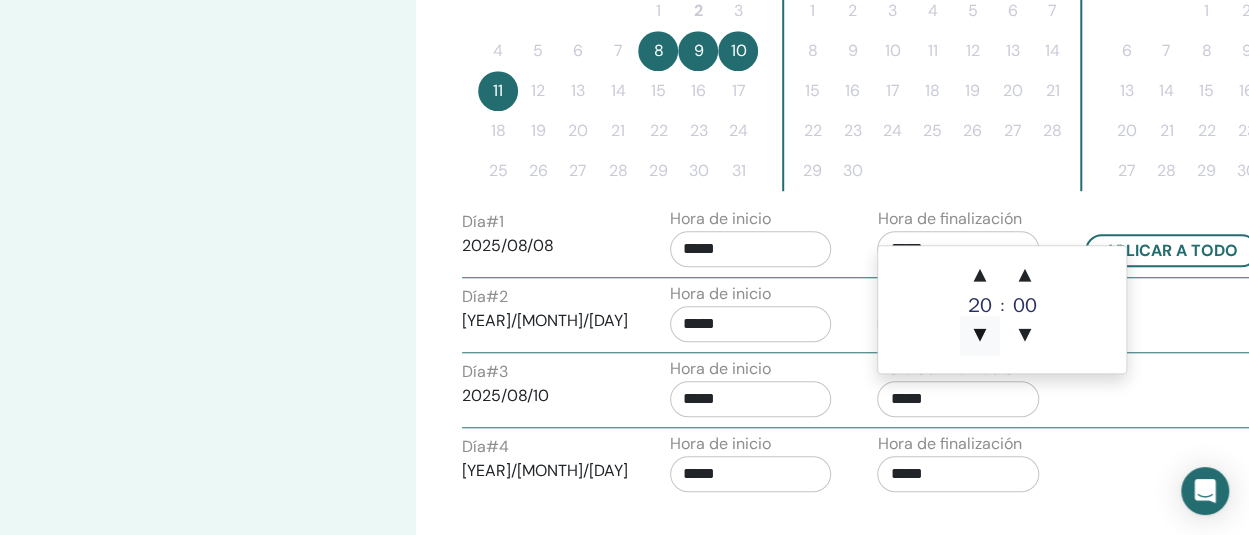 click on "▼" at bounding box center [980, 336] 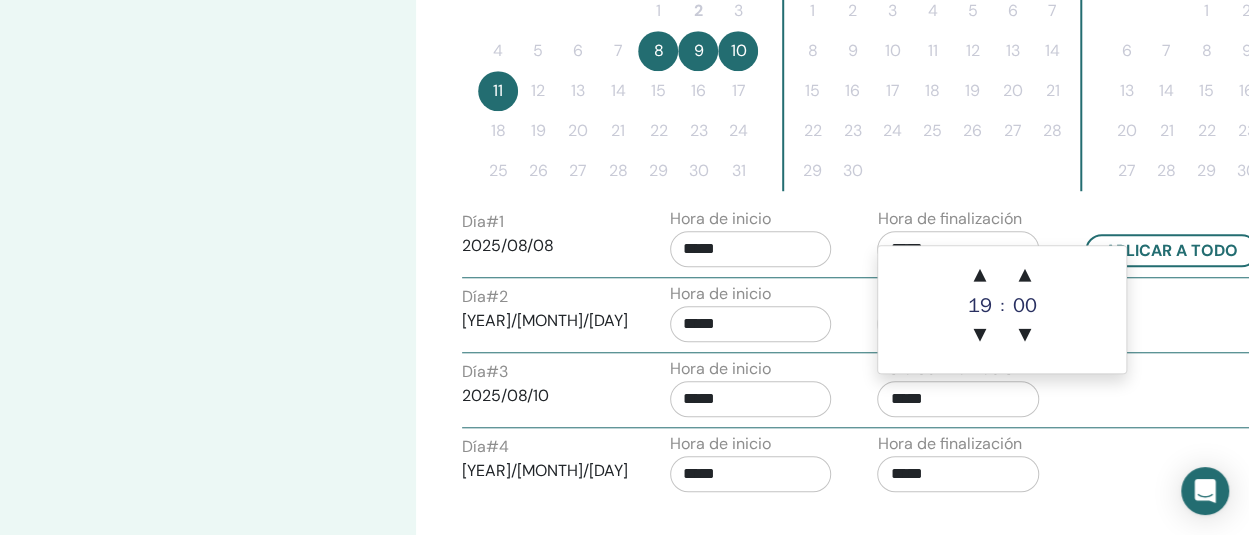 click on "Día  # 3 [YEAR]/[MONTH]/[DAY] Hora de inicio ***** Hora de finalización *****" at bounding box center [862, 392] 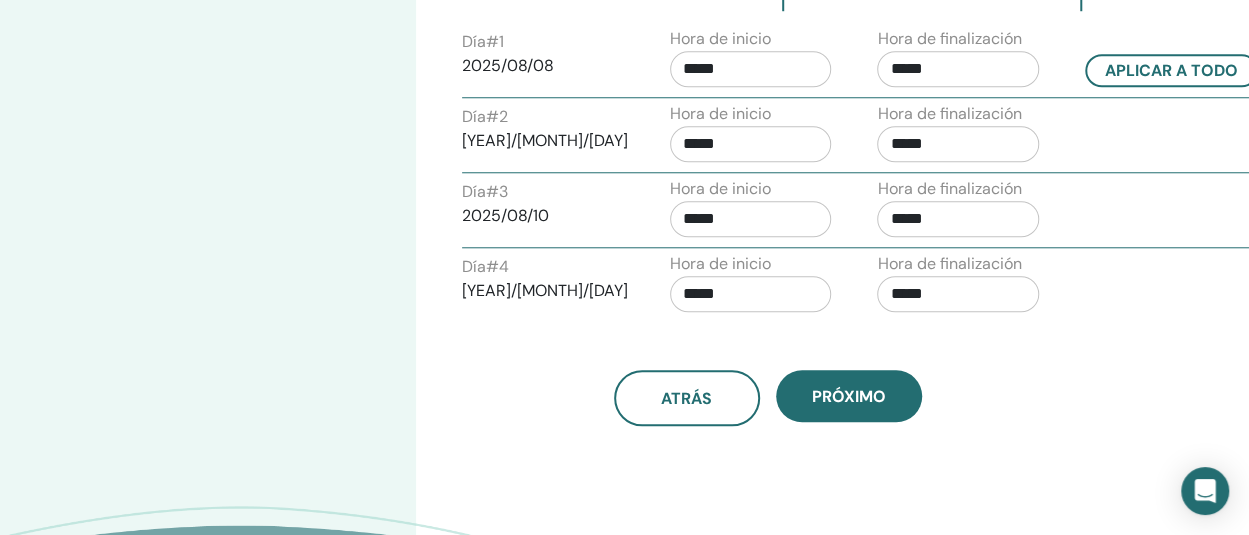 scroll, scrollTop: 854, scrollLeft: 0, axis: vertical 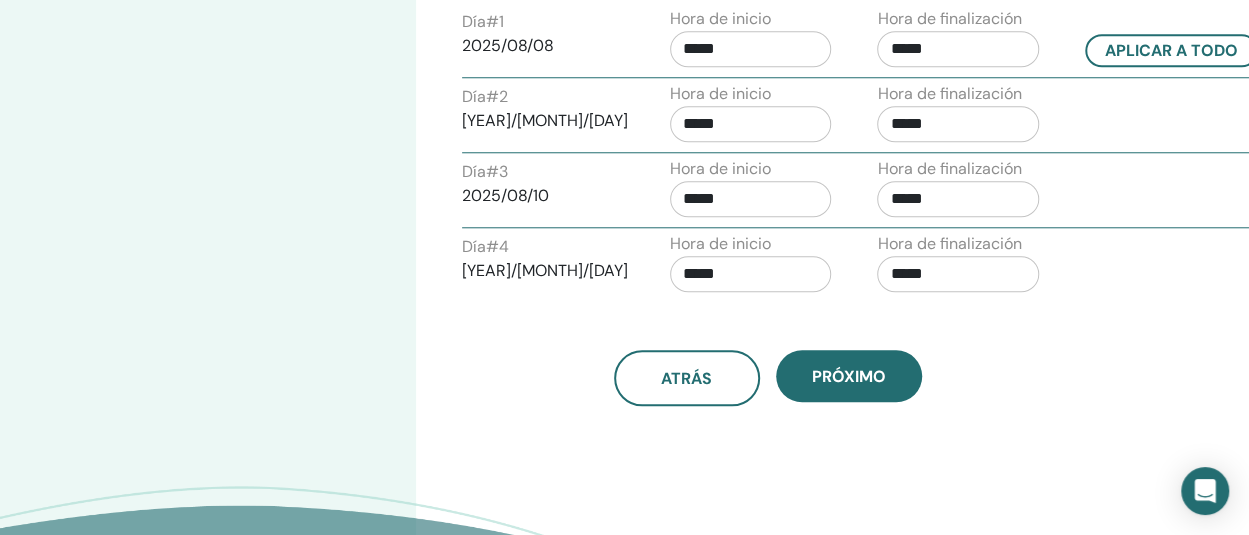 click on "*****" at bounding box center (751, 274) 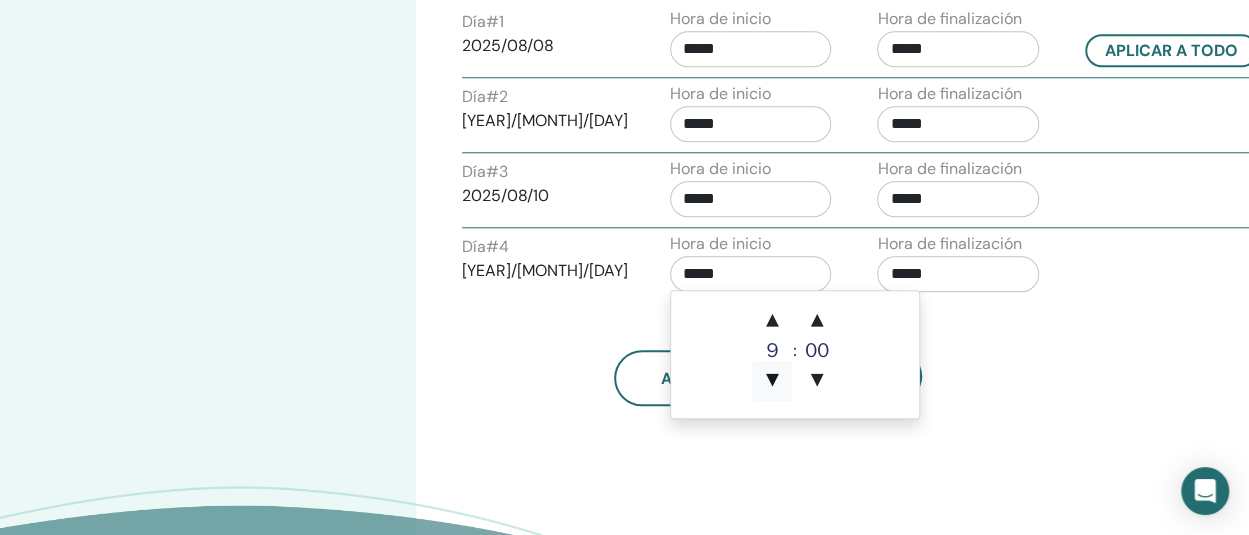click on "▼" at bounding box center (772, 381) 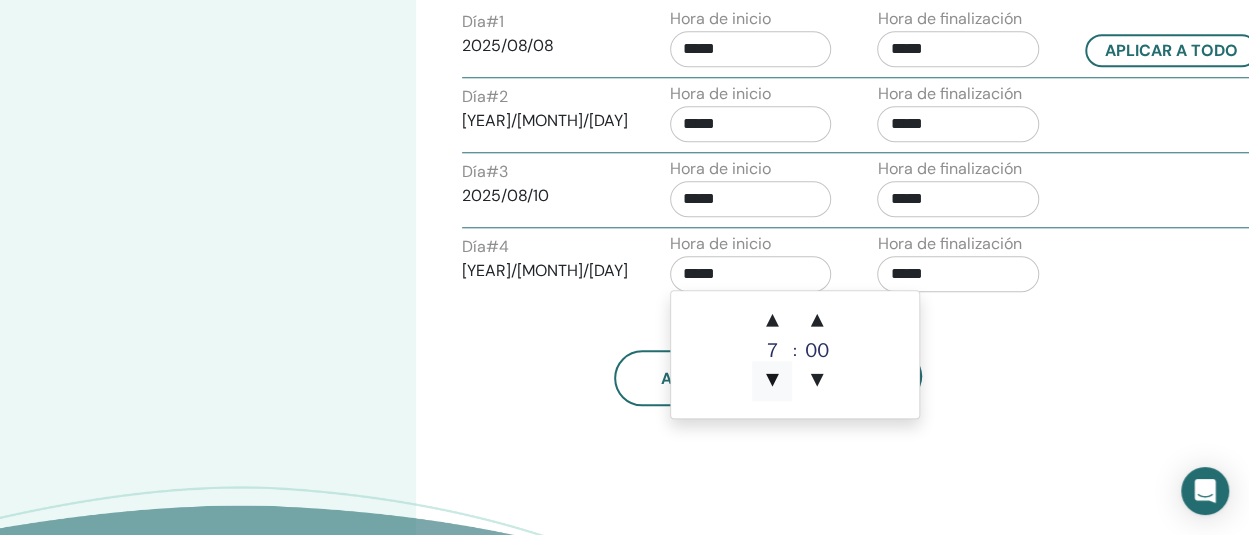 click on "▼" at bounding box center [772, 381] 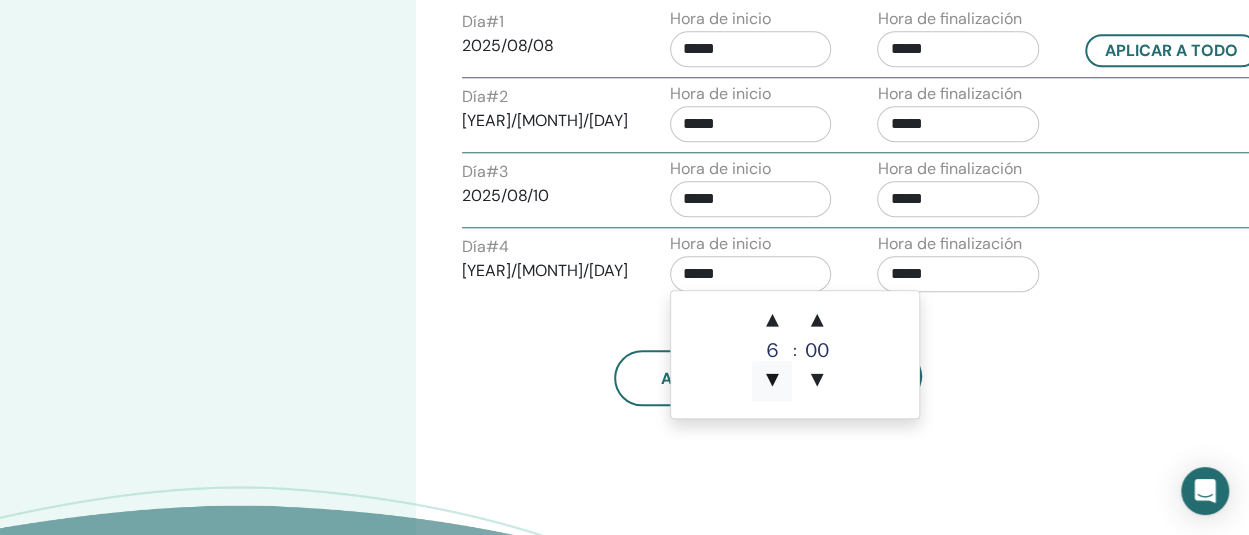 click on "▼" at bounding box center (772, 381) 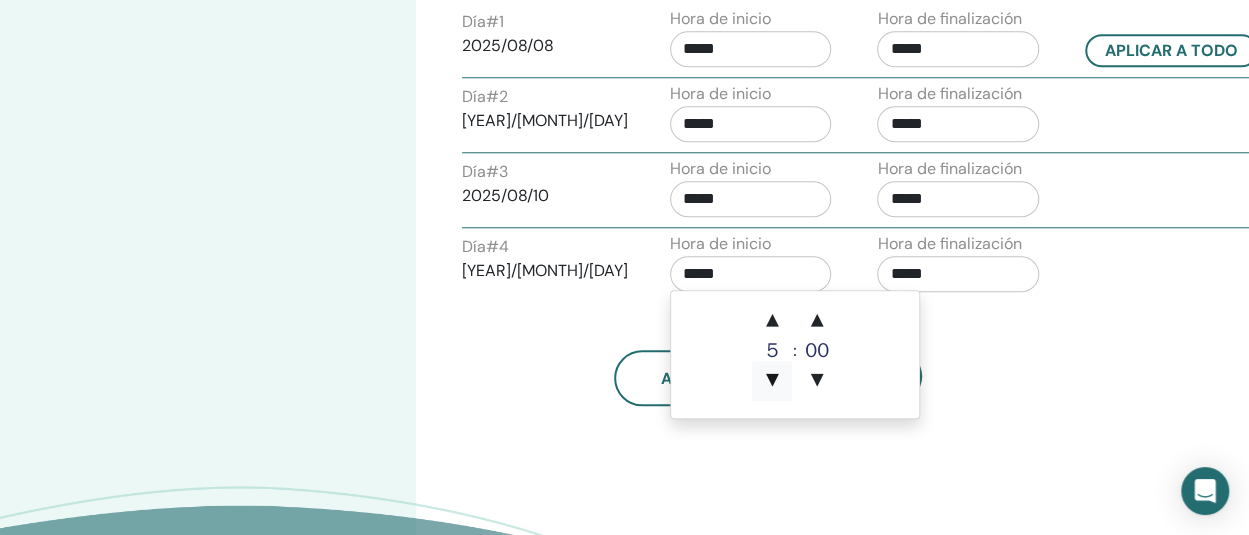 click on "▼" at bounding box center (772, 381) 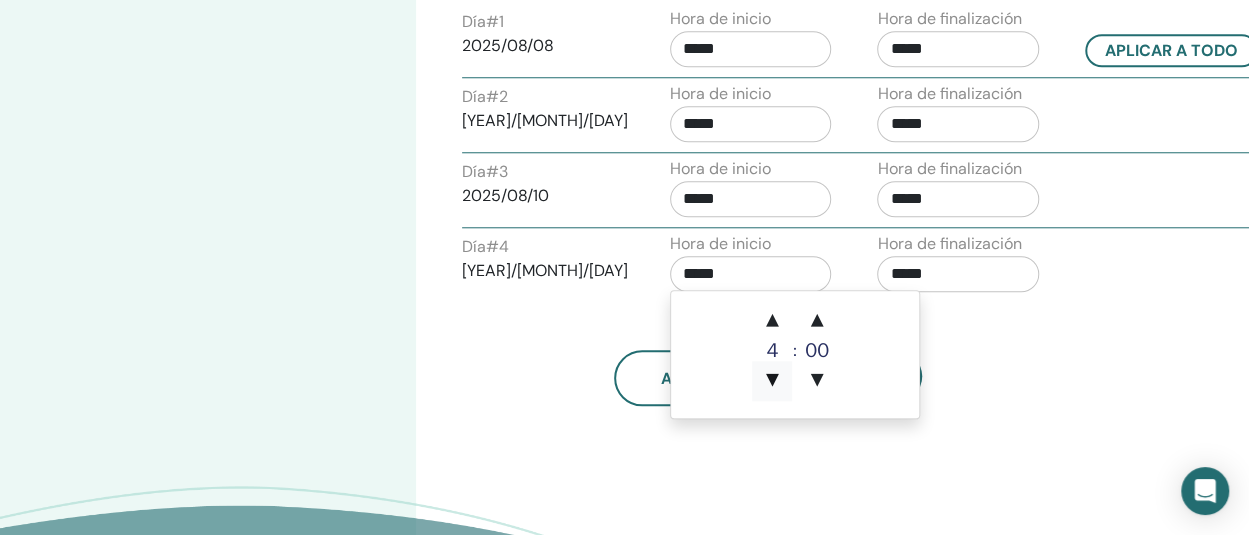 click on "▼" at bounding box center (772, 381) 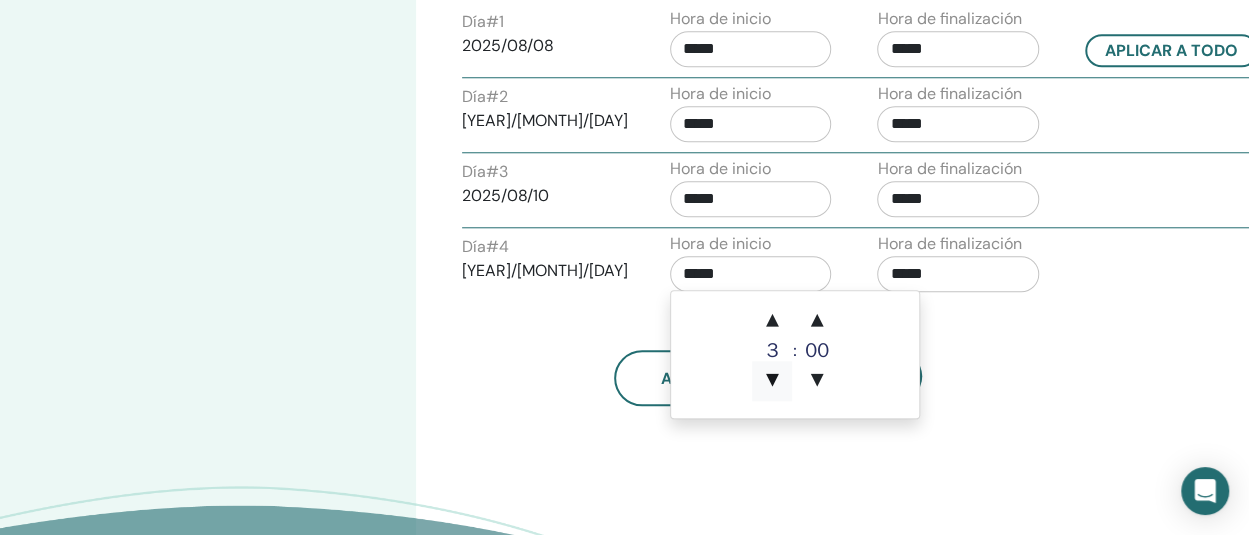 click on "▼" at bounding box center (772, 381) 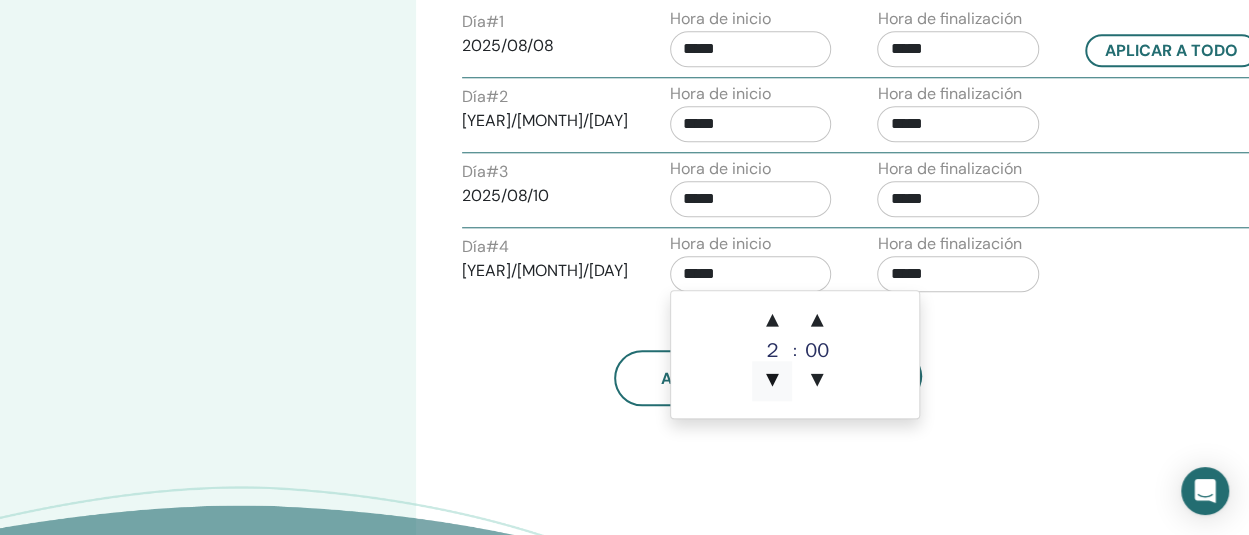 click on "▼" at bounding box center [772, 381] 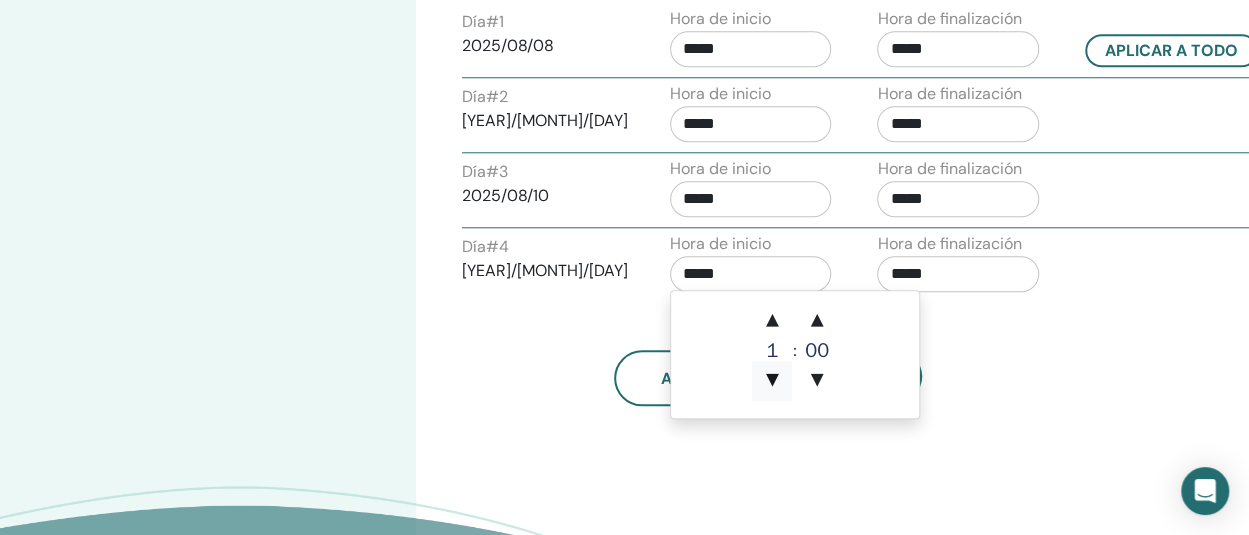 click on "▼" at bounding box center [772, 381] 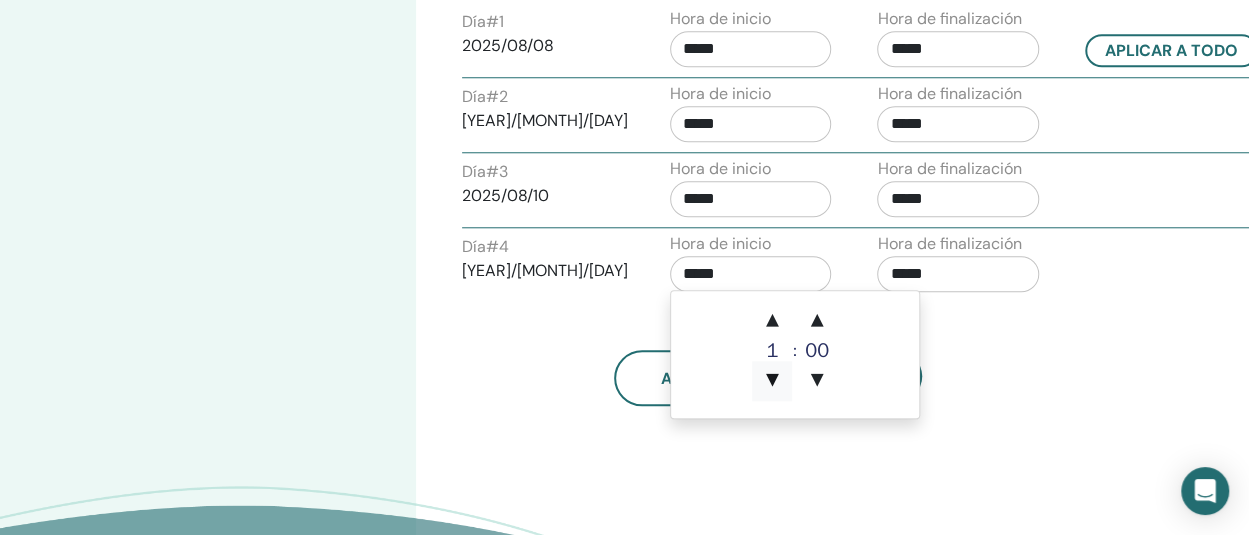 type on "*****" 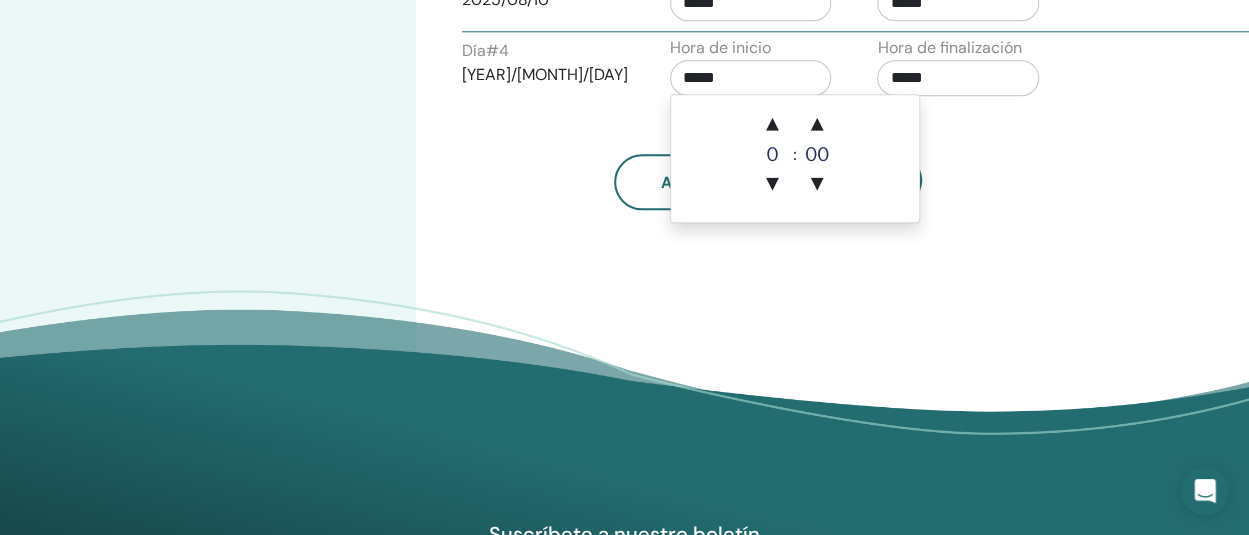 scroll, scrollTop: 1054, scrollLeft: 0, axis: vertical 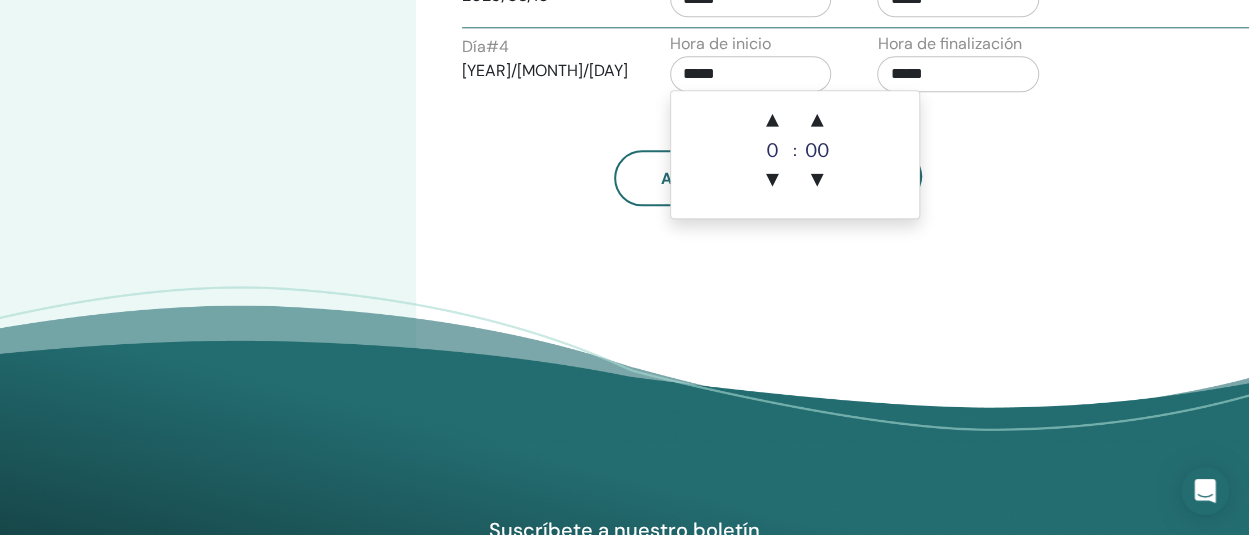 click on "Suscríbete a nuestro boletín
¡Reciba actualizaciones periódicas de ThetaHealing!
Theta Healing
¿Qué es Theta Healing?" at bounding box center (624, 617) 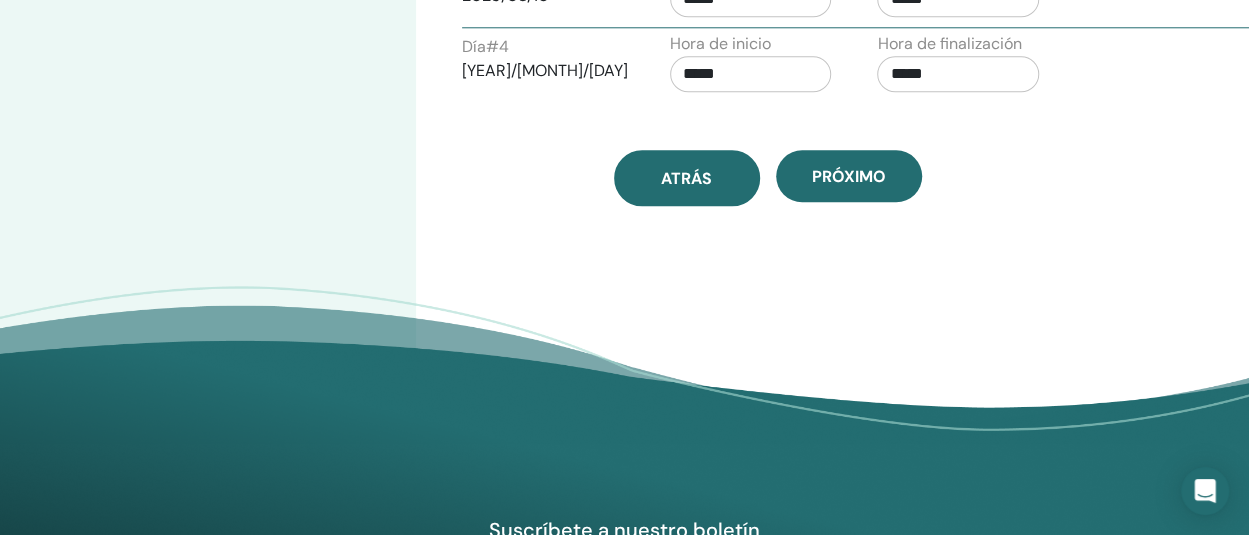 click on "atrás" at bounding box center [687, 178] 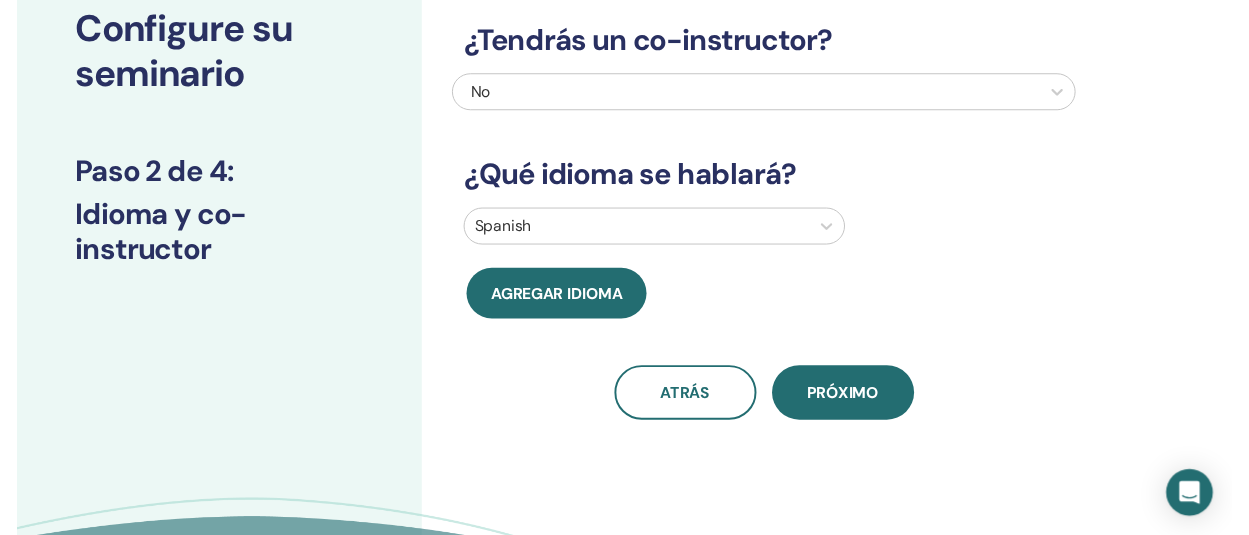 scroll, scrollTop: 60, scrollLeft: 0, axis: vertical 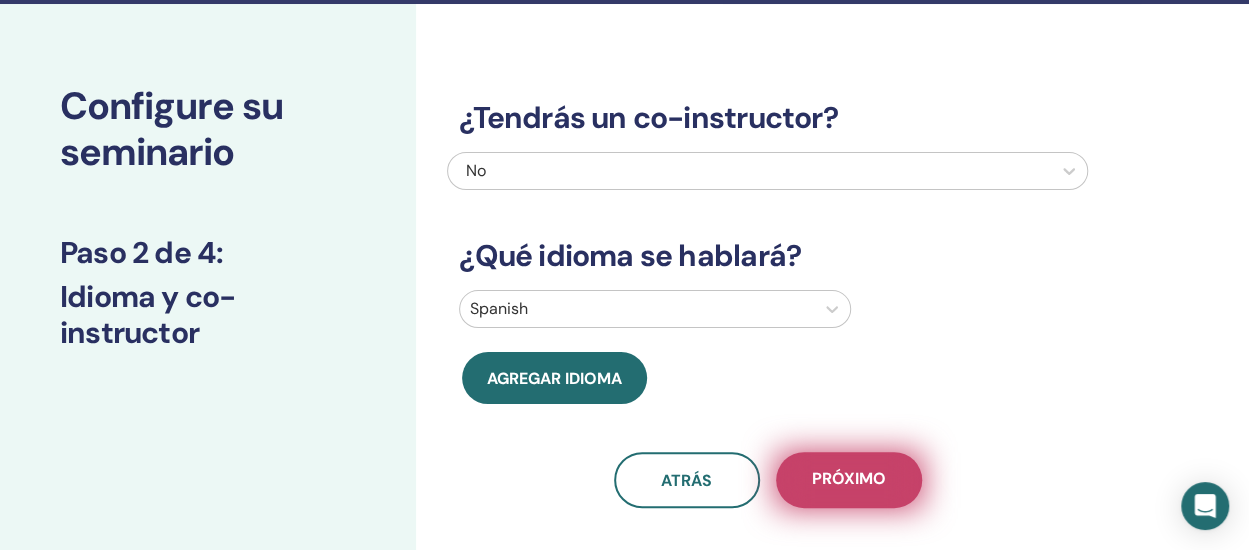 click on "próximo" at bounding box center [849, 480] 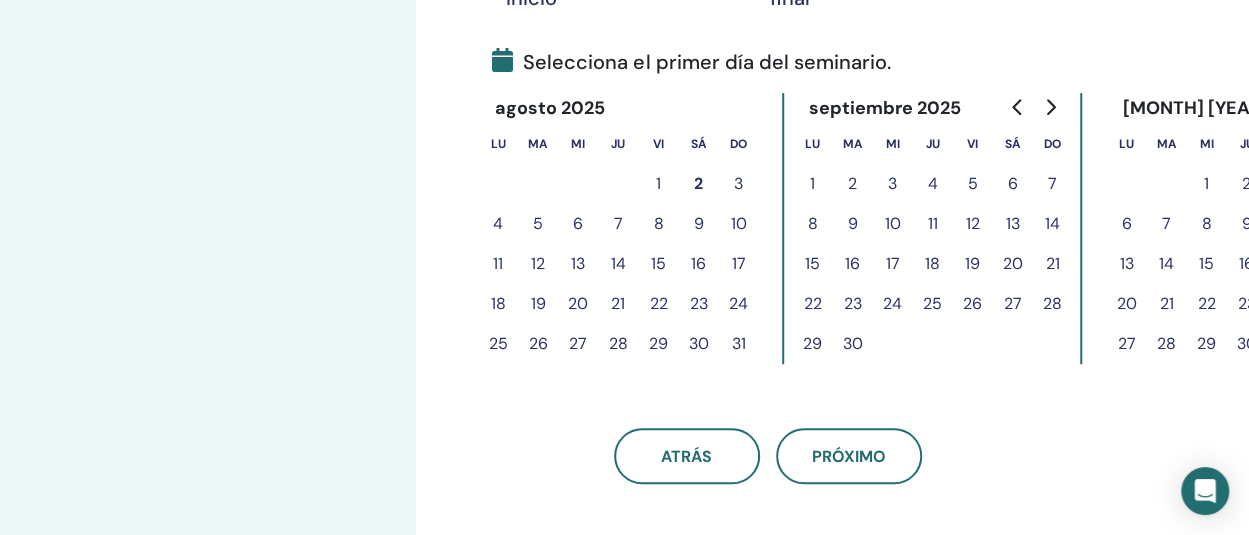 scroll, scrollTop: 460, scrollLeft: 0, axis: vertical 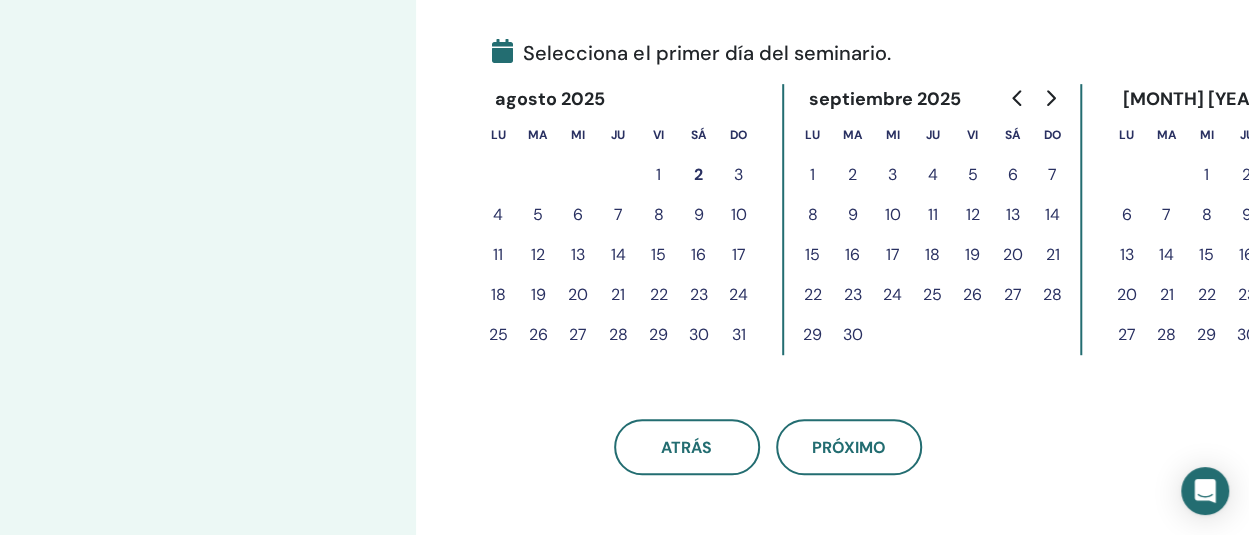 click on "8" at bounding box center (658, 215) 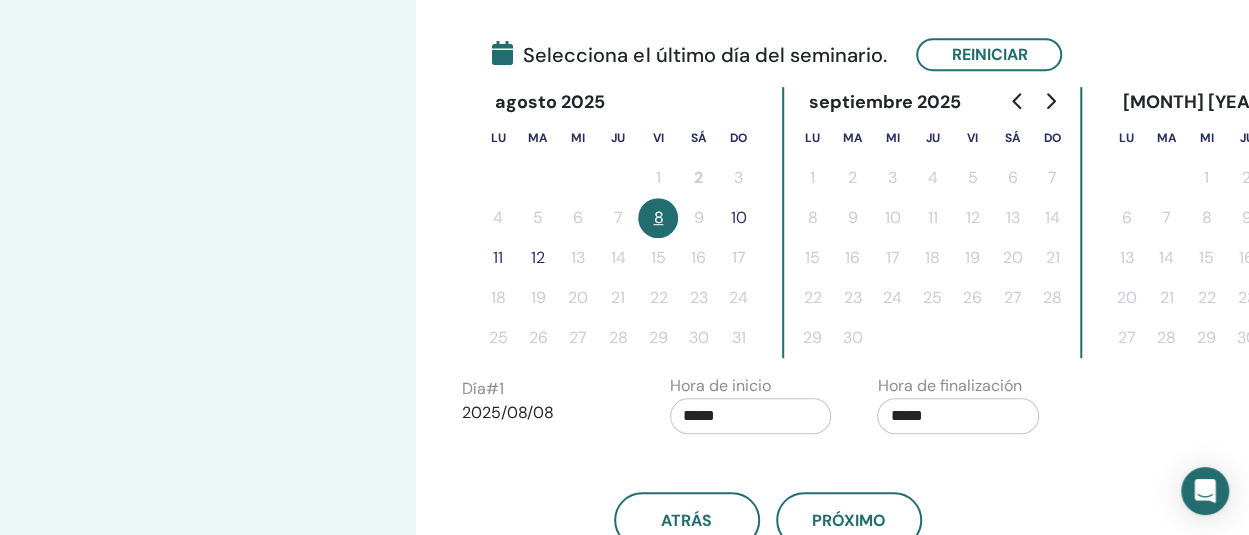 click on "10" at bounding box center [738, 218] 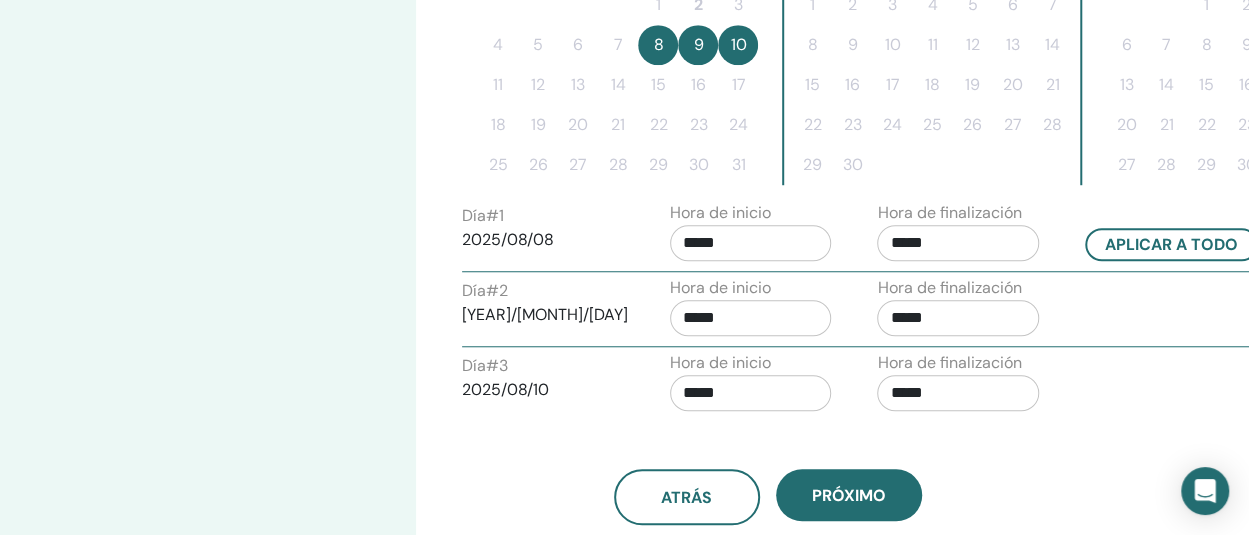 scroll, scrollTop: 760, scrollLeft: 0, axis: vertical 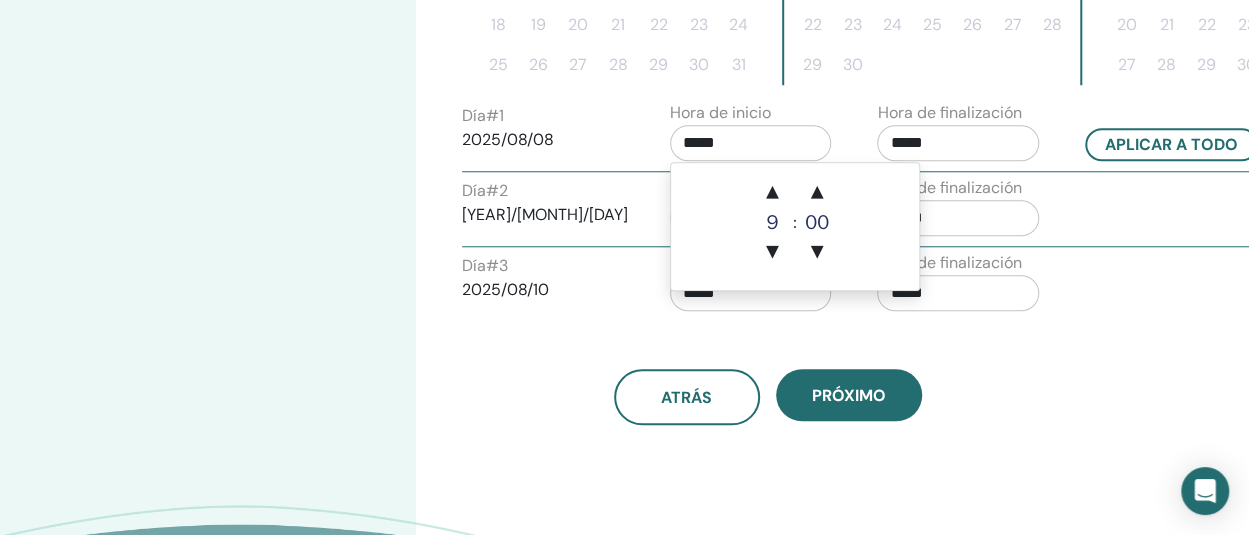 click on "*****" at bounding box center [751, 143] 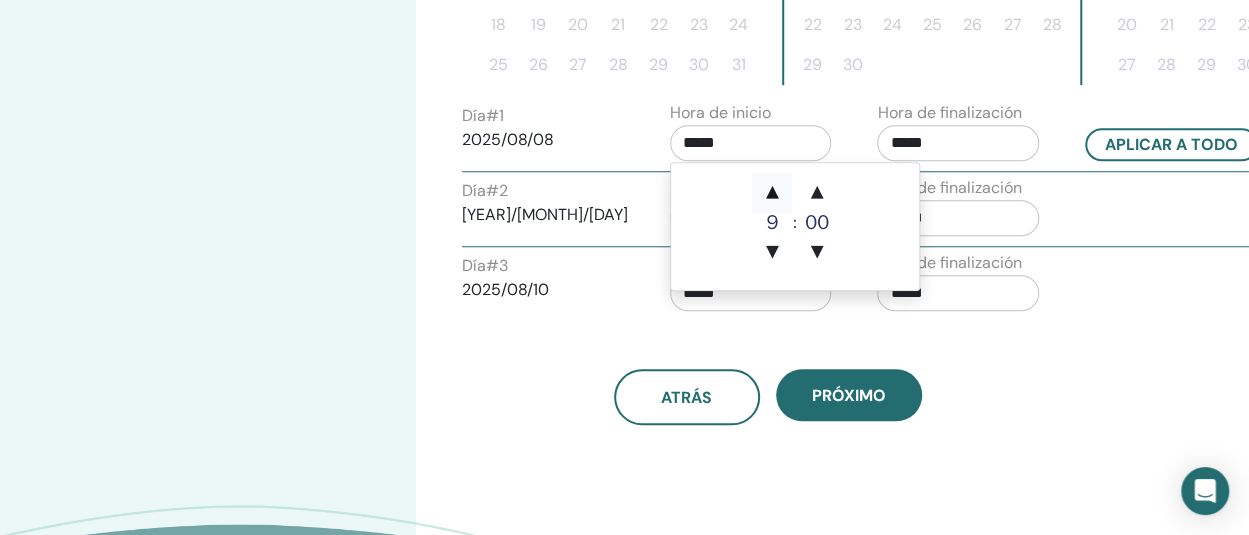 click on "▲" at bounding box center [772, 193] 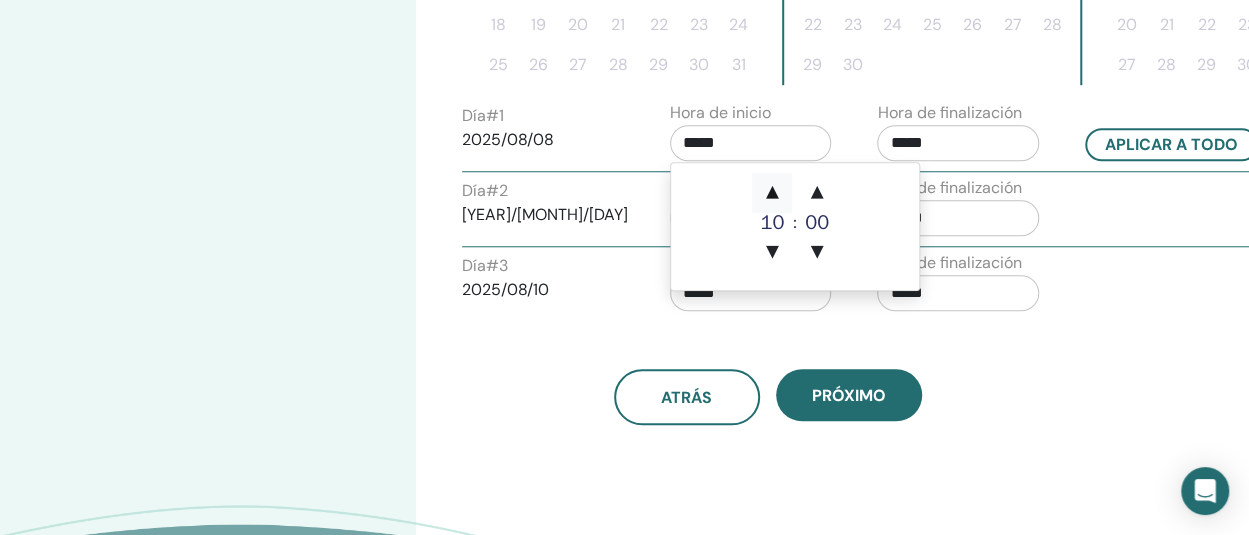 click on "▲" at bounding box center (772, 193) 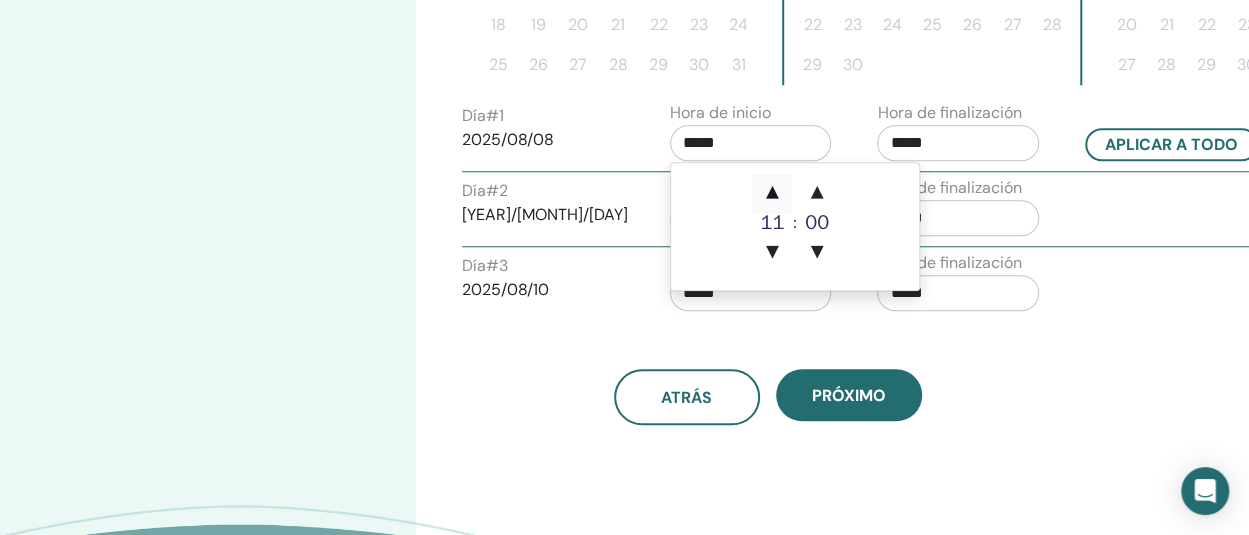 click on "▲" at bounding box center [772, 193] 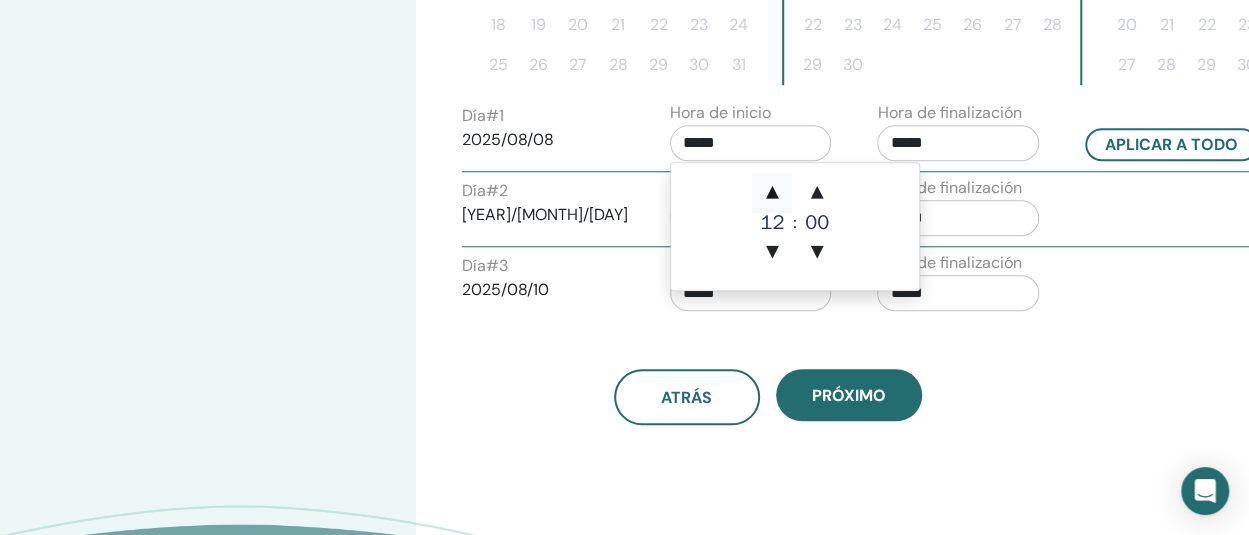 click on "▲" at bounding box center [772, 193] 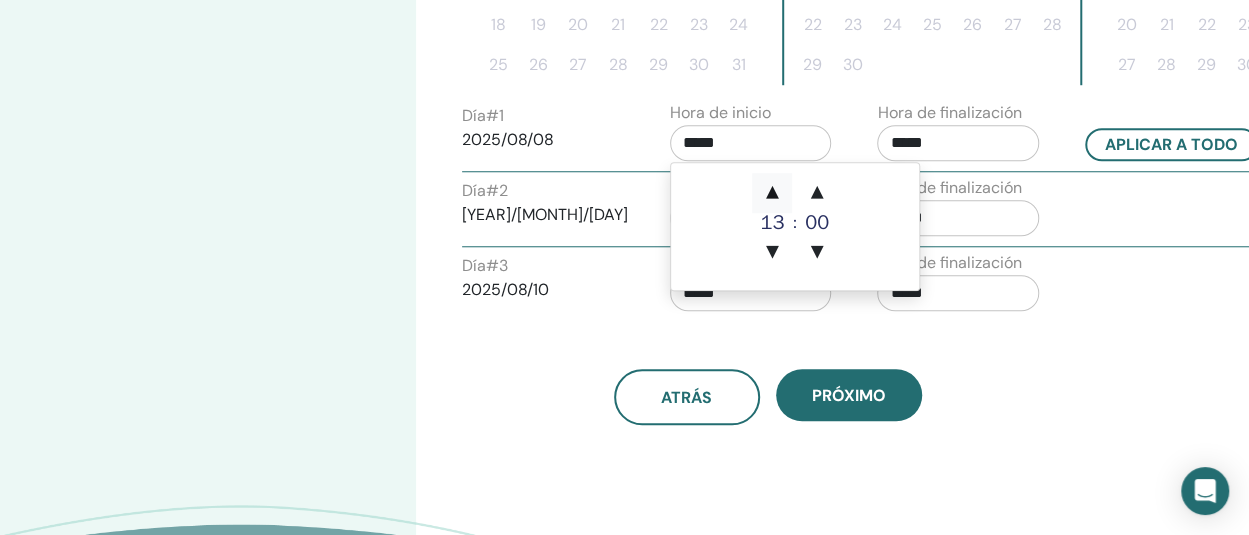 click on "▲" at bounding box center [772, 193] 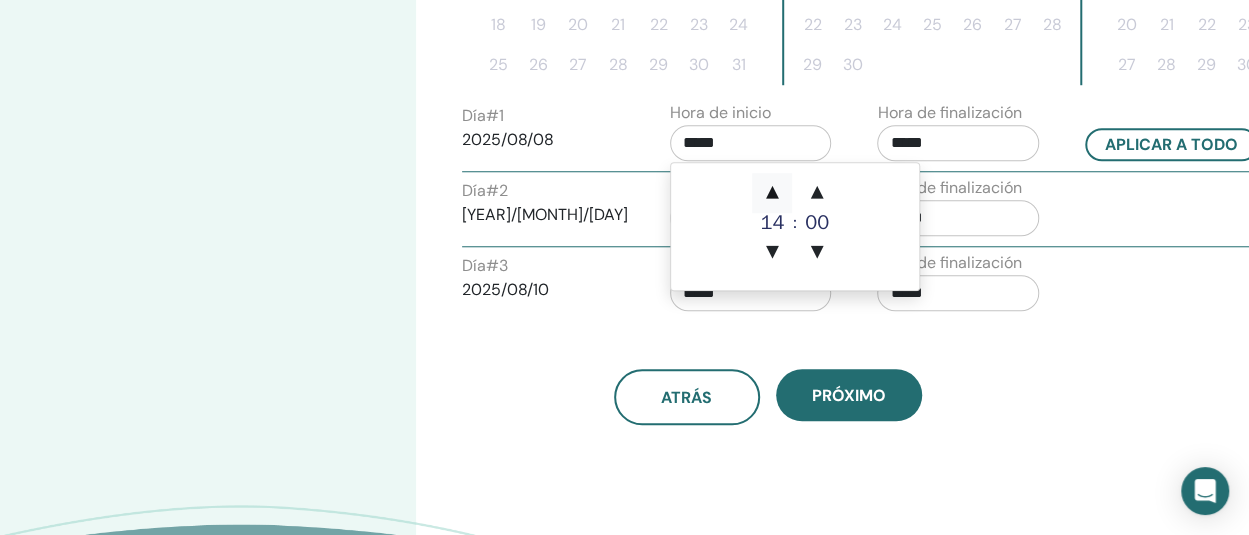 click on "▲" at bounding box center [772, 193] 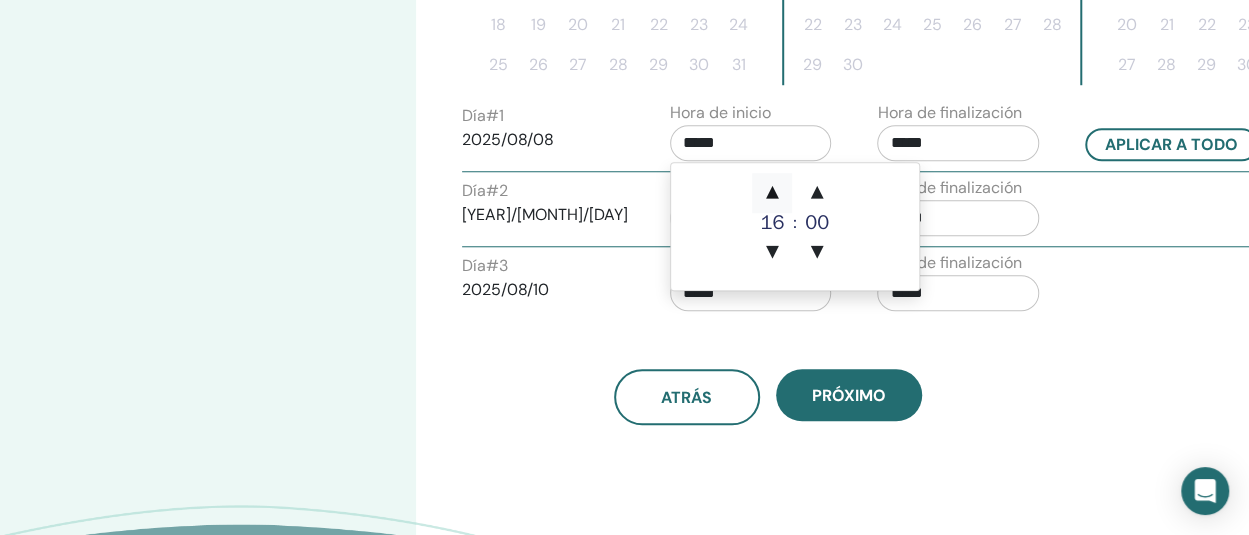 click on "▲" at bounding box center (772, 193) 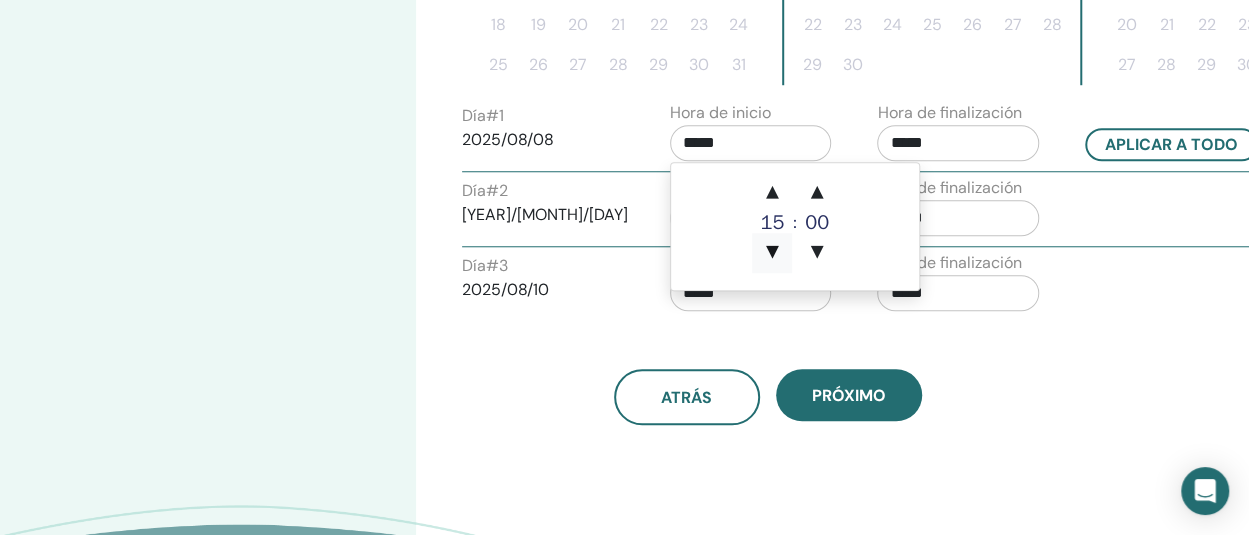 click on "▼" at bounding box center (772, 253) 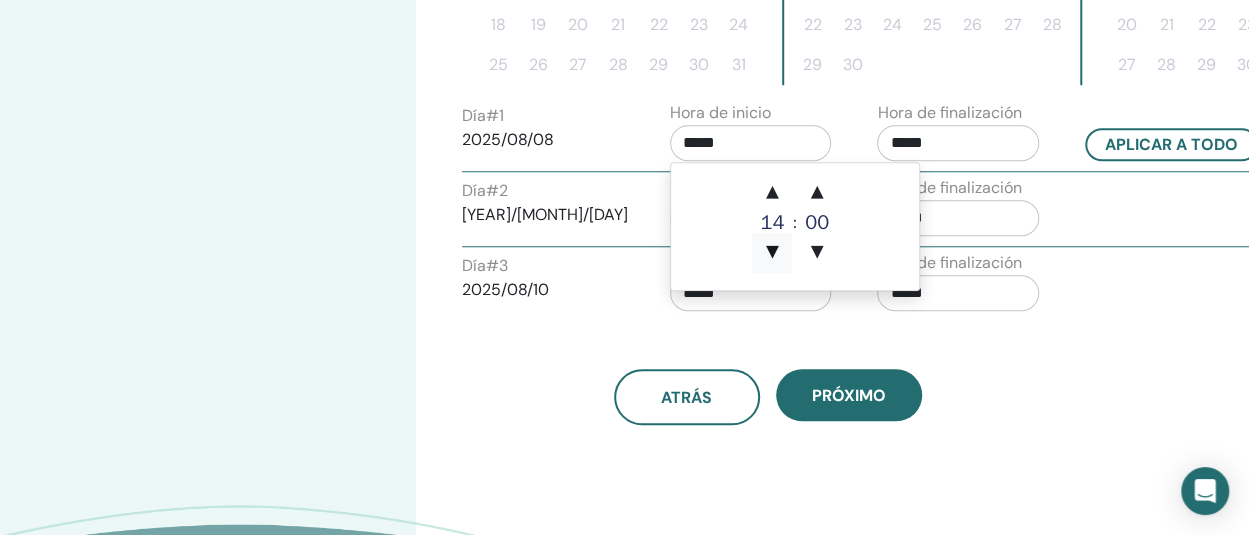 click on "▼" at bounding box center (772, 253) 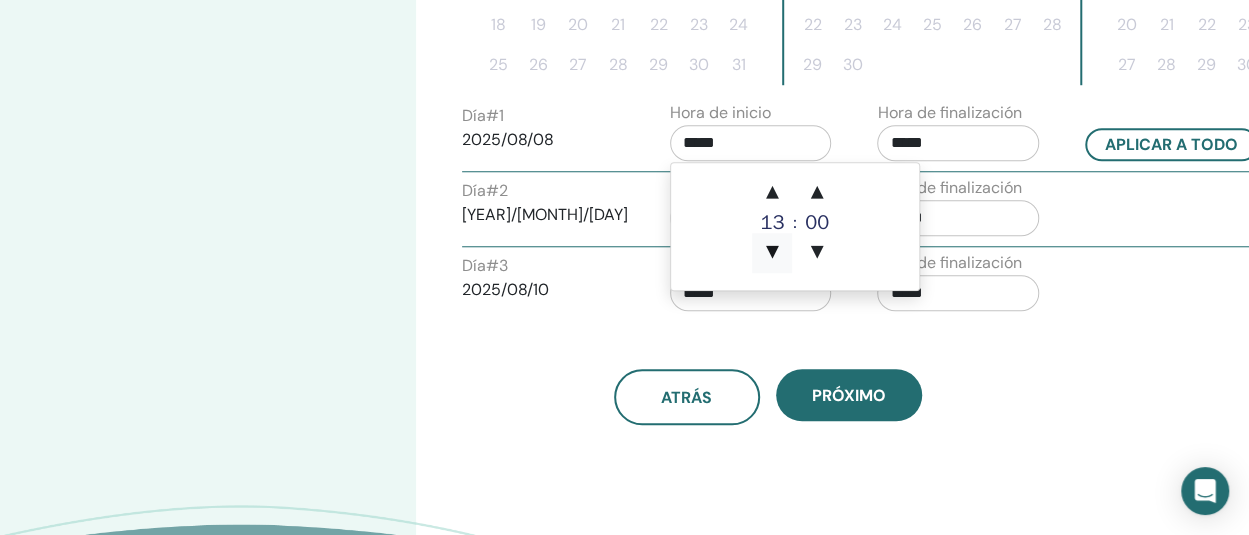 click on "▼" at bounding box center [772, 253] 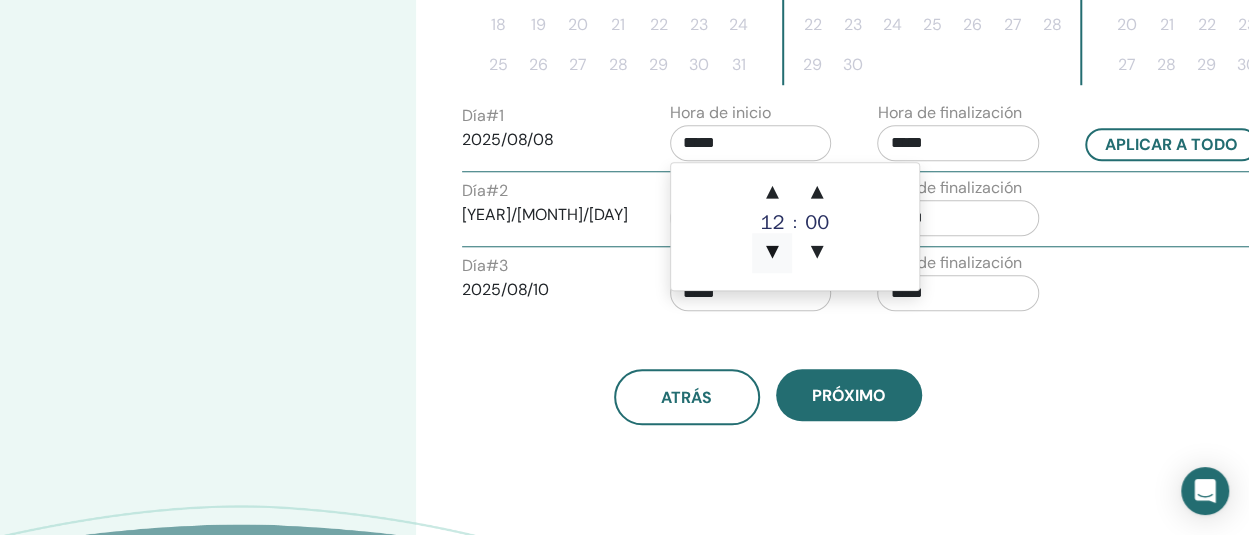 click on "▼" at bounding box center [772, 253] 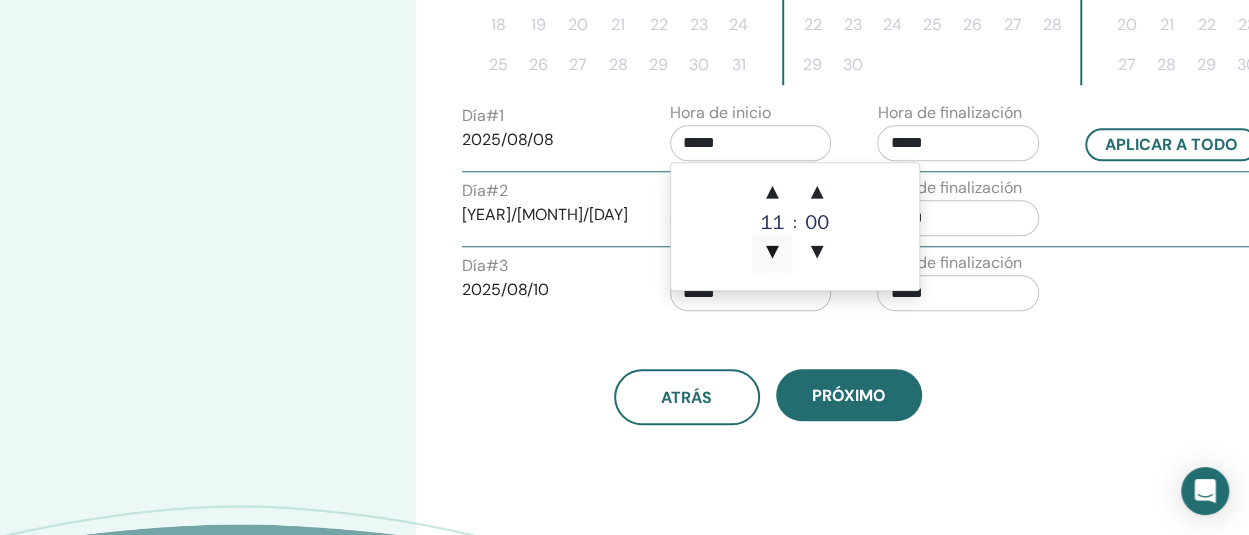 click on "▼" at bounding box center [772, 253] 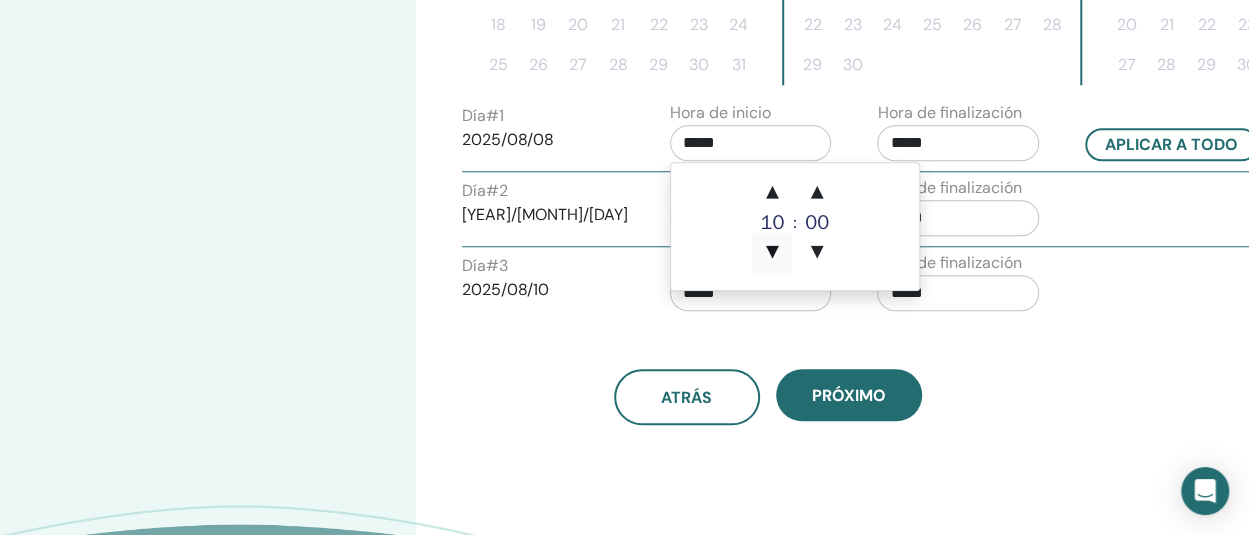 click on "▼" at bounding box center (772, 253) 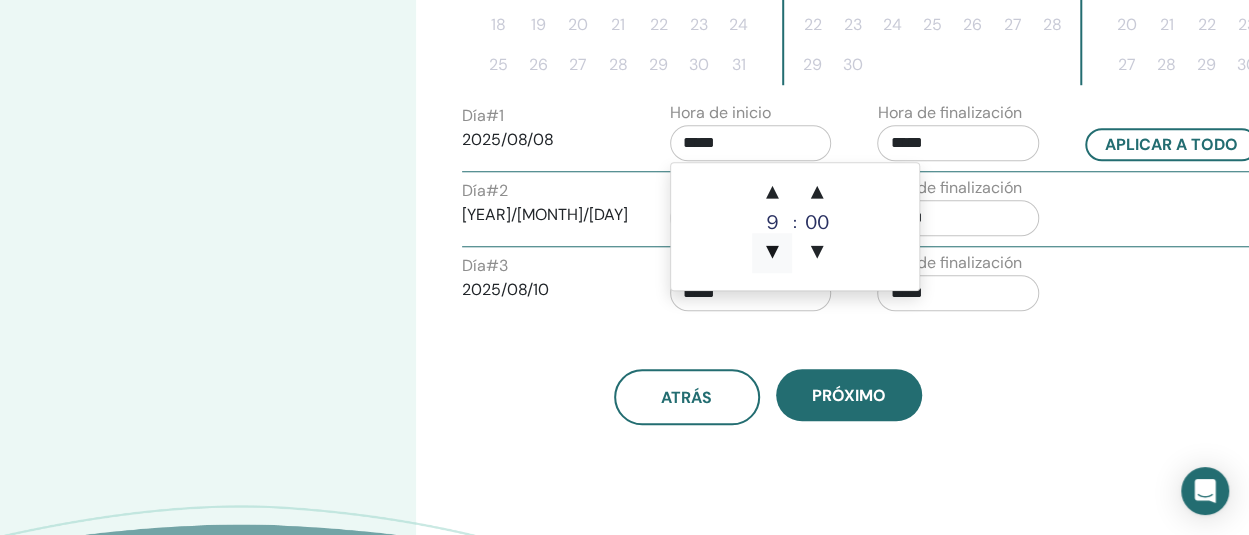 click on "▼" at bounding box center (772, 253) 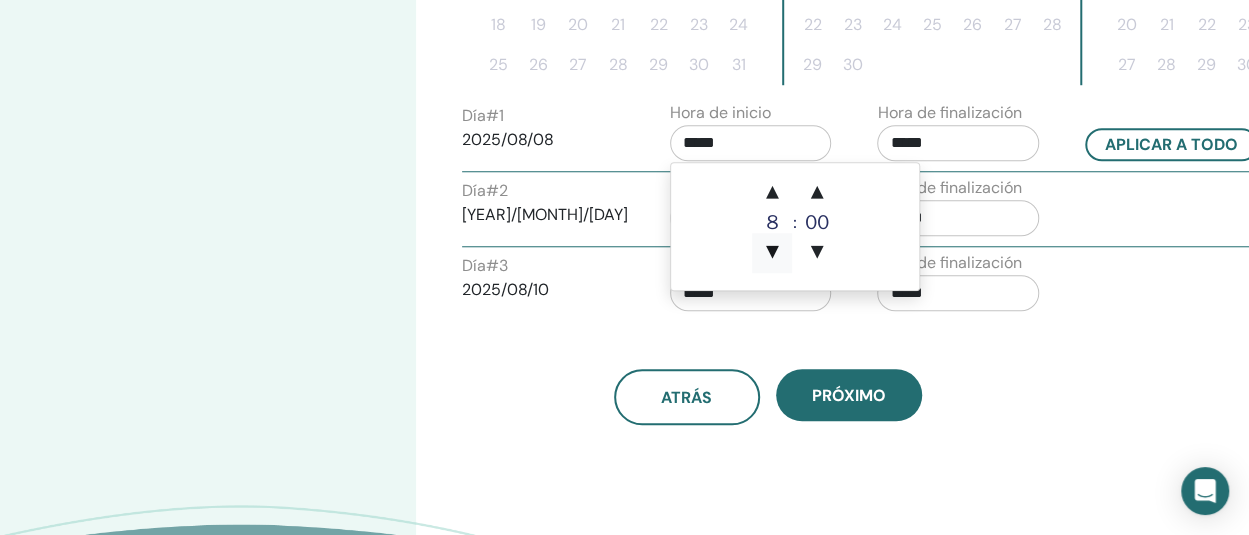 click on "▼" at bounding box center (772, 253) 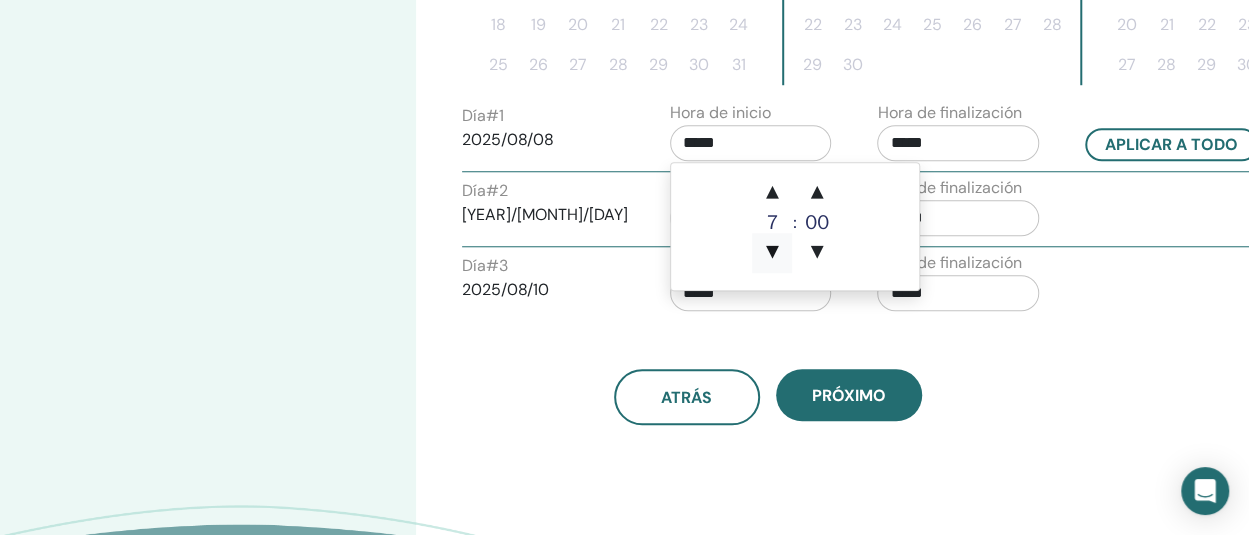 click on "▼" at bounding box center [772, 253] 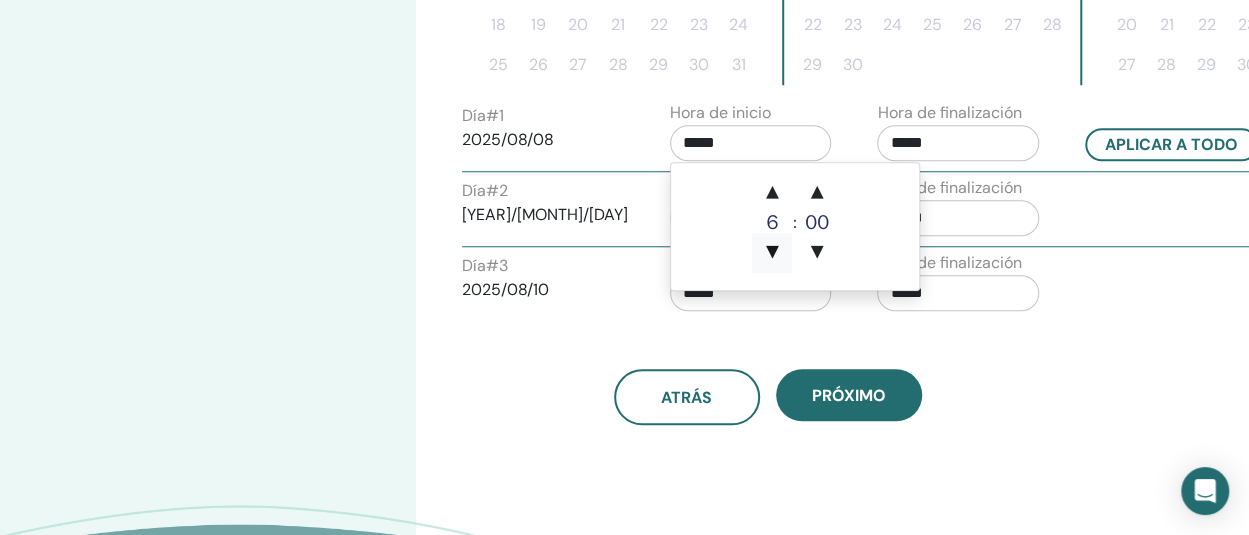 click on "▼" at bounding box center [772, 253] 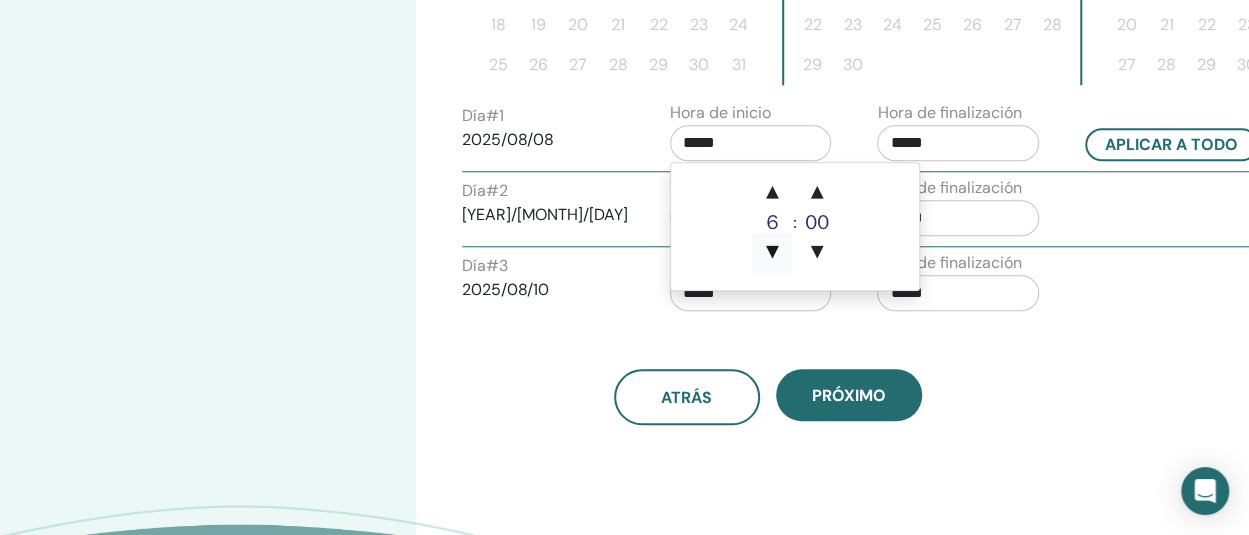 click on "▼" at bounding box center (772, 253) 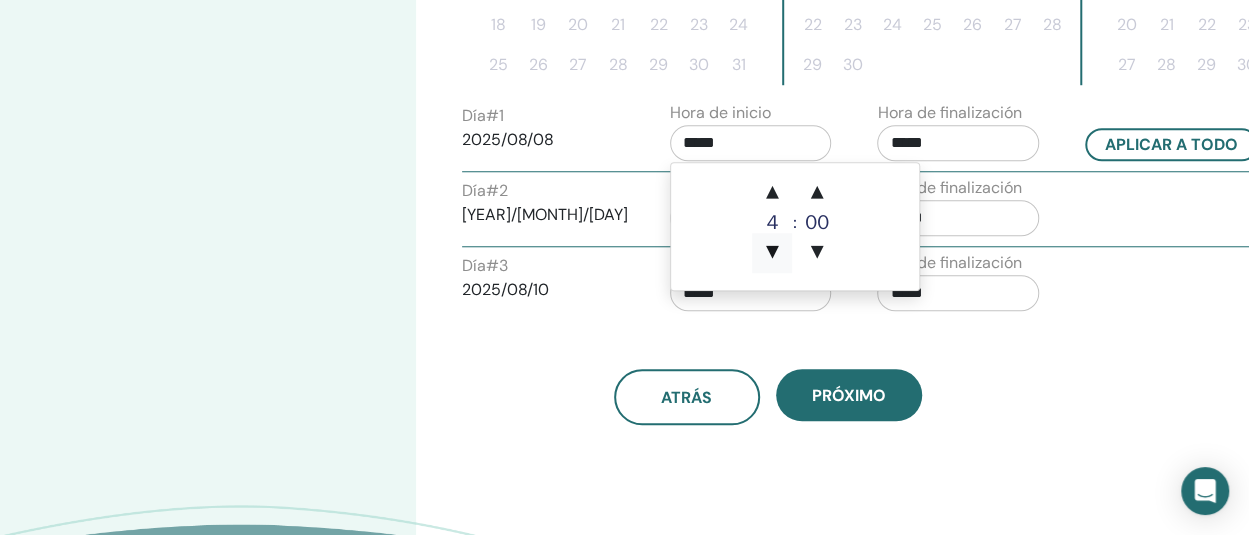 click on "▼" at bounding box center [772, 253] 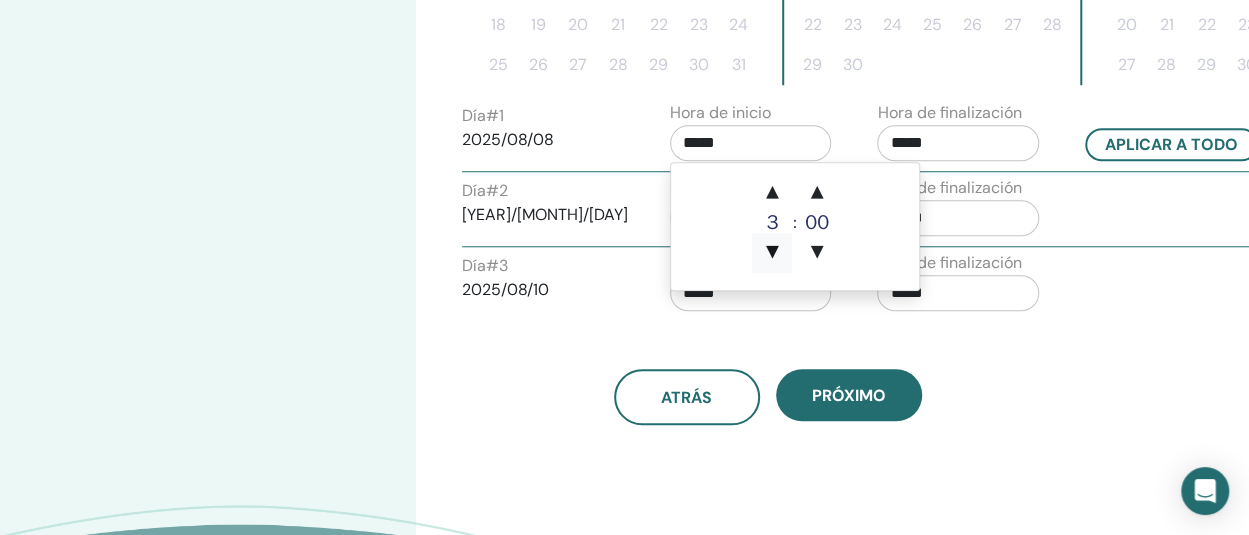click on "▼" at bounding box center (772, 253) 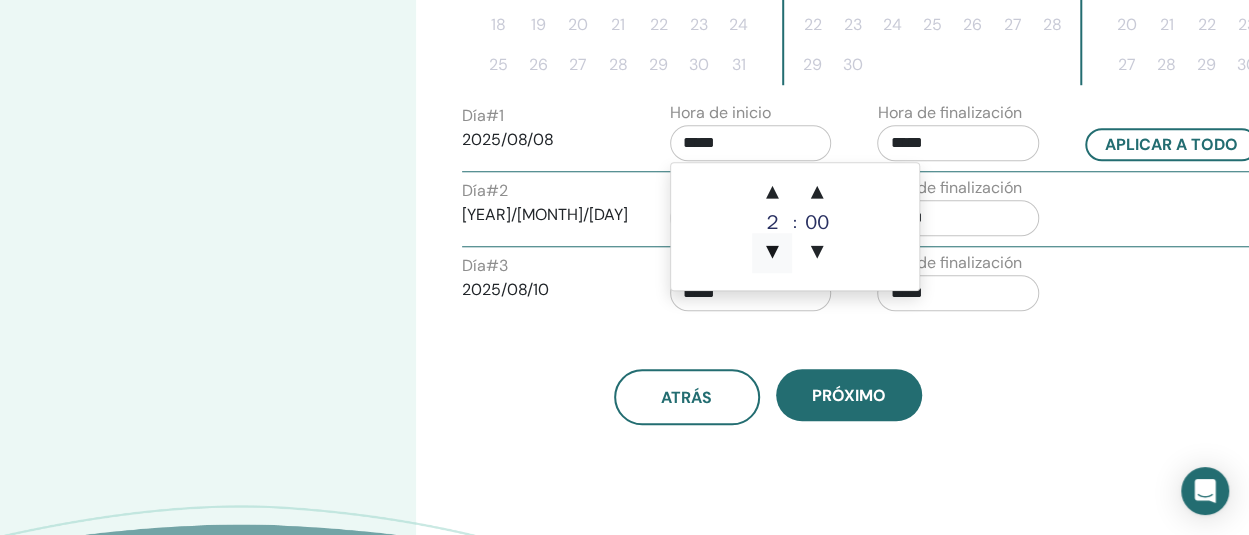 click on "▼" at bounding box center [772, 253] 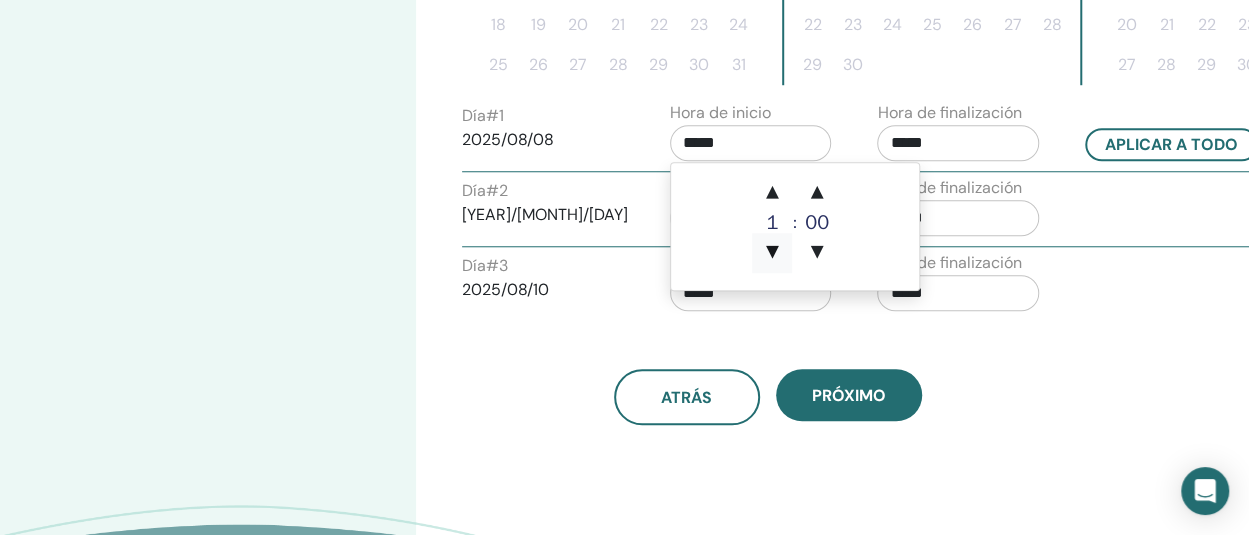 click on "▼" at bounding box center [772, 253] 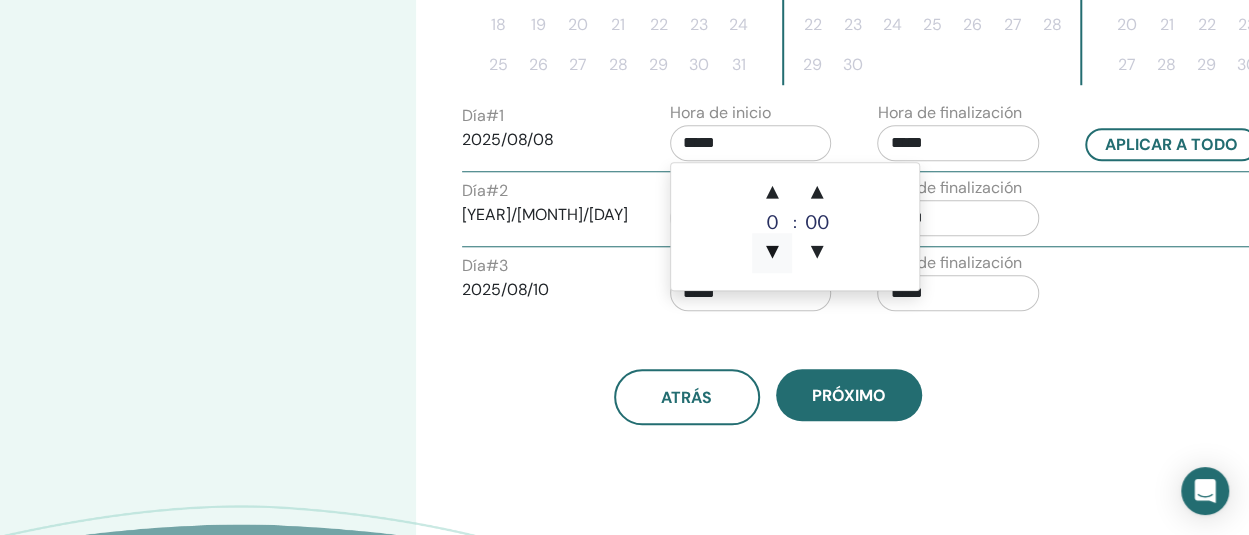 click on "▼" at bounding box center (772, 253) 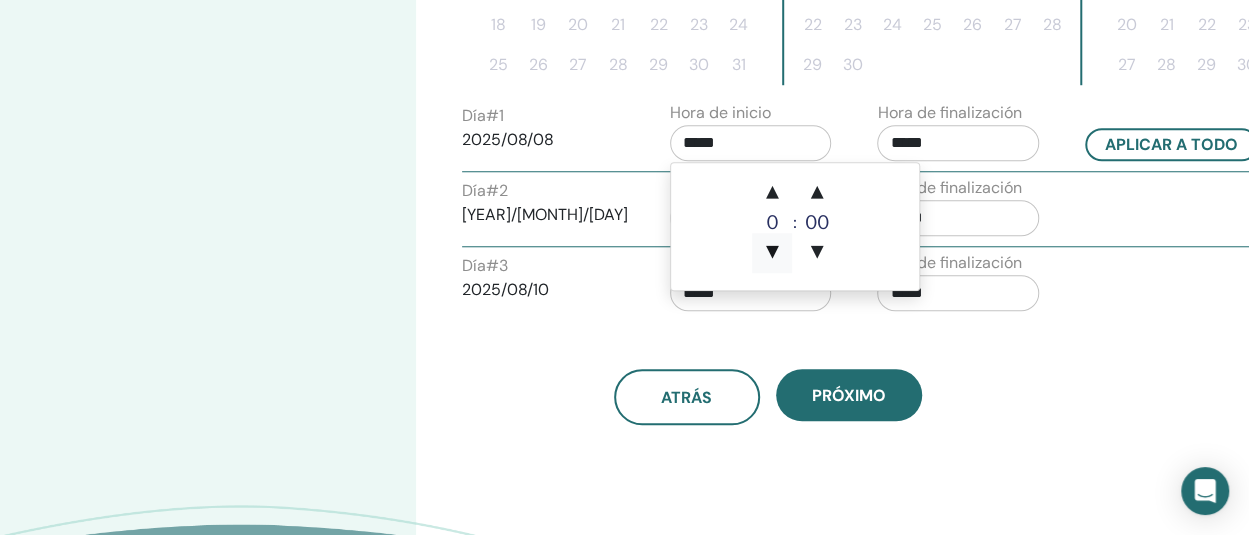 click on "▼" at bounding box center (772, 253) 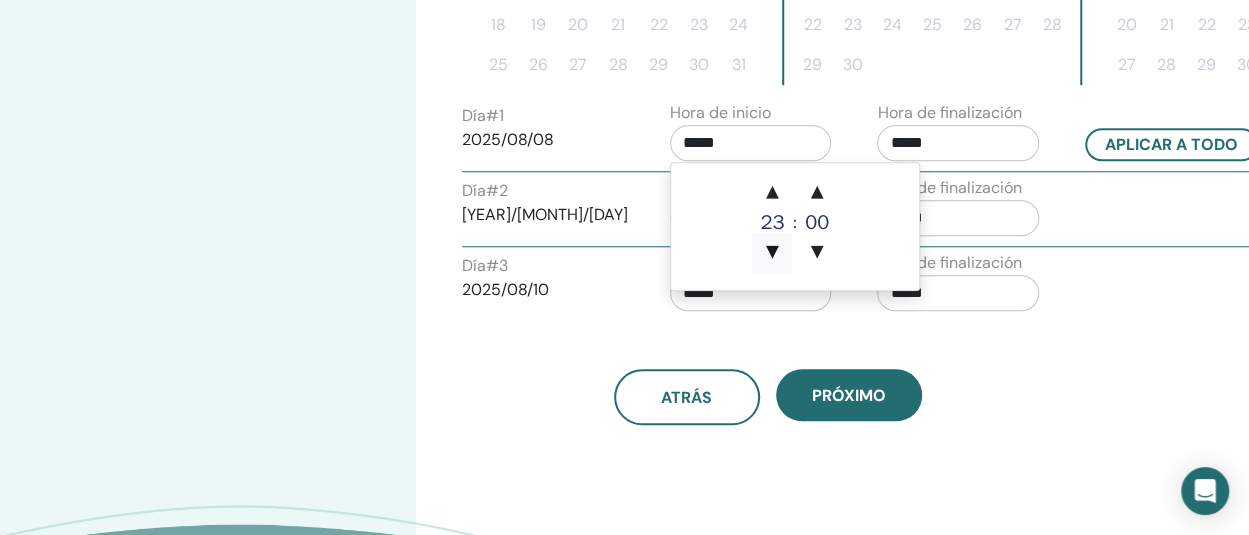 click on "▼" at bounding box center [772, 253] 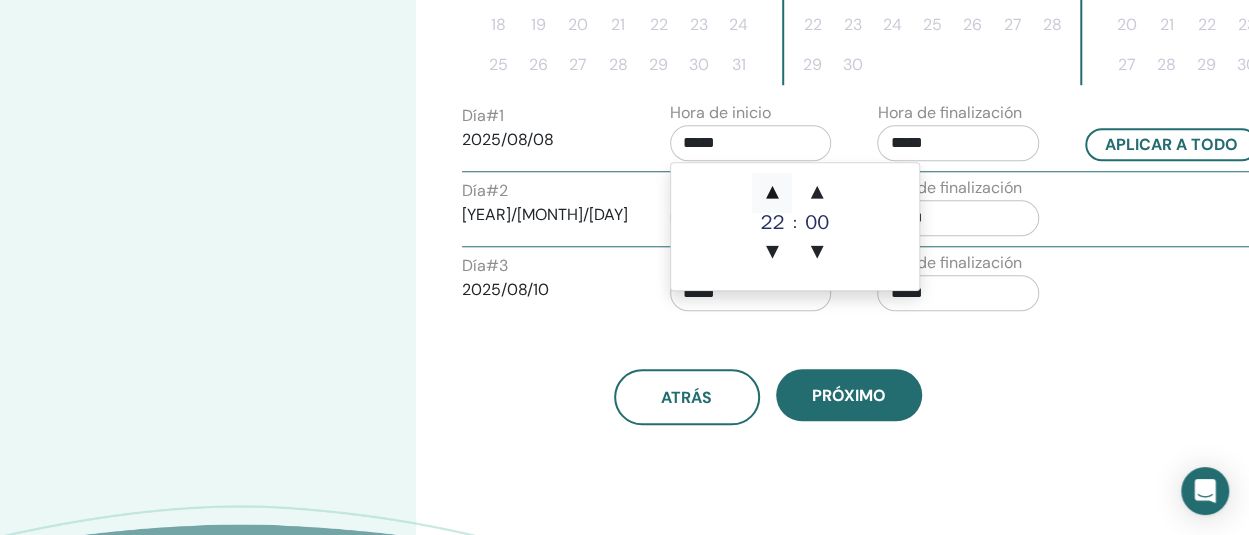 click on "▲" at bounding box center (772, 193) 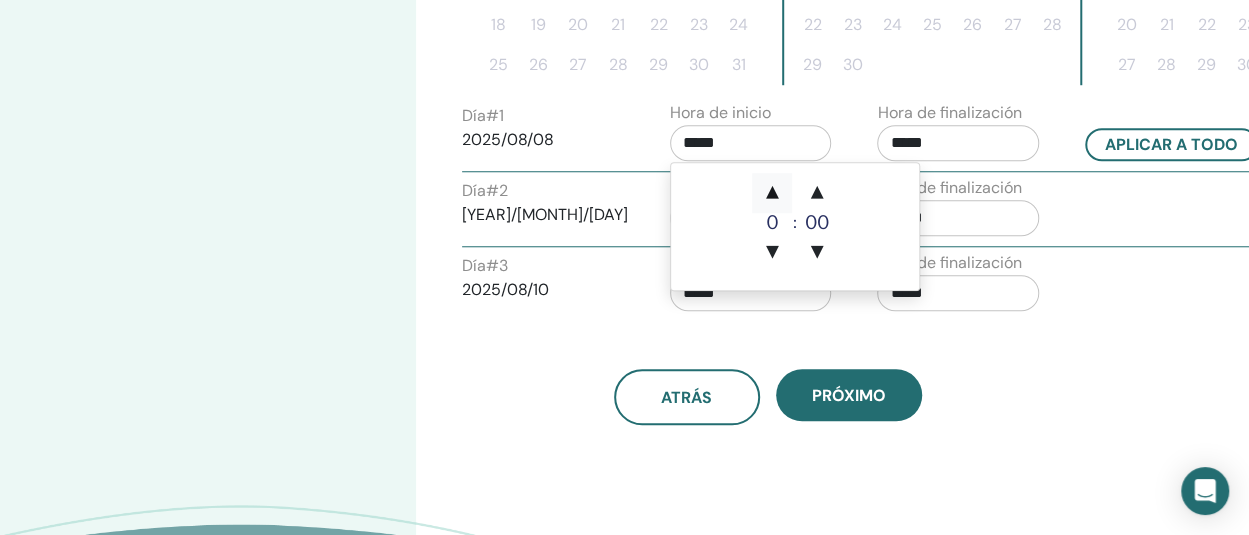 click on "▲" at bounding box center (772, 193) 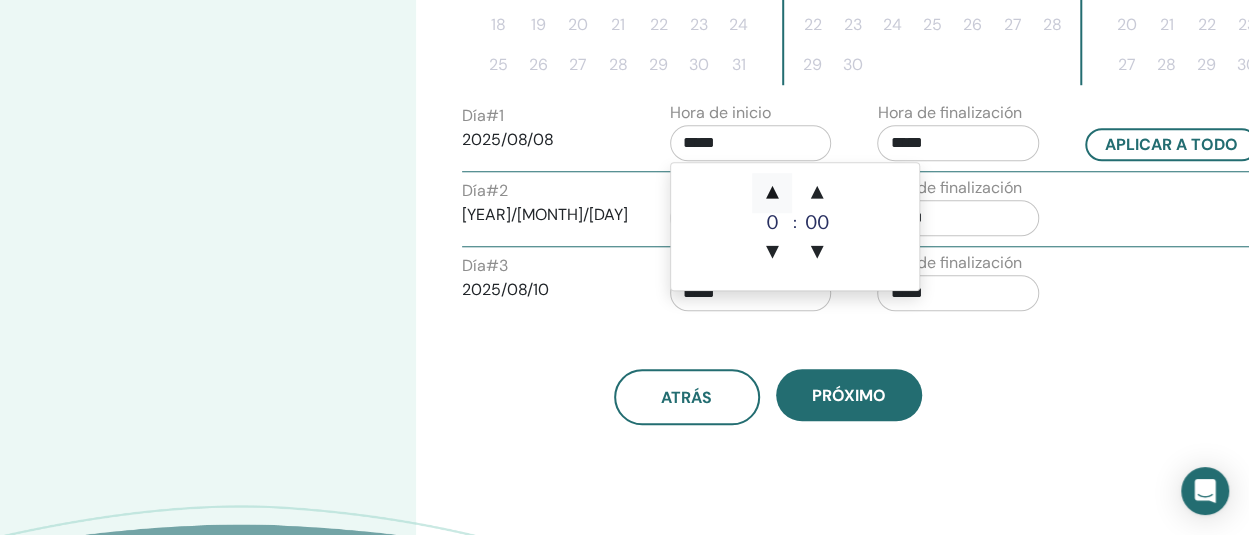 click on "▲" at bounding box center (772, 193) 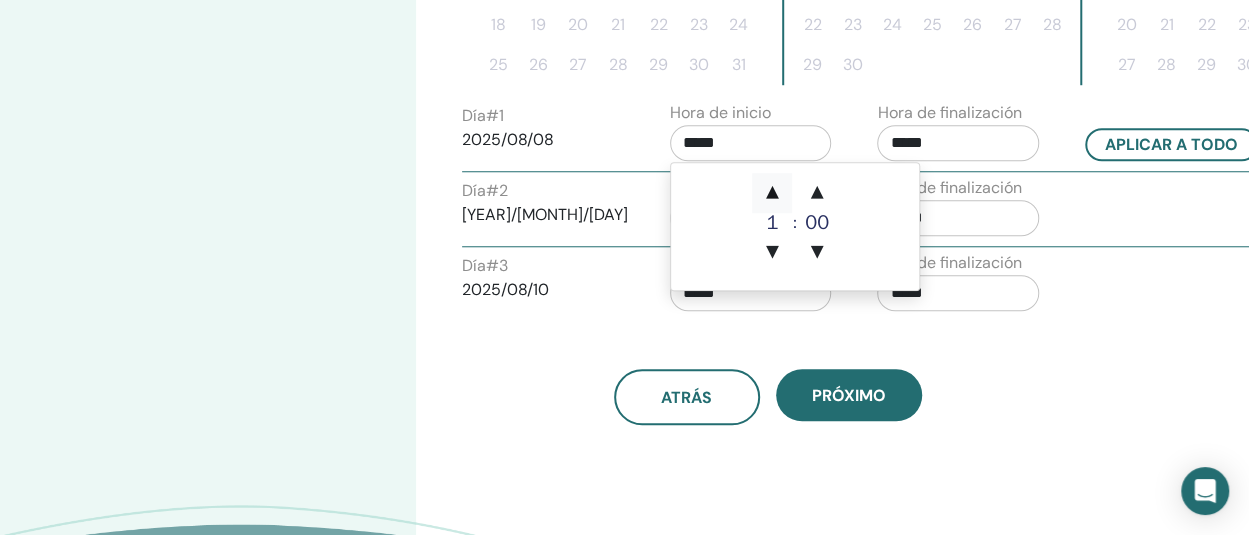 click on "▲" at bounding box center (772, 193) 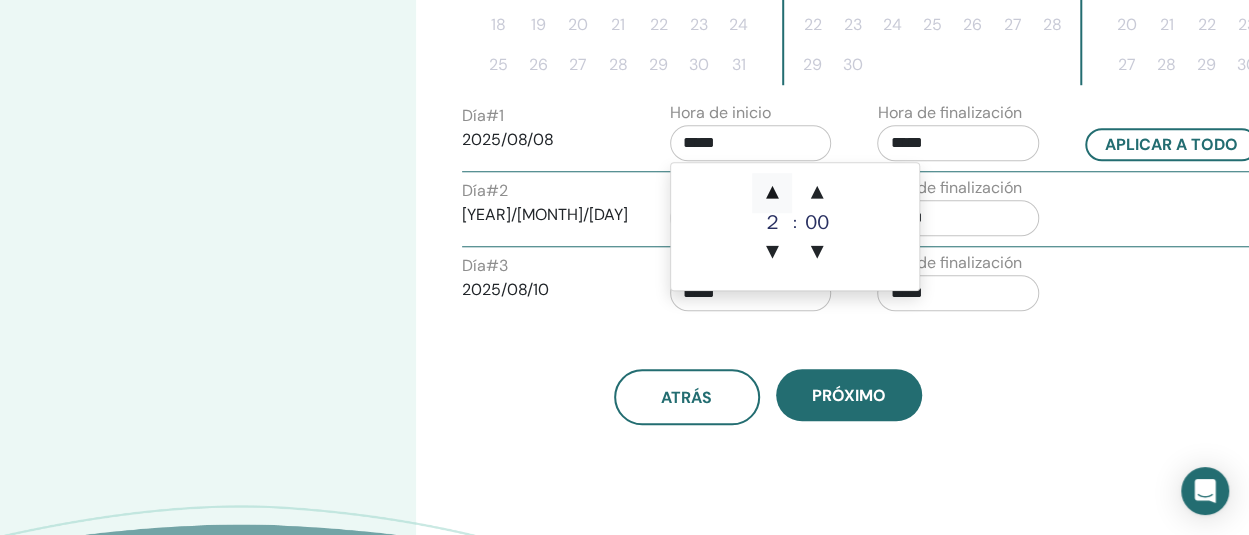 click on "▲" at bounding box center [772, 193] 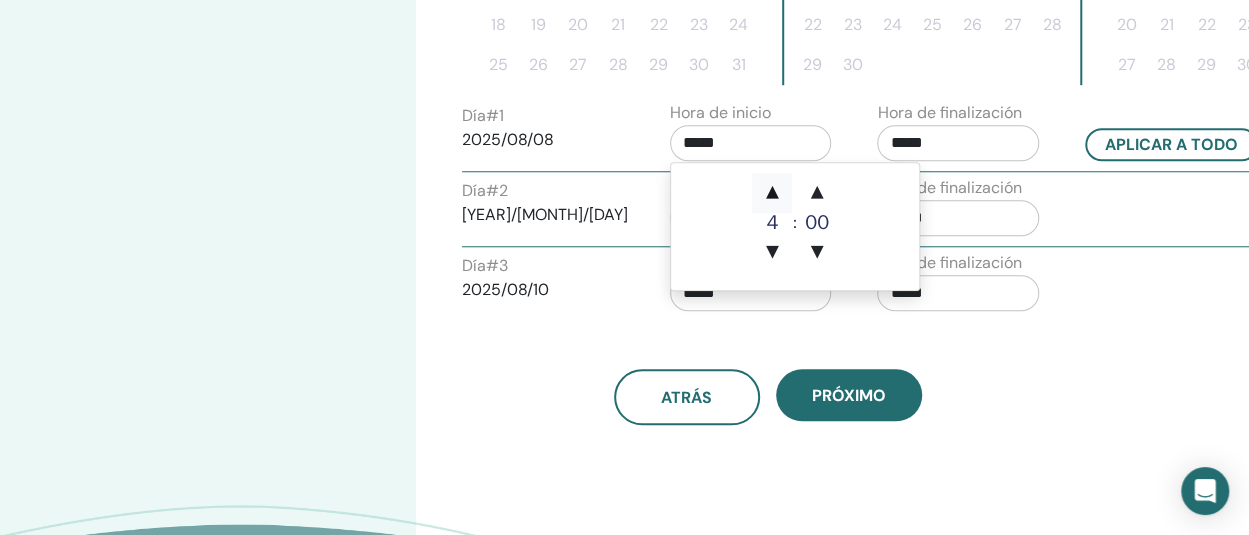 click on "▲" at bounding box center (772, 193) 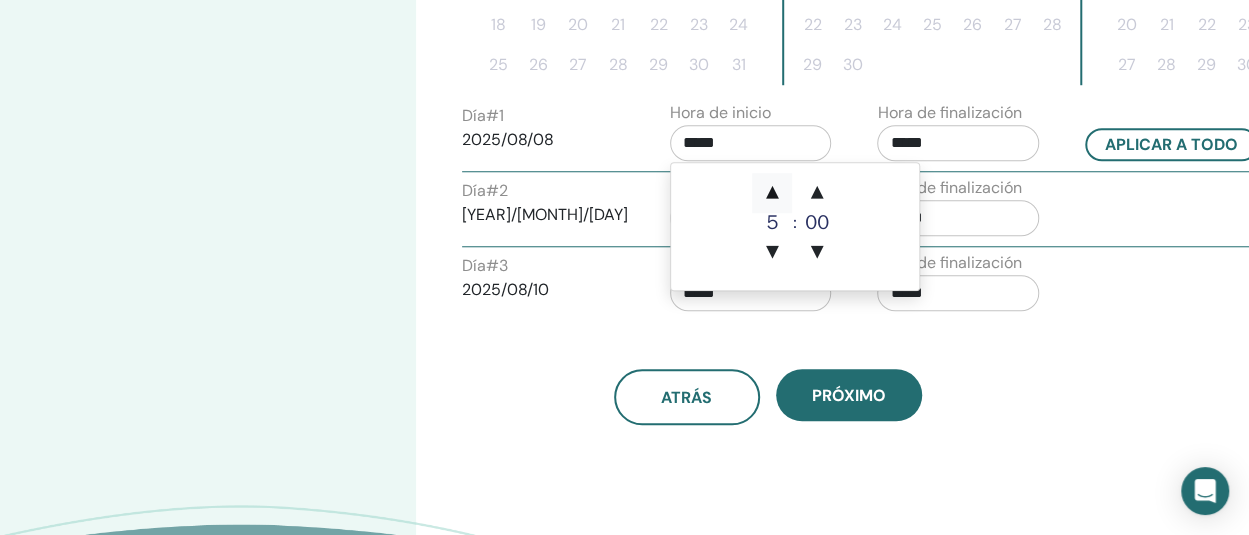 click on "▲" at bounding box center (772, 193) 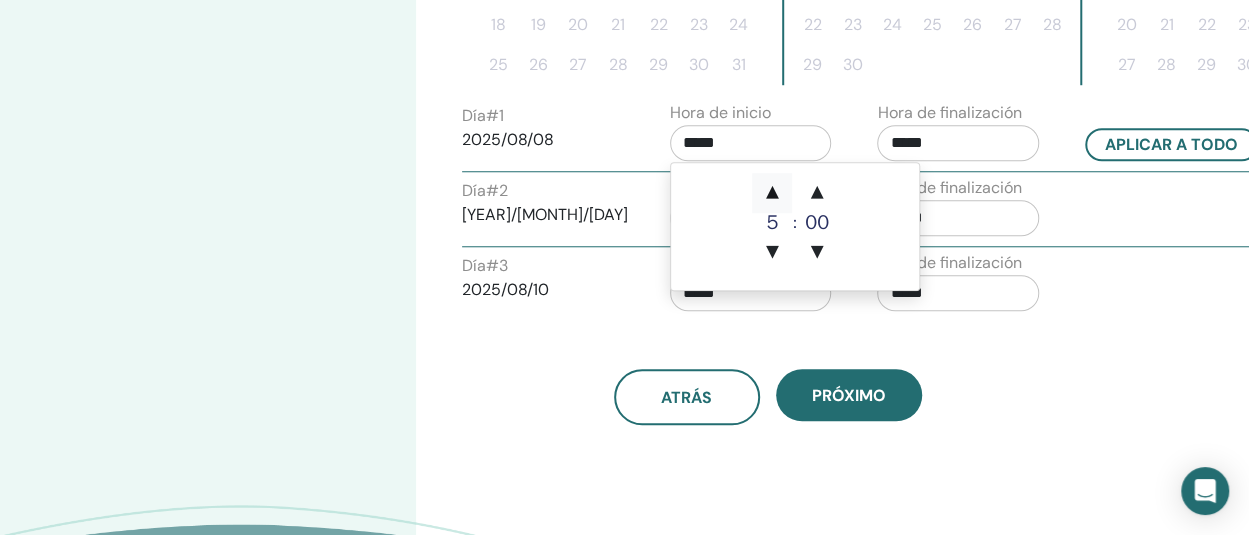 click on "▲" at bounding box center (772, 193) 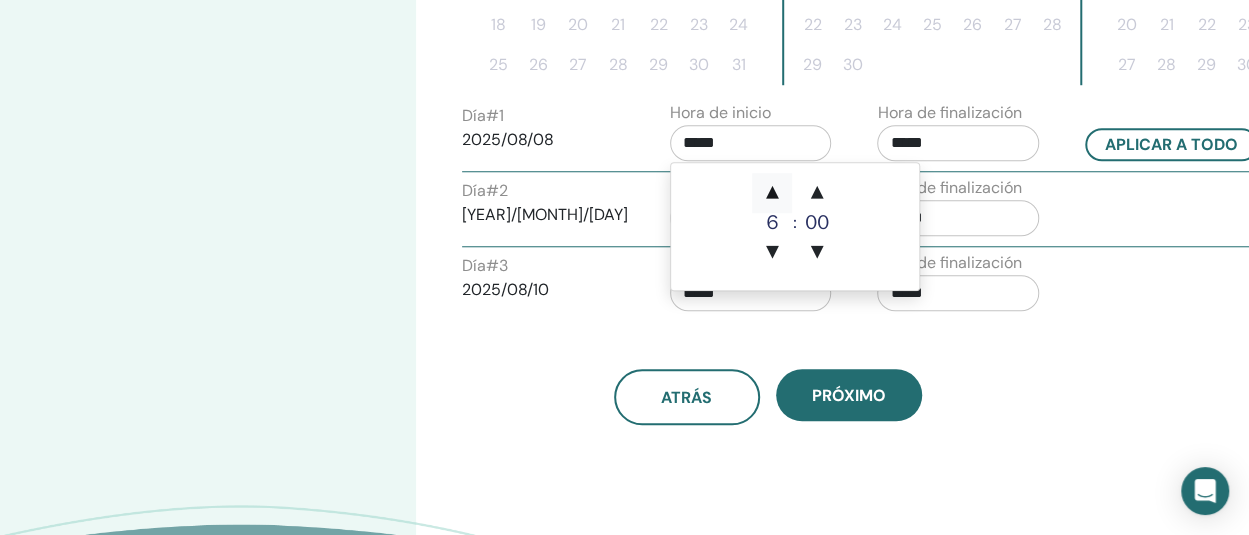 click on "▲" at bounding box center [772, 193] 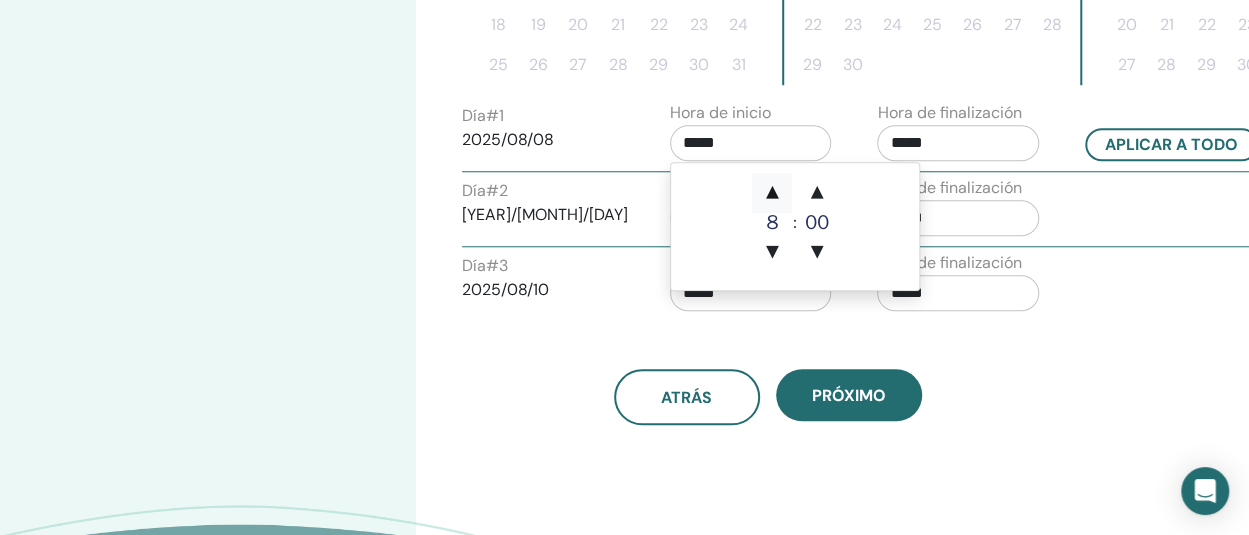click on "▲" at bounding box center [772, 193] 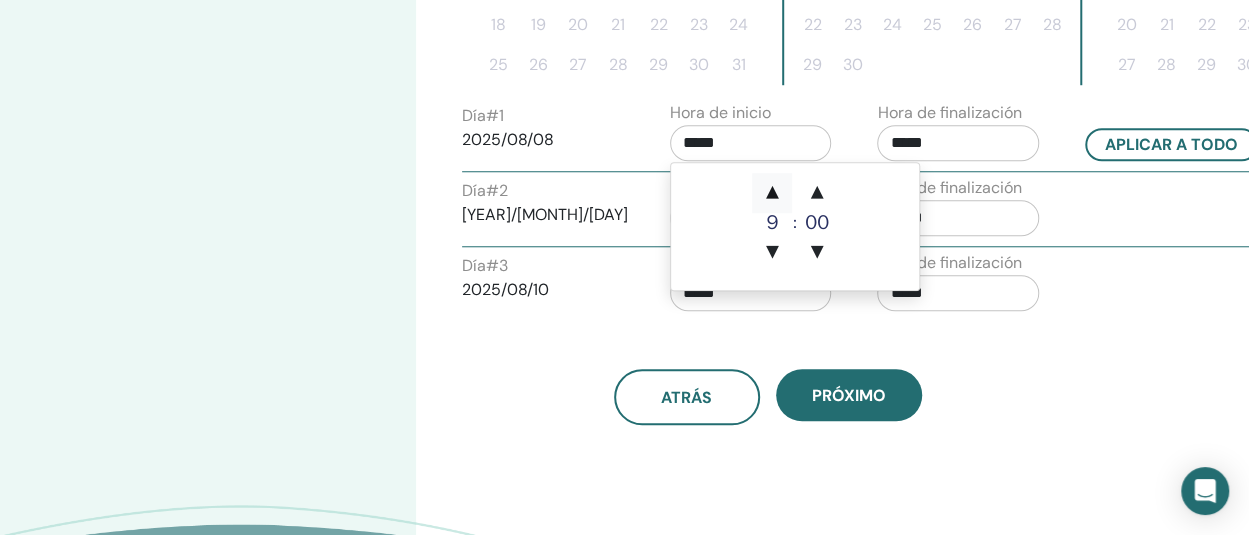 click on "▲" at bounding box center [772, 193] 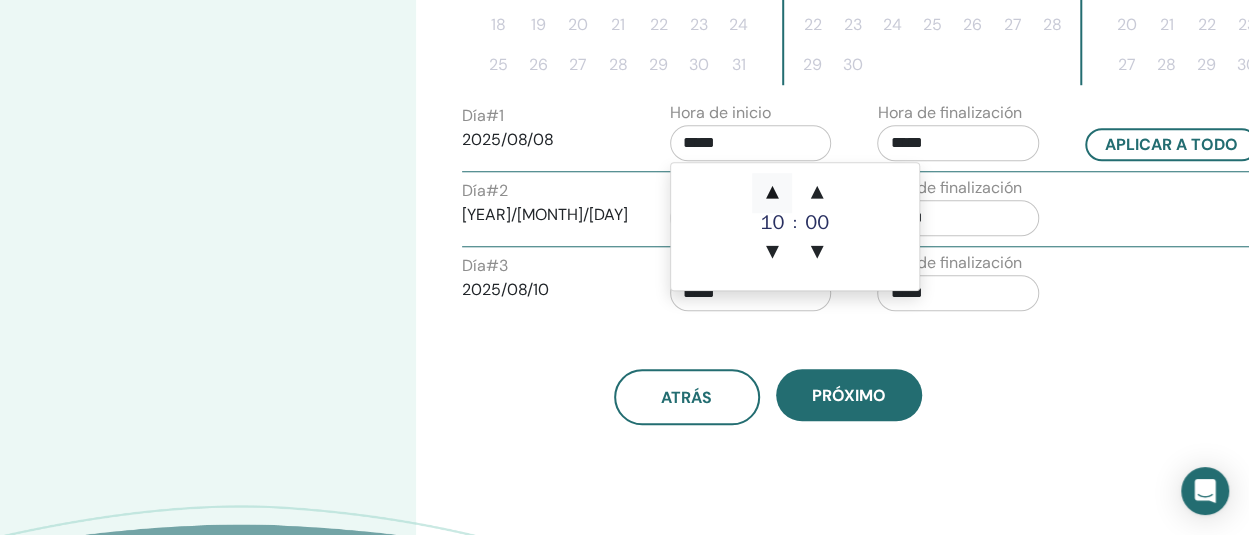 click on "▲" at bounding box center (772, 193) 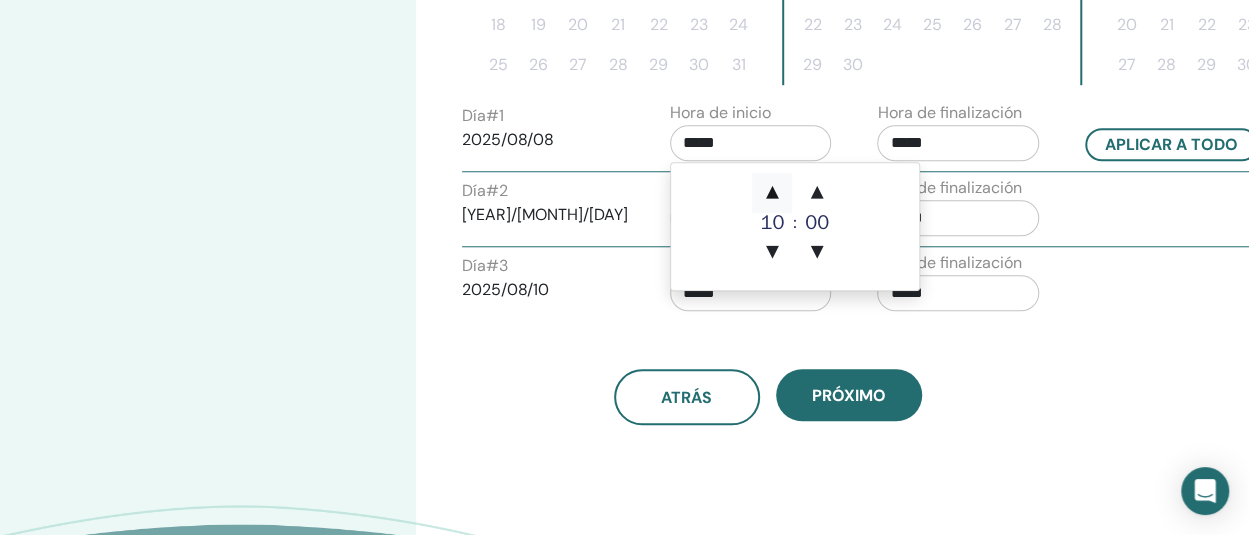 click on "▲" at bounding box center [772, 193] 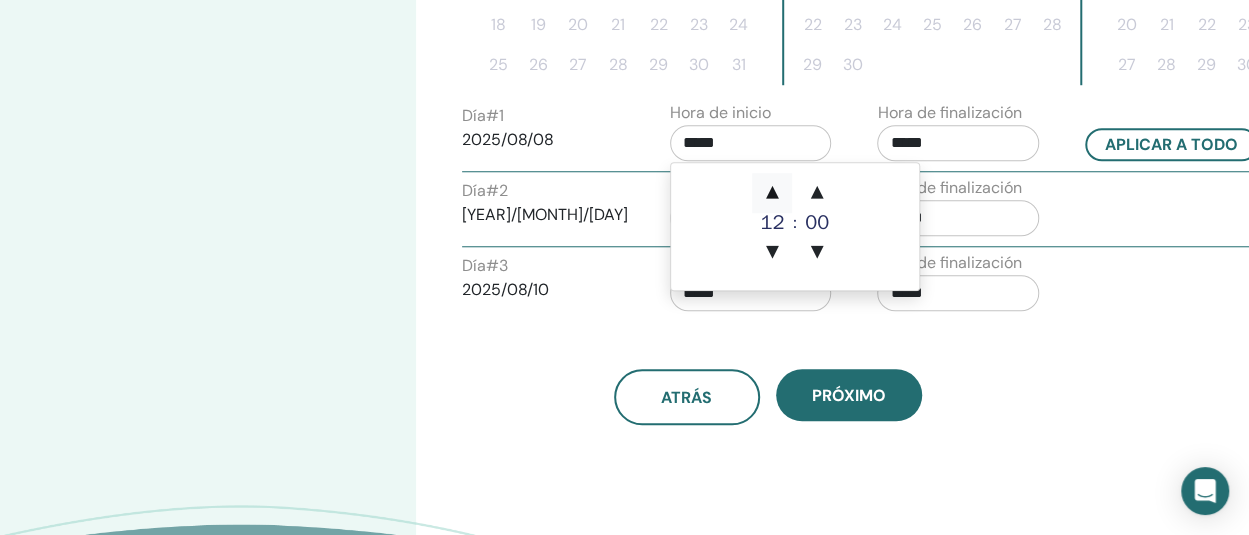 click on "▲" at bounding box center (772, 193) 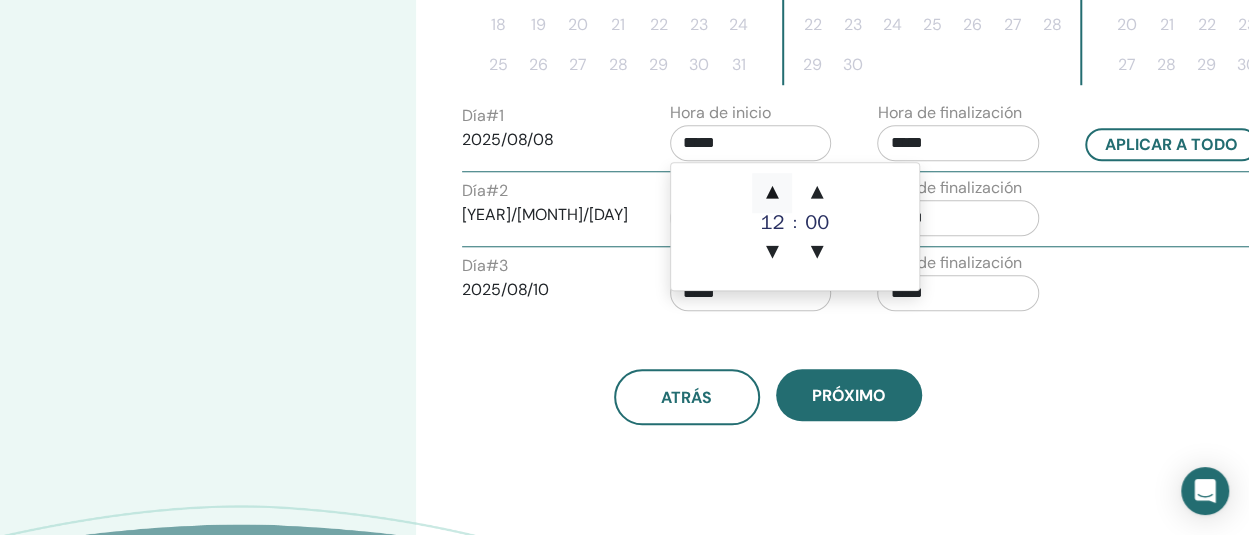 click on "▲" at bounding box center [772, 193] 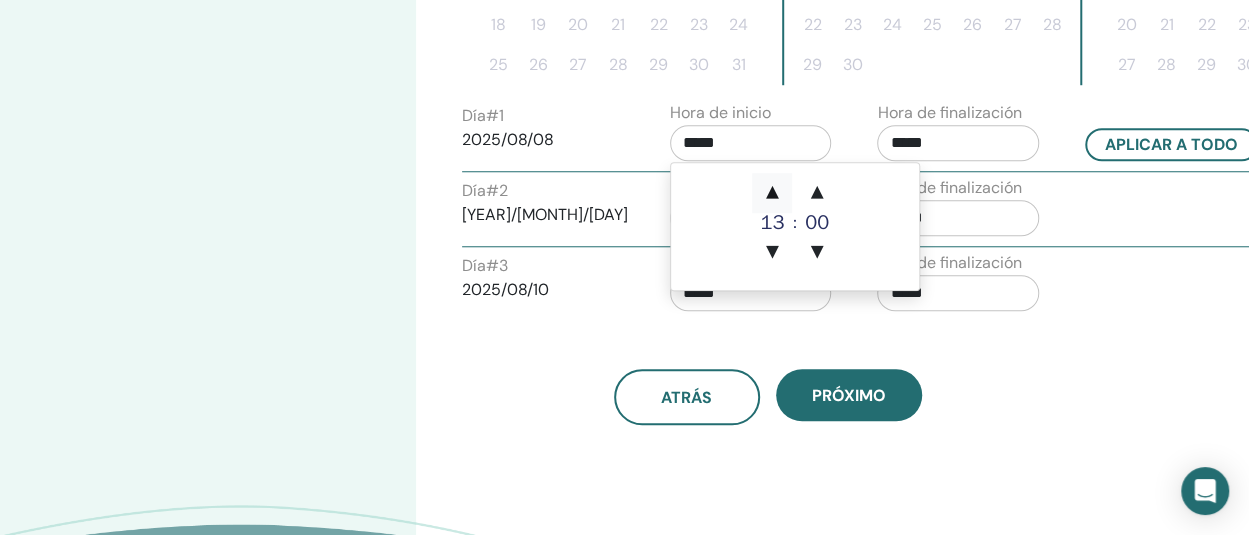 click on "▲" at bounding box center (772, 193) 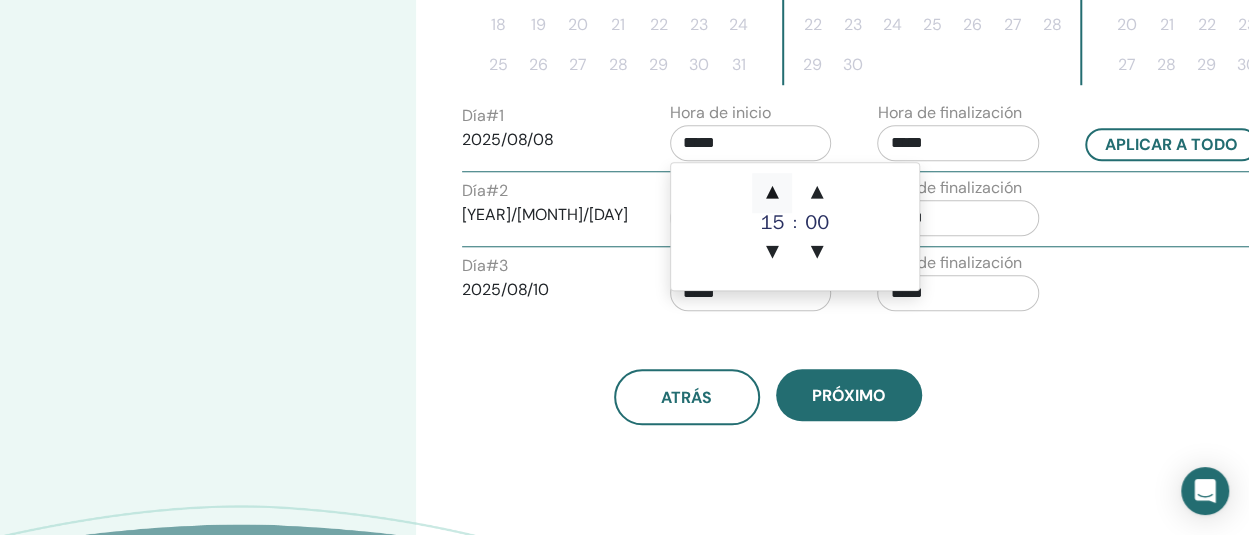 click on "▲" at bounding box center (772, 193) 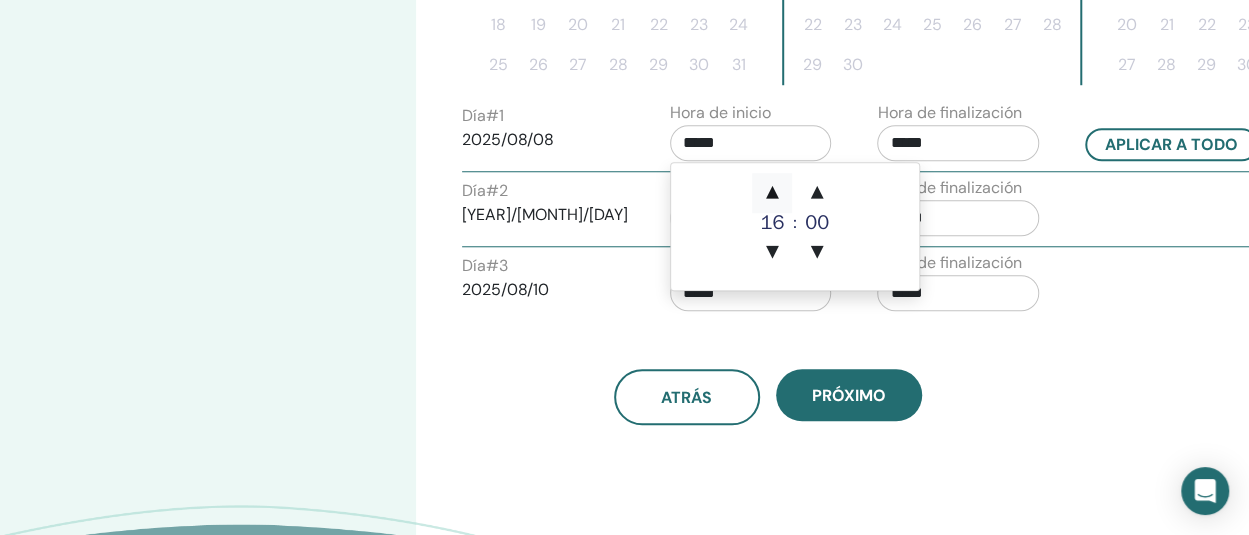click on "▲" at bounding box center (772, 193) 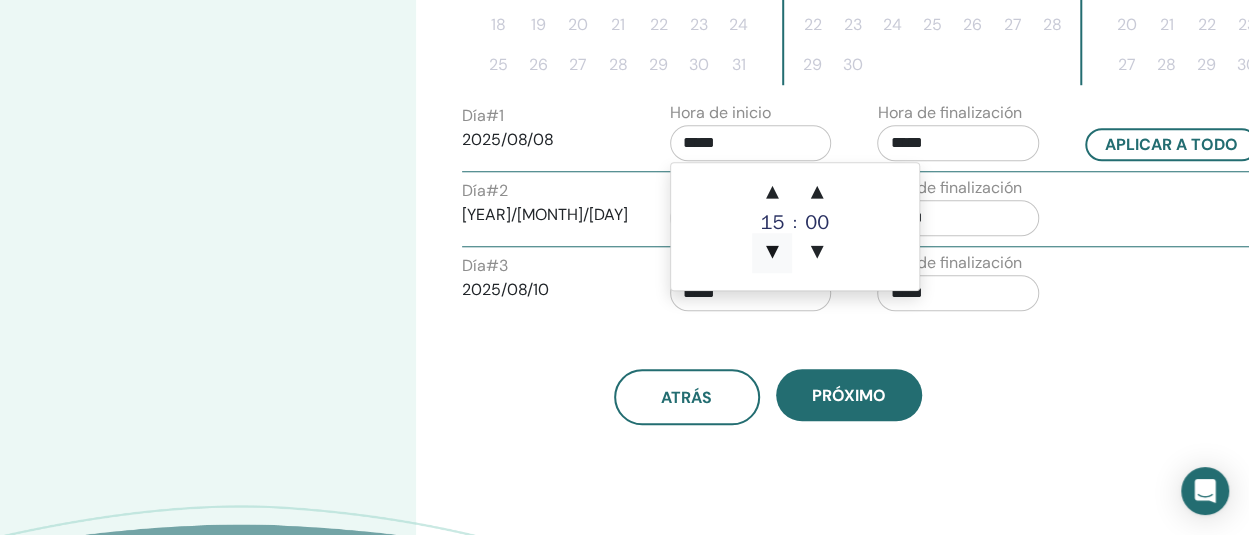 click on "▼" at bounding box center [772, 253] 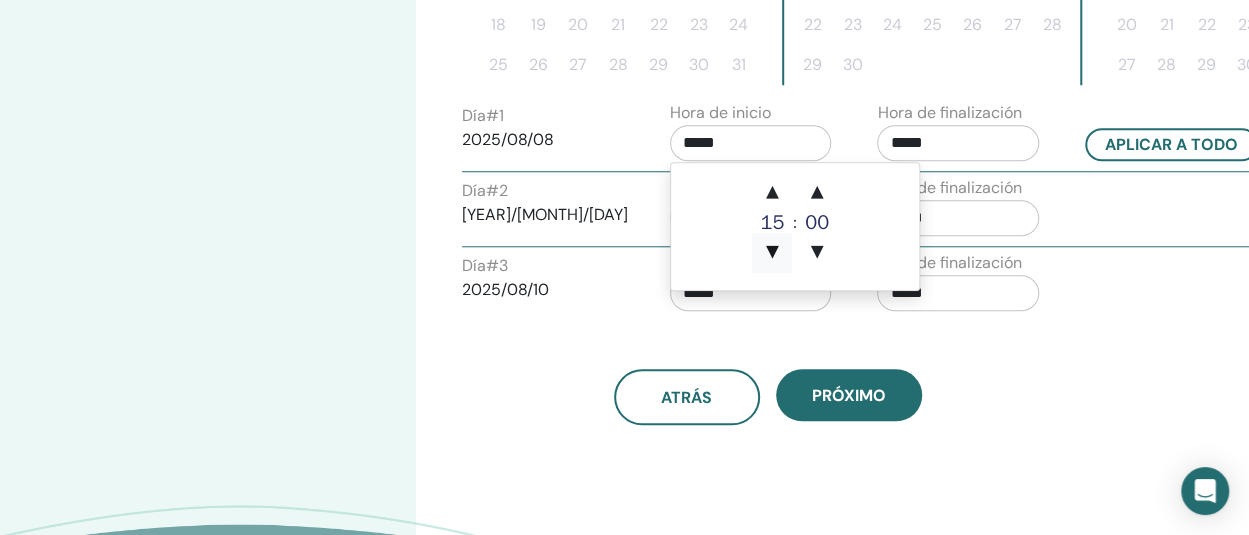 click on "▼" at bounding box center [772, 253] 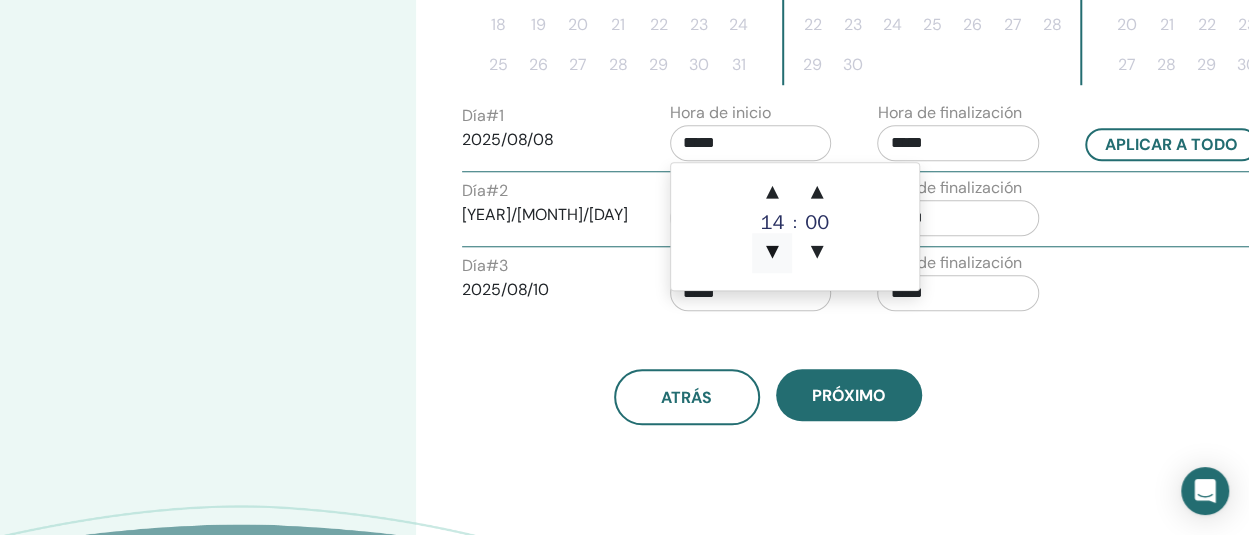 click on "▼" at bounding box center [772, 253] 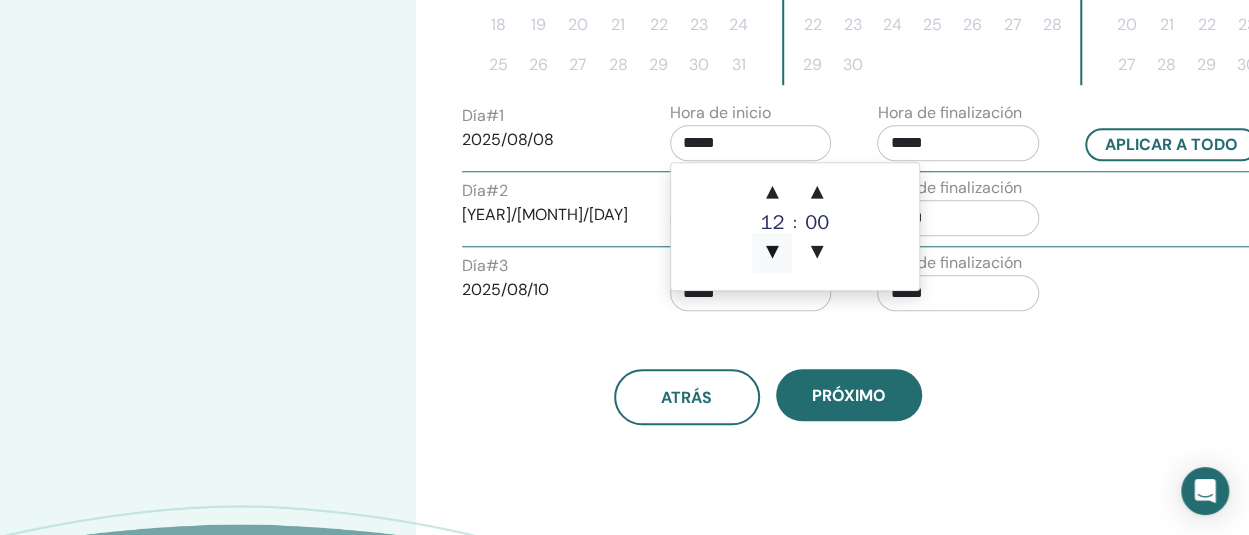 click on "▼" at bounding box center [772, 253] 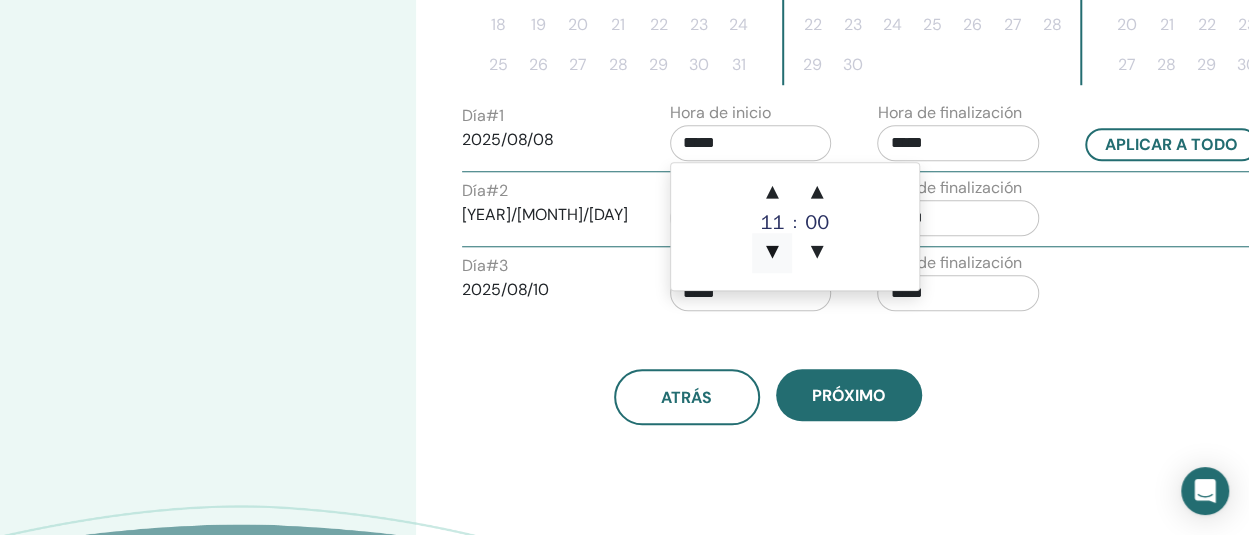 click on "▼" at bounding box center (772, 253) 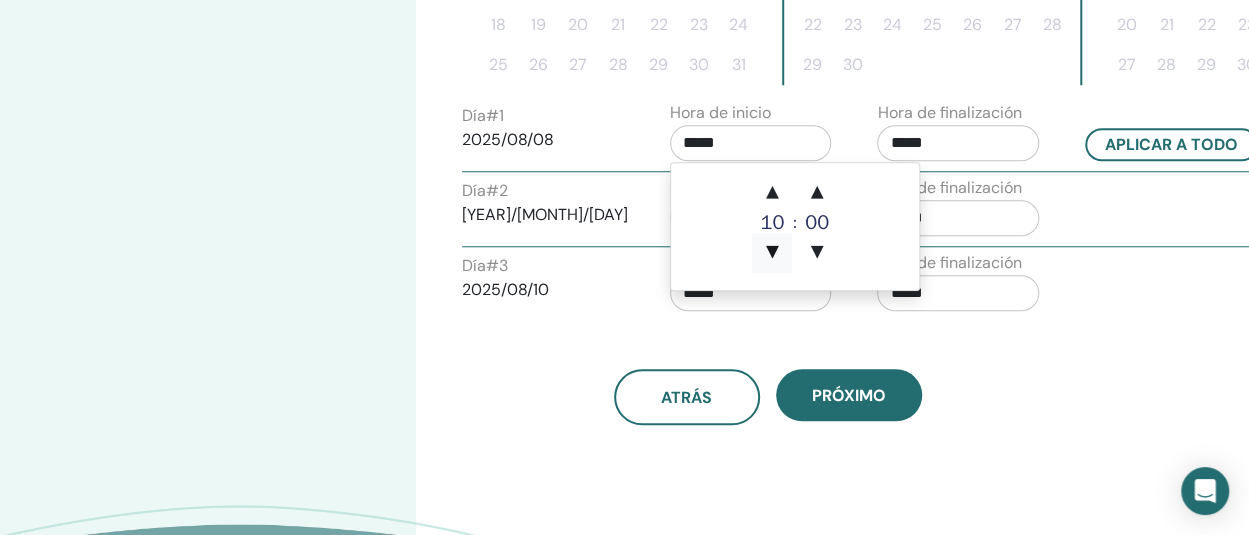 click on "▼" at bounding box center [772, 253] 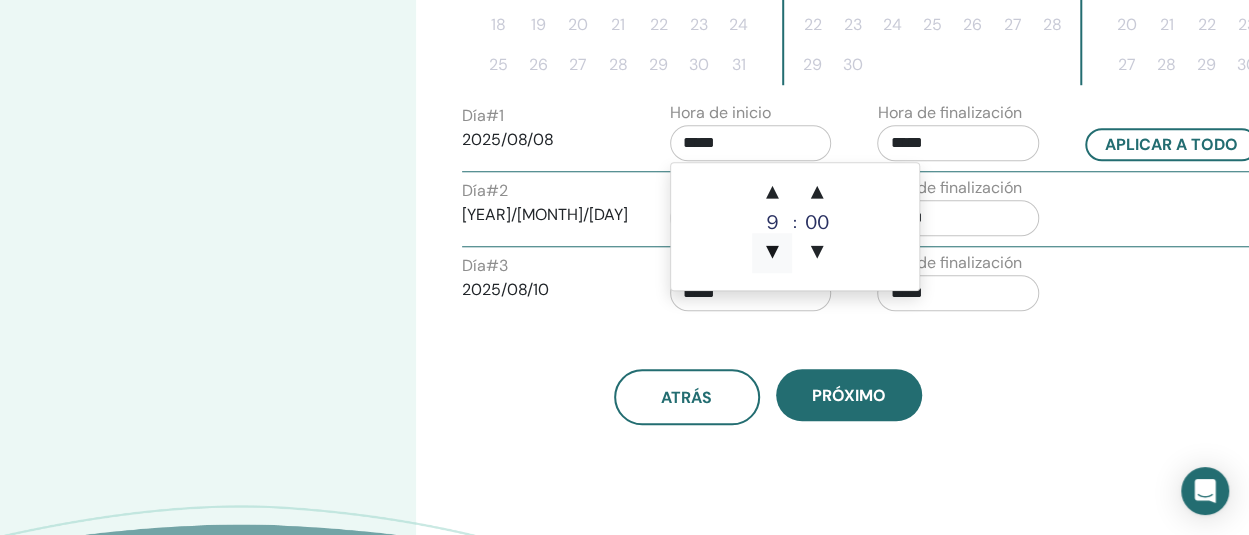 click on "▼" at bounding box center [772, 253] 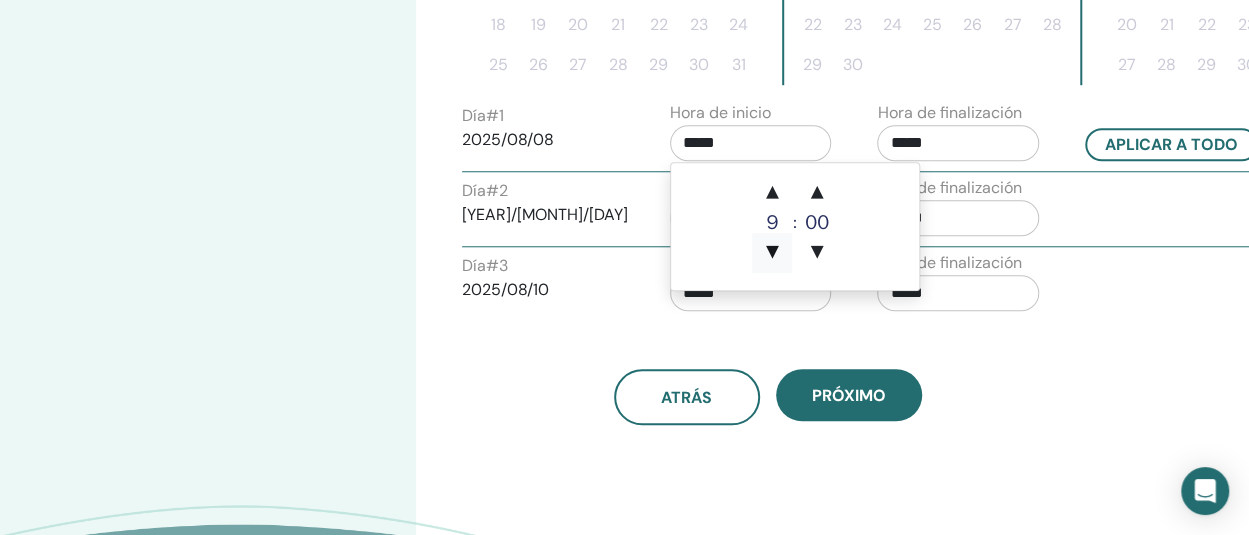 click on "▼" at bounding box center [772, 253] 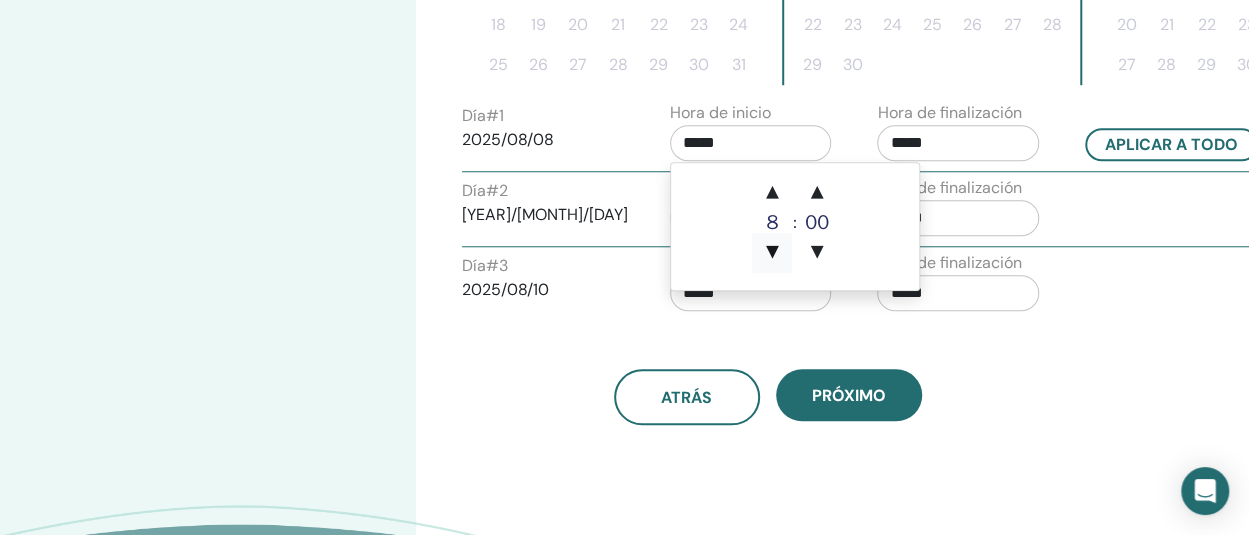 click on "▼" at bounding box center (772, 253) 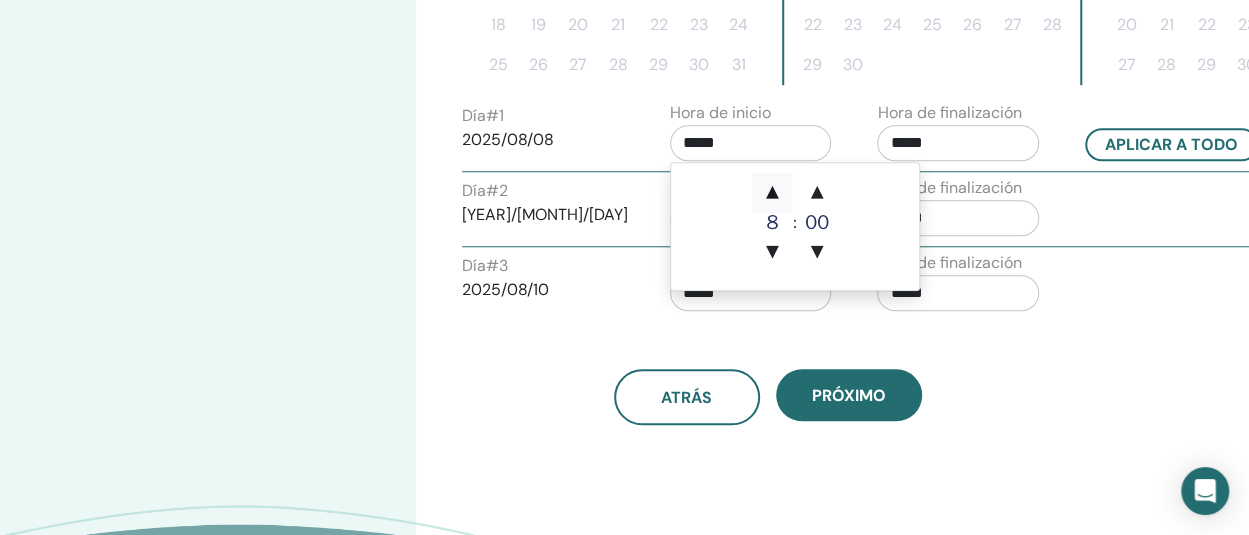 click on "▲" at bounding box center [772, 193] 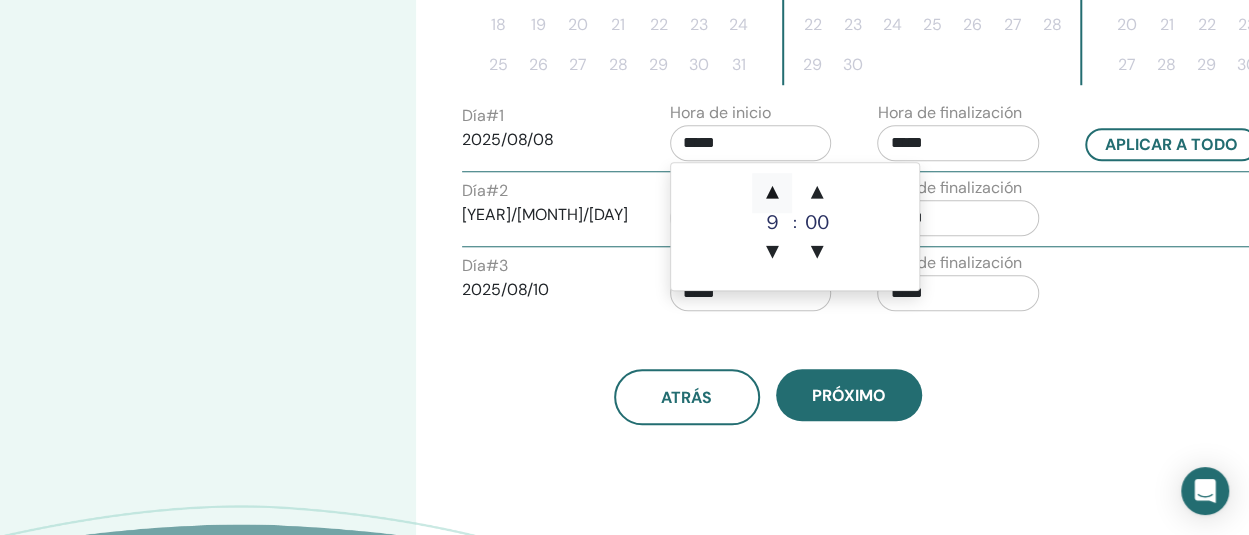 click on "▲" at bounding box center [772, 193] 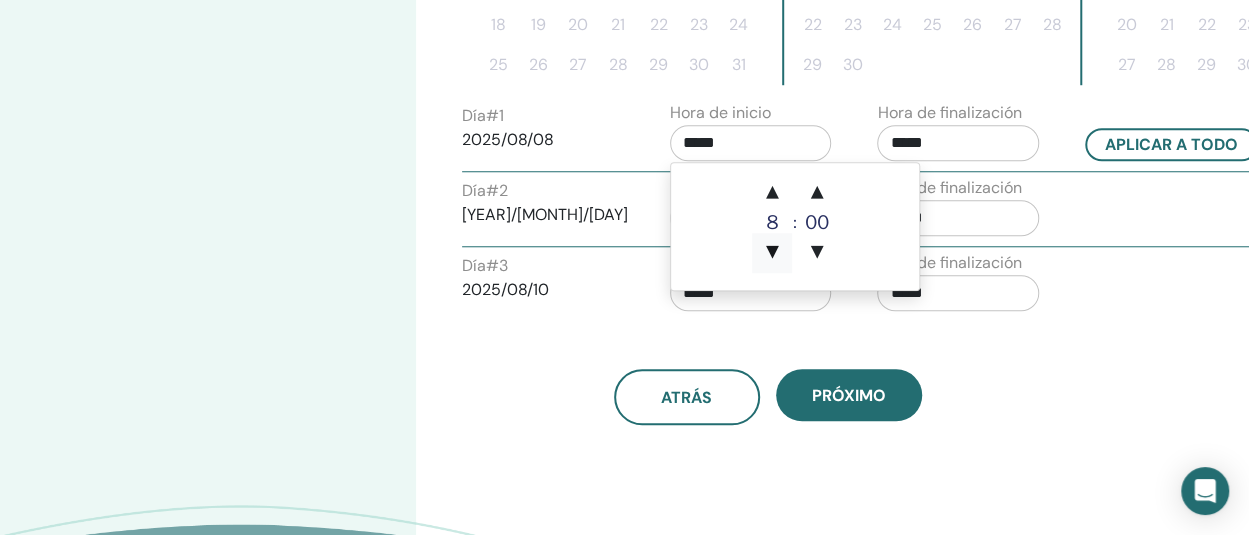 click on "▼" at bounding box center [772, 253] 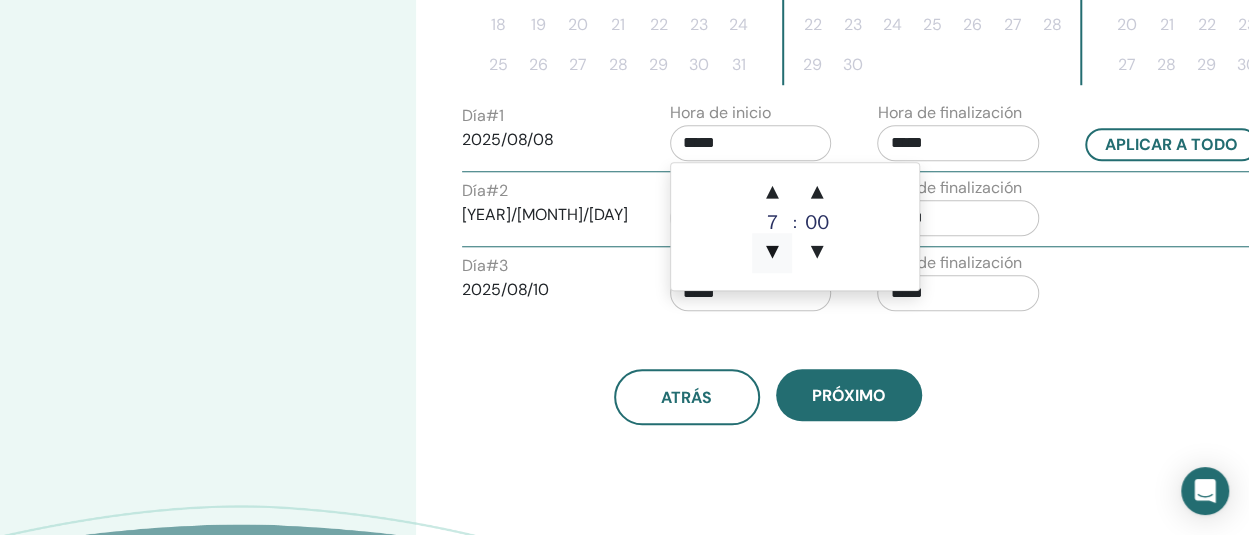 click on "▼" at bounding box center (772, 253) 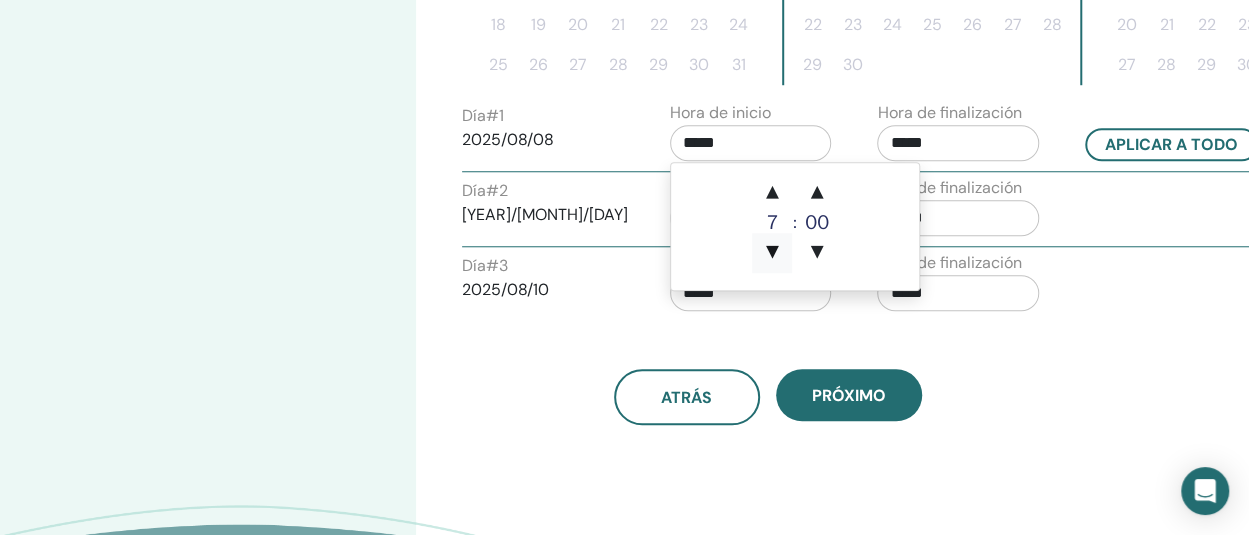 click on "▼" at bounding box center (772, 253) 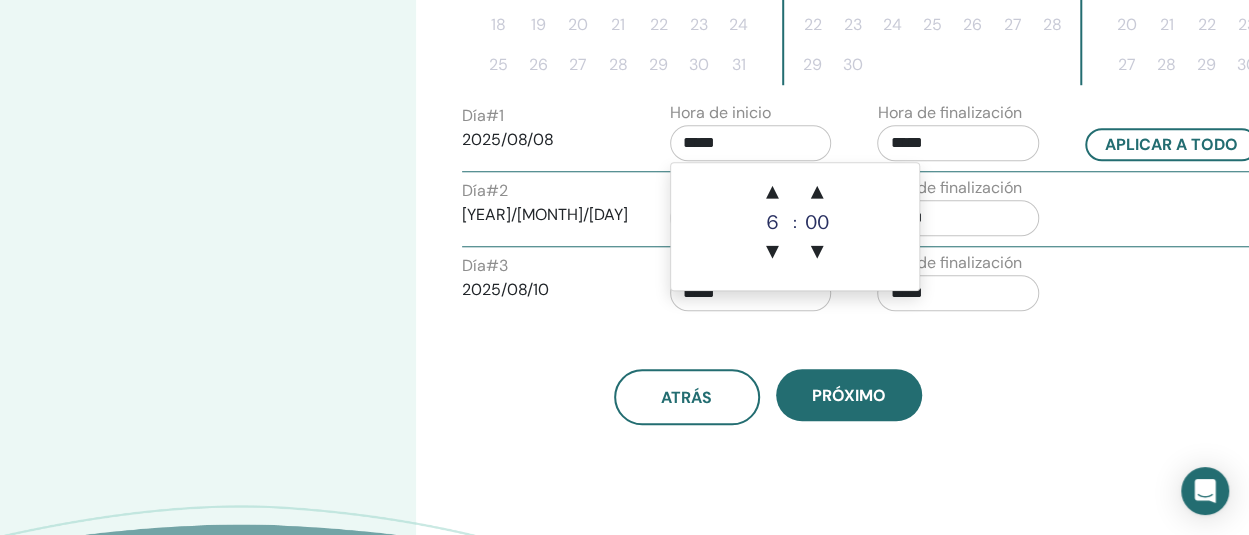 click on "*****" at bounding box center [958, 143] 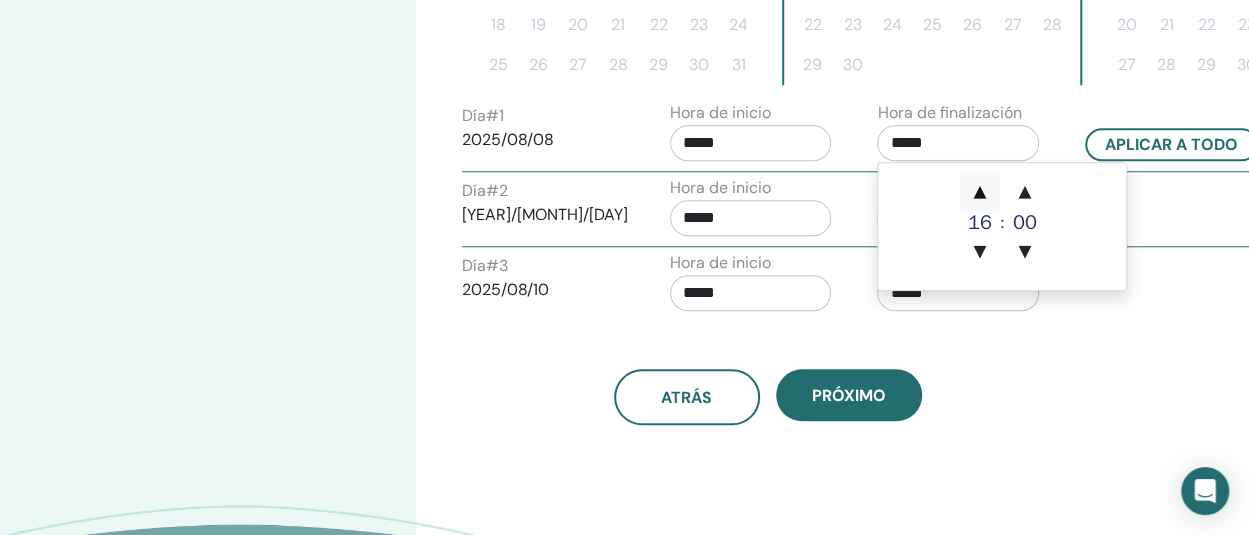 click on "▲" at bounding box center (980, 193) 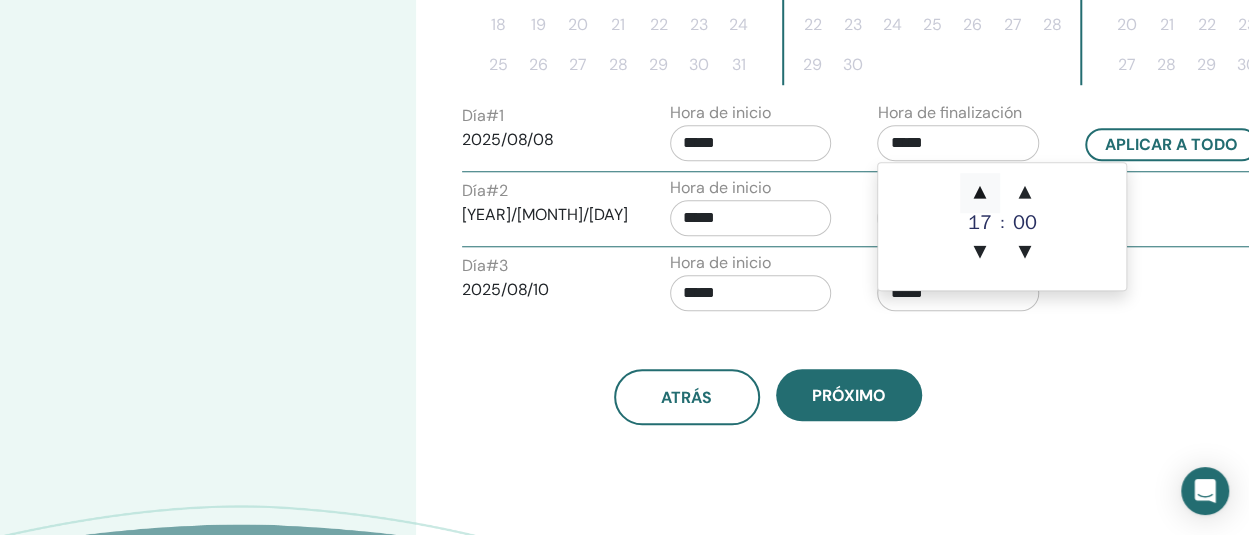 click on "▲" at bounding box center [980, 193] 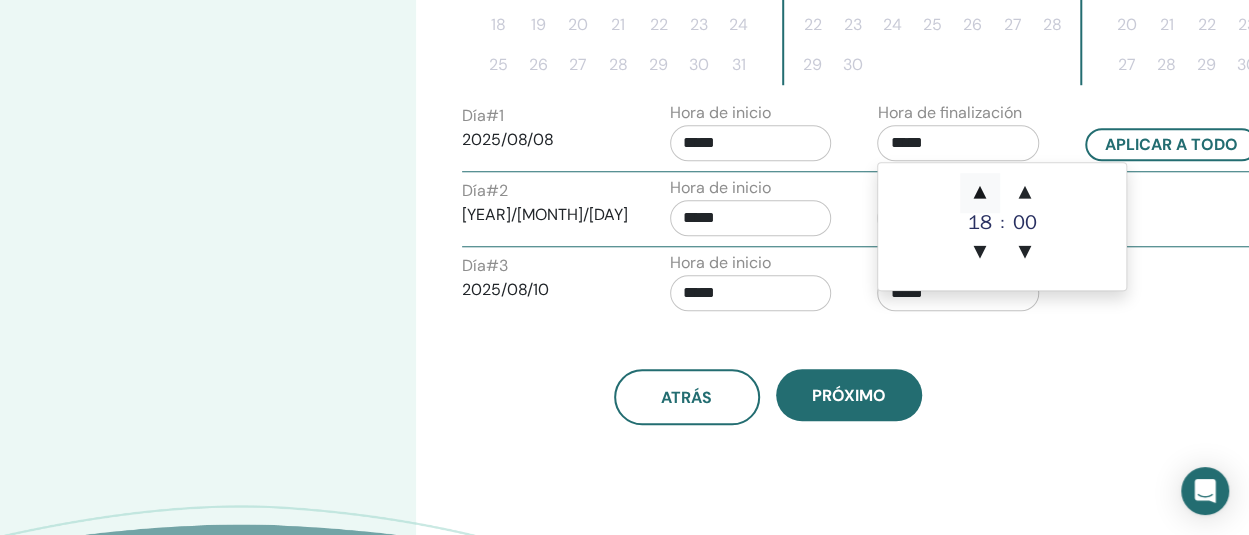 click on "▲" at bounding box center (980, 193) 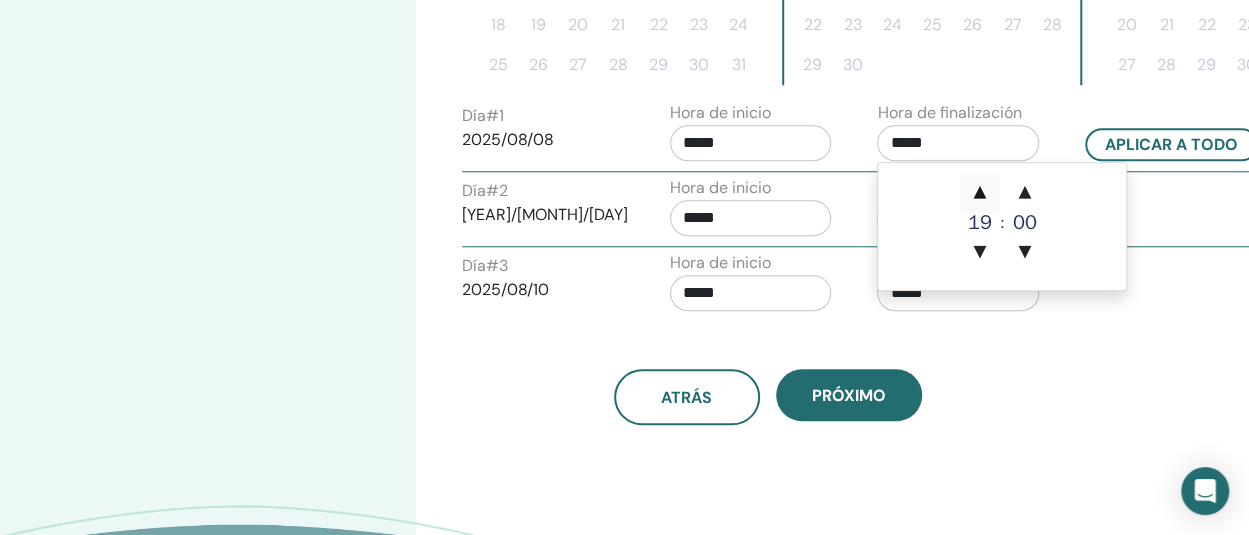 click on "▲" at bounding box center [980, 193] 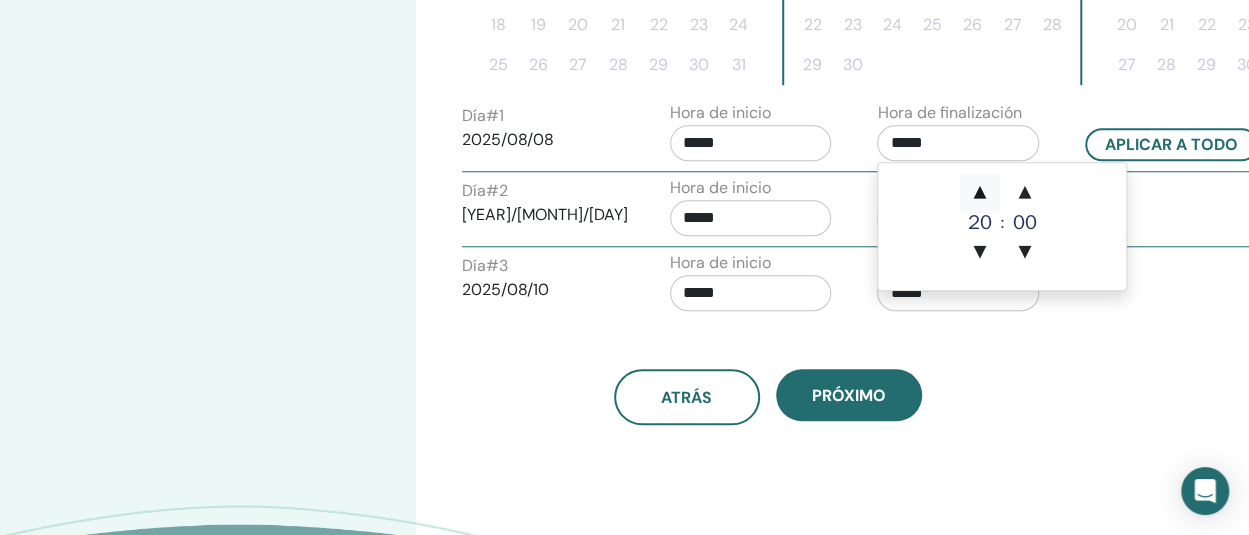 click on "▲" at bounding box center (980, 193) 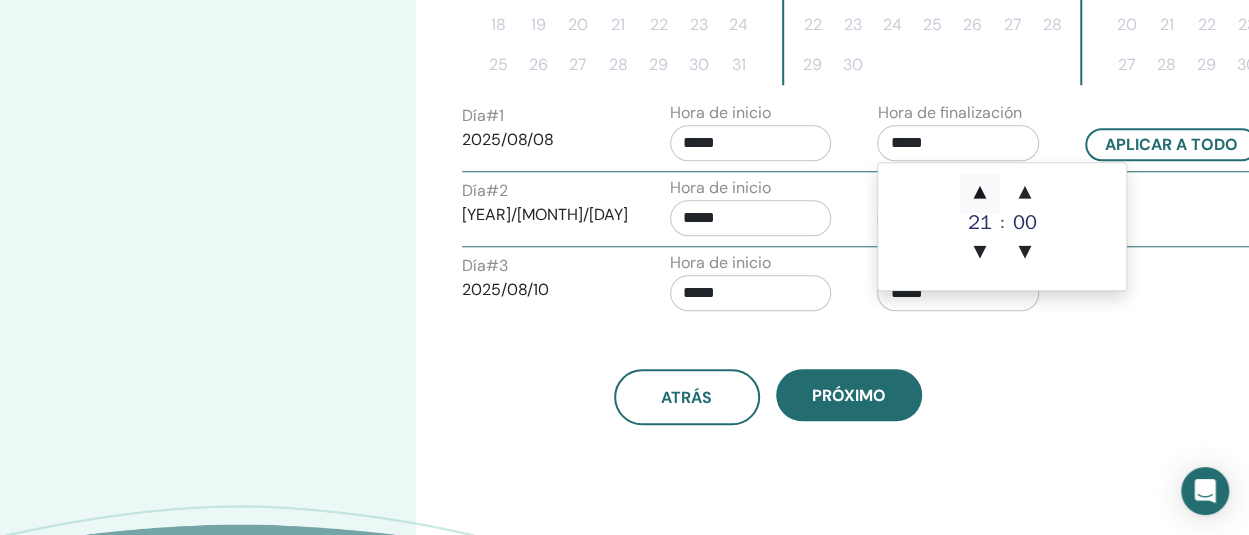 click on "▲" at bounding box center (980, 193) 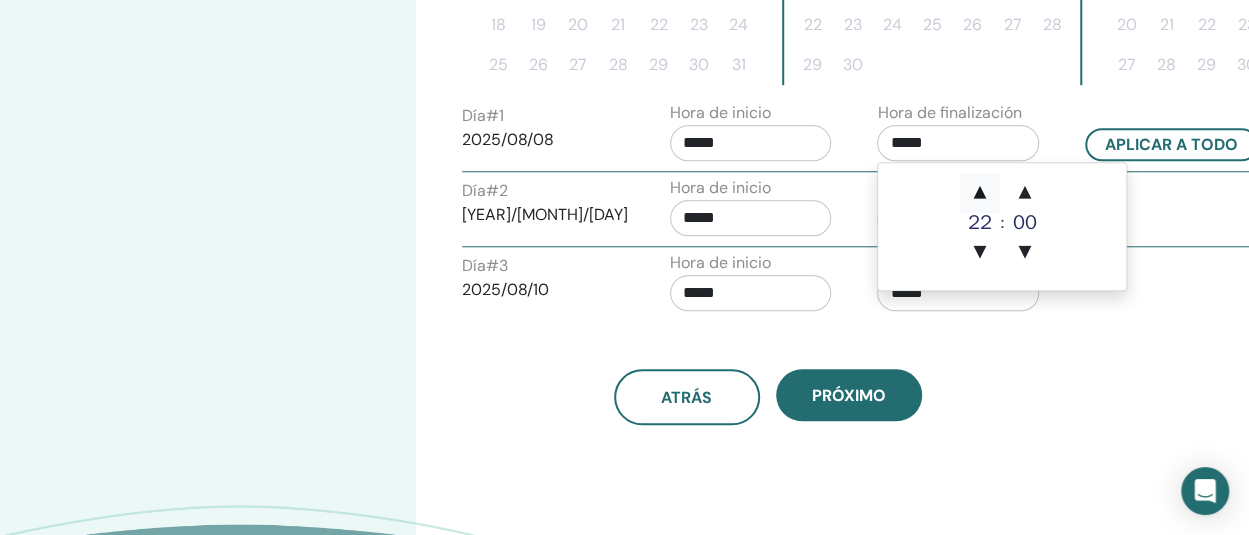 click on "▲" at bounding box center [980, 193] 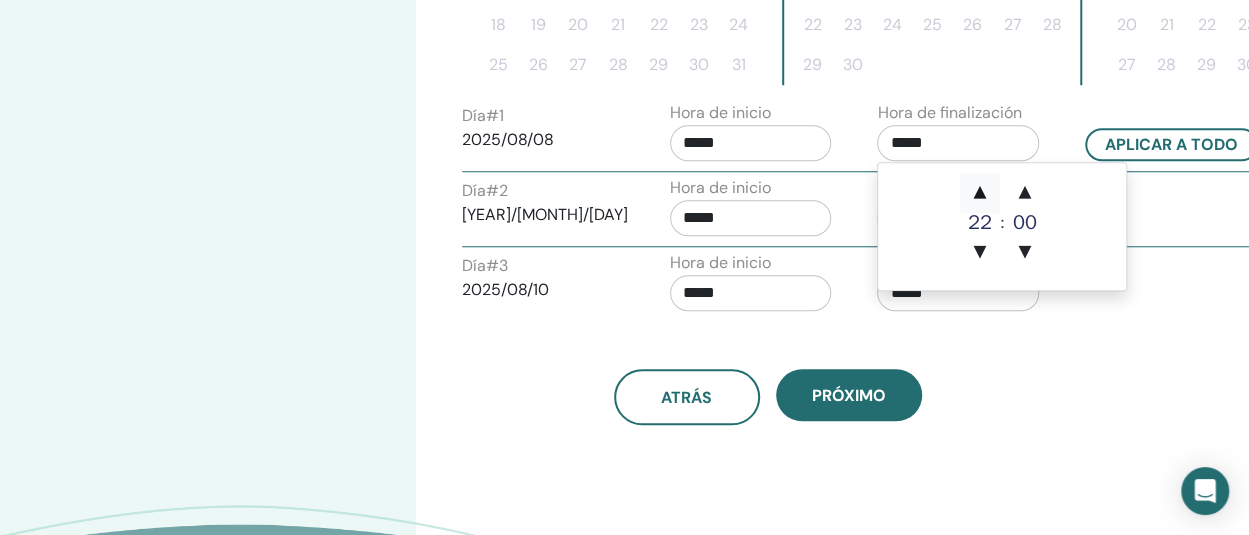 type on "*****" 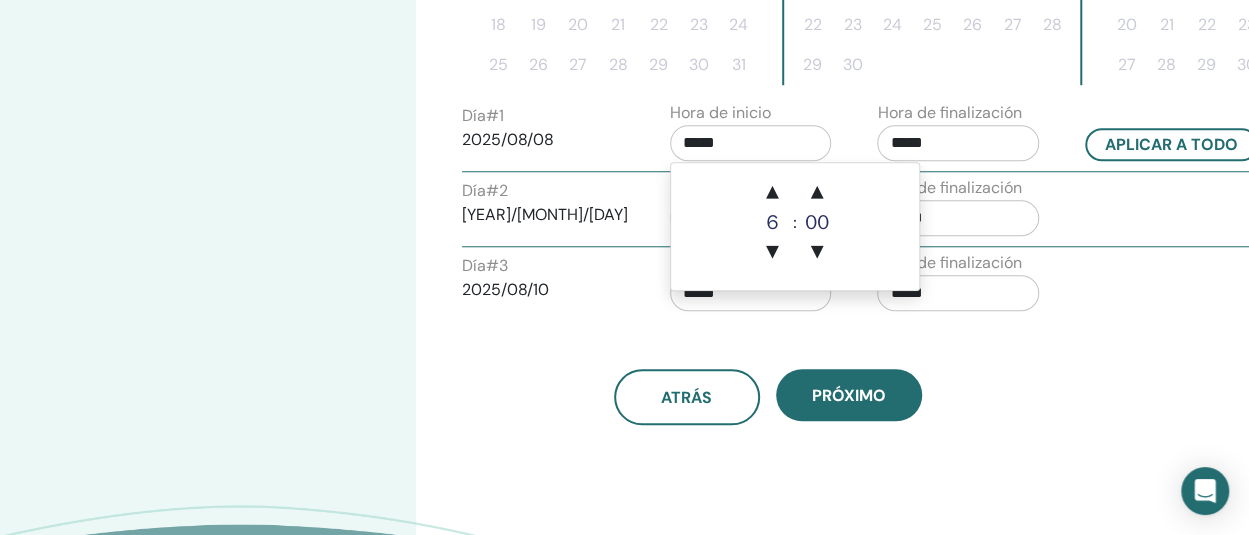 click on "*****" at bounding box center (751, 143) 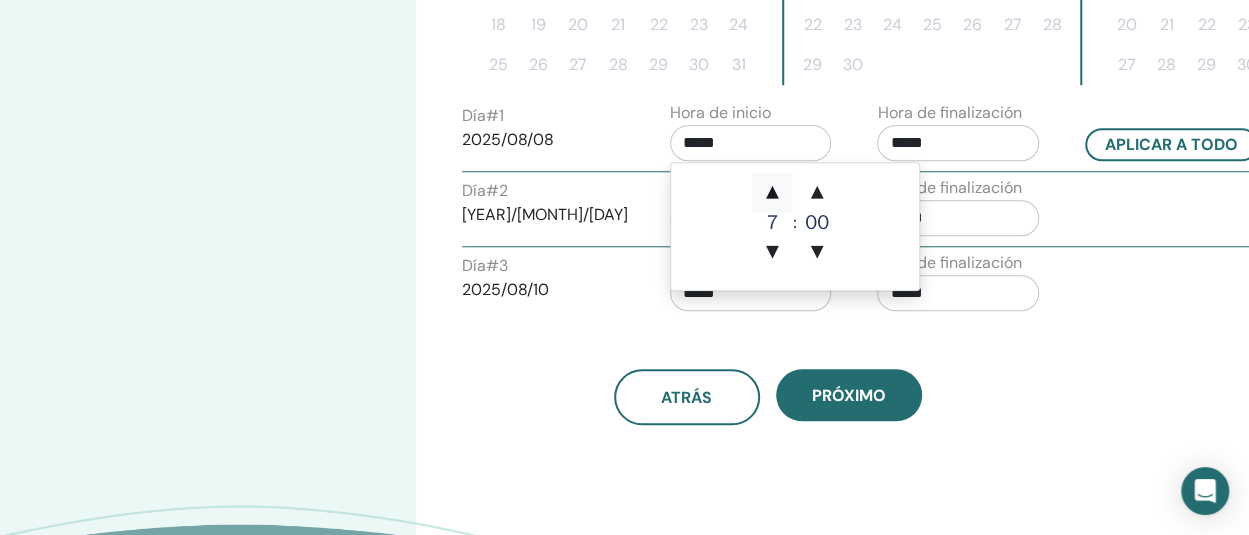 click on "▲" at bounding box center [772, 193] 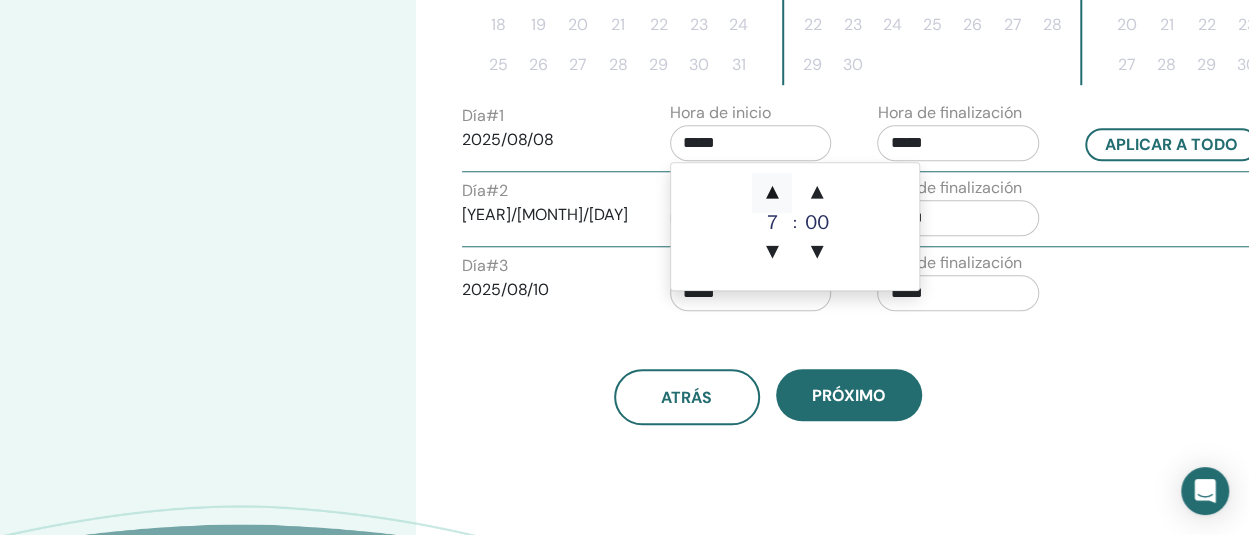 click on "▲" at bounding box center [772, 193] 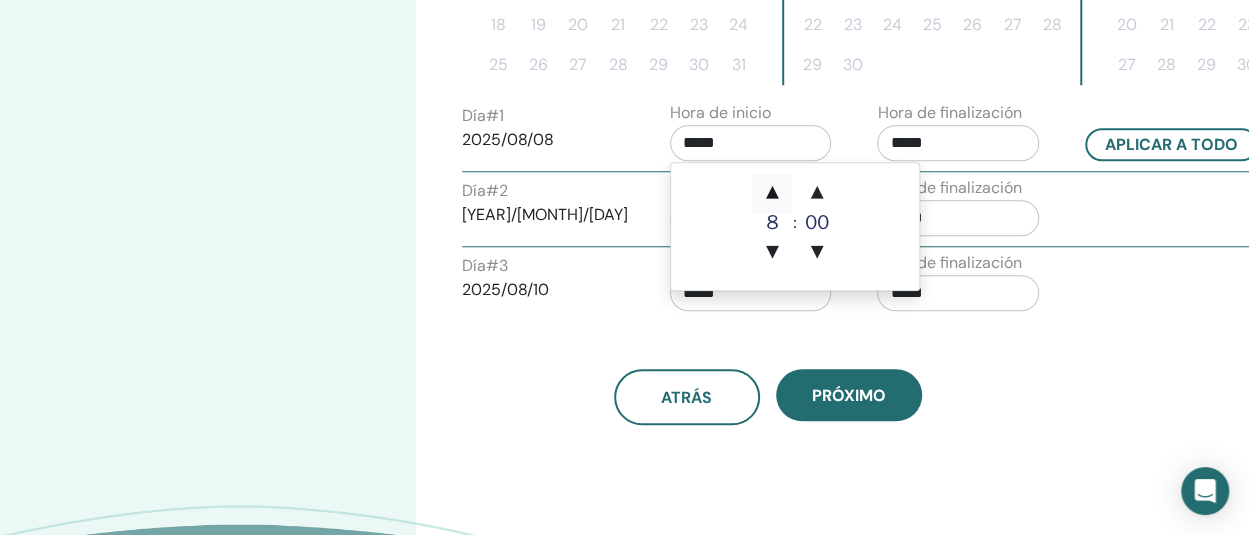 click on "▲" at bounding box center (772, 193) 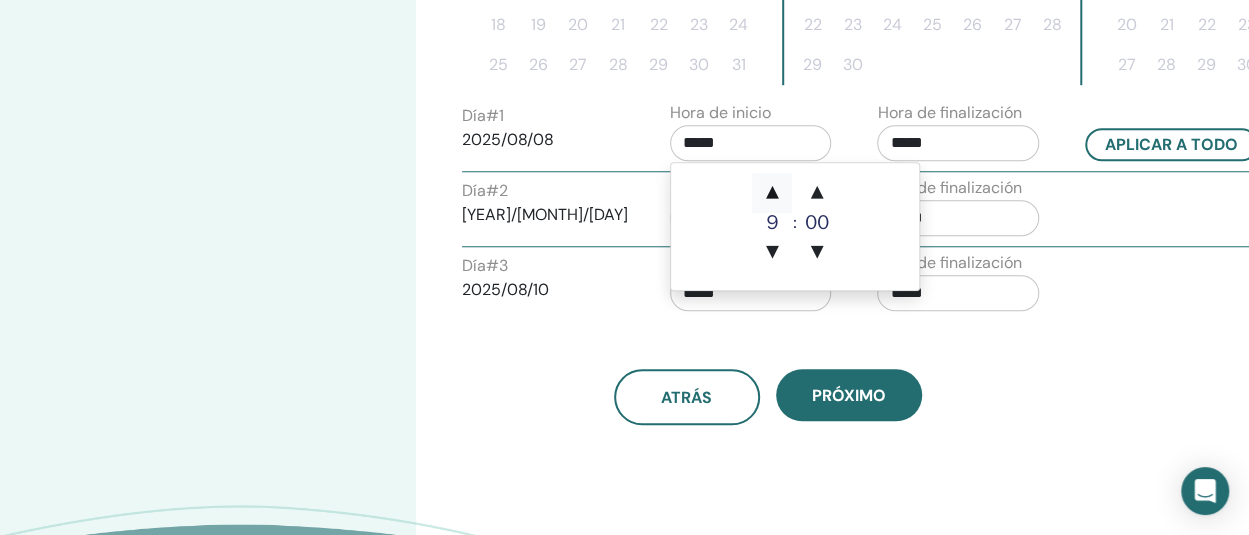 click on "▲" at bounding box center [772, 193] 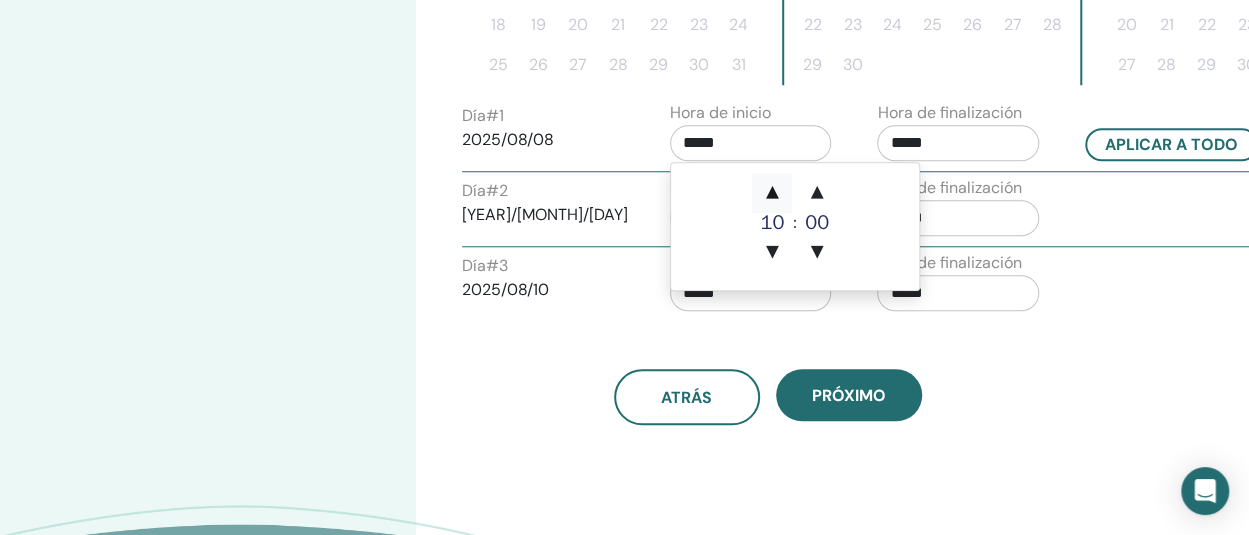 click on "▲" at bounding box center (772, 193) 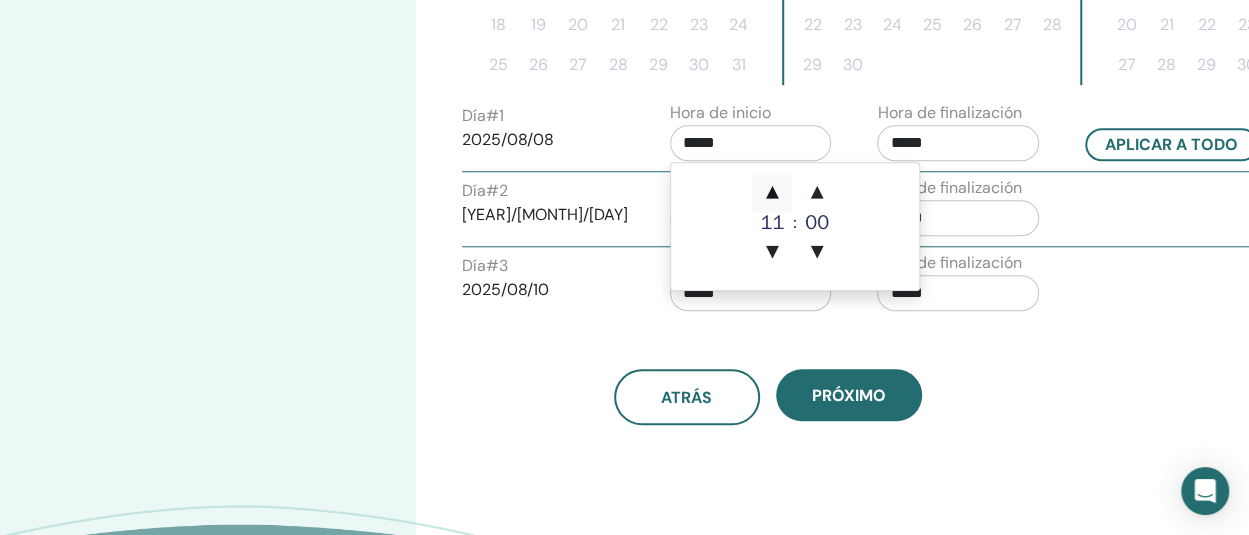 click on "▲" at bounding box center (772, 193) 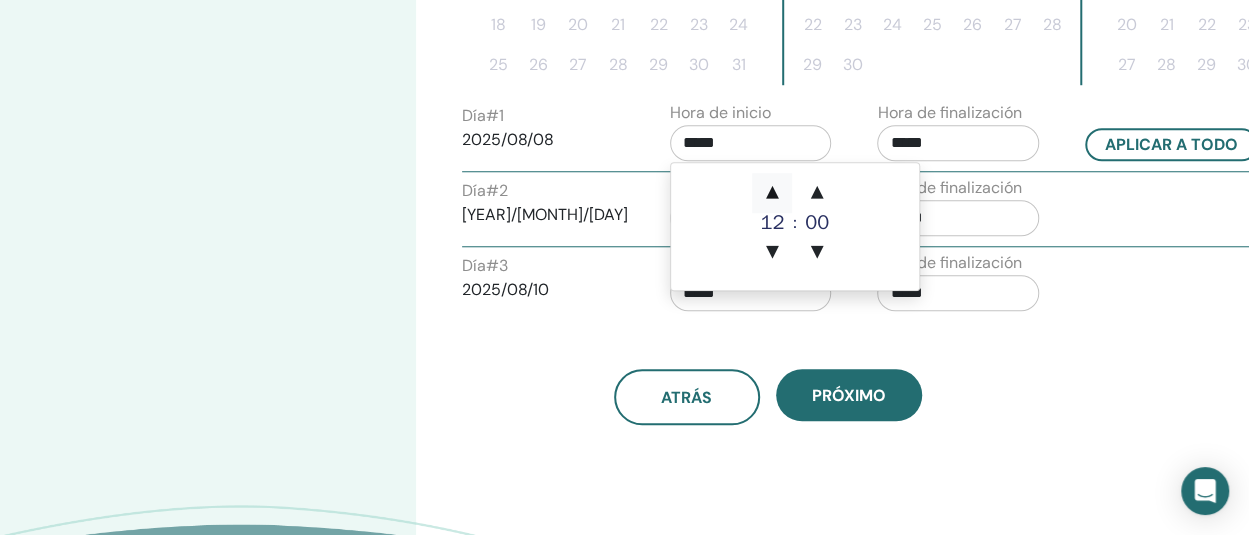 click on "▲" at bounding box center [772, 193] 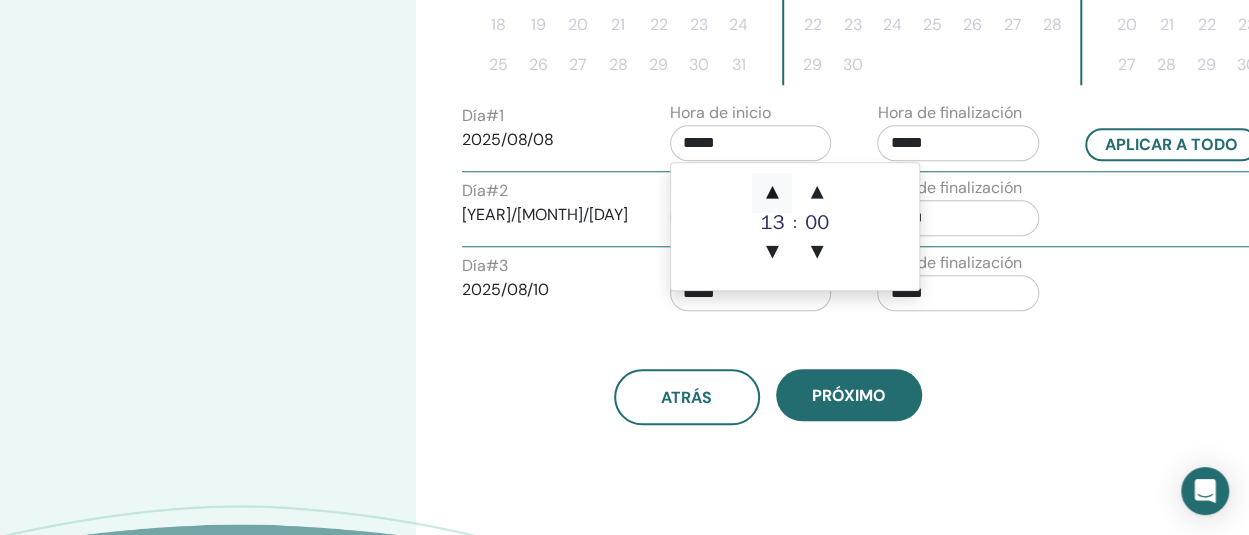click on "▲" at bounding box center (772, 193) 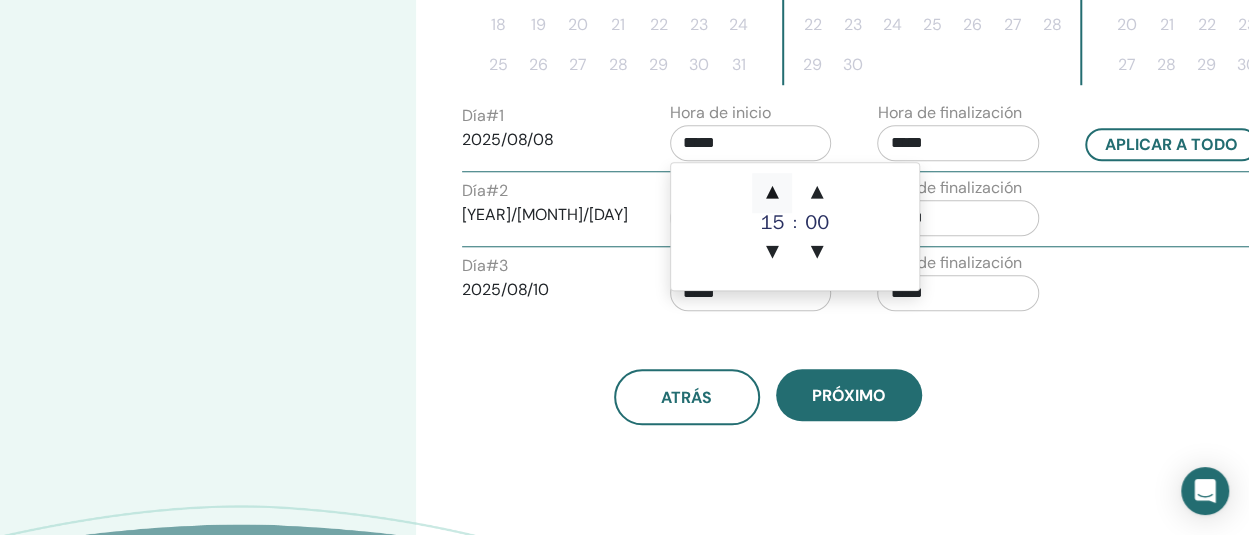 click on "▲" at bounding box center (772, 193) 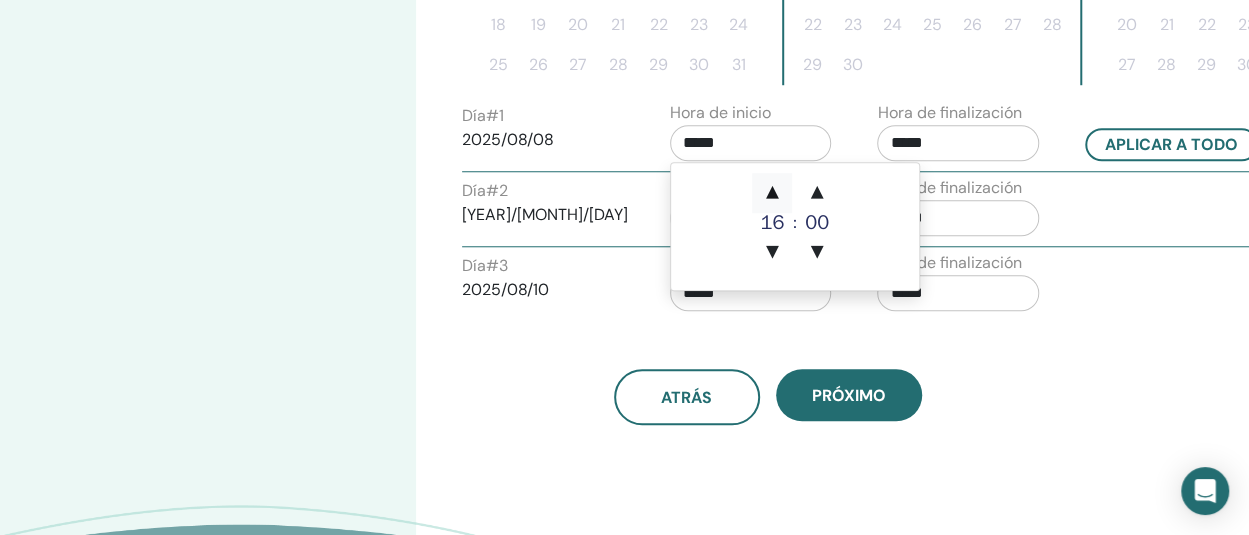 click on "▲" at bounding box center [772, 193] 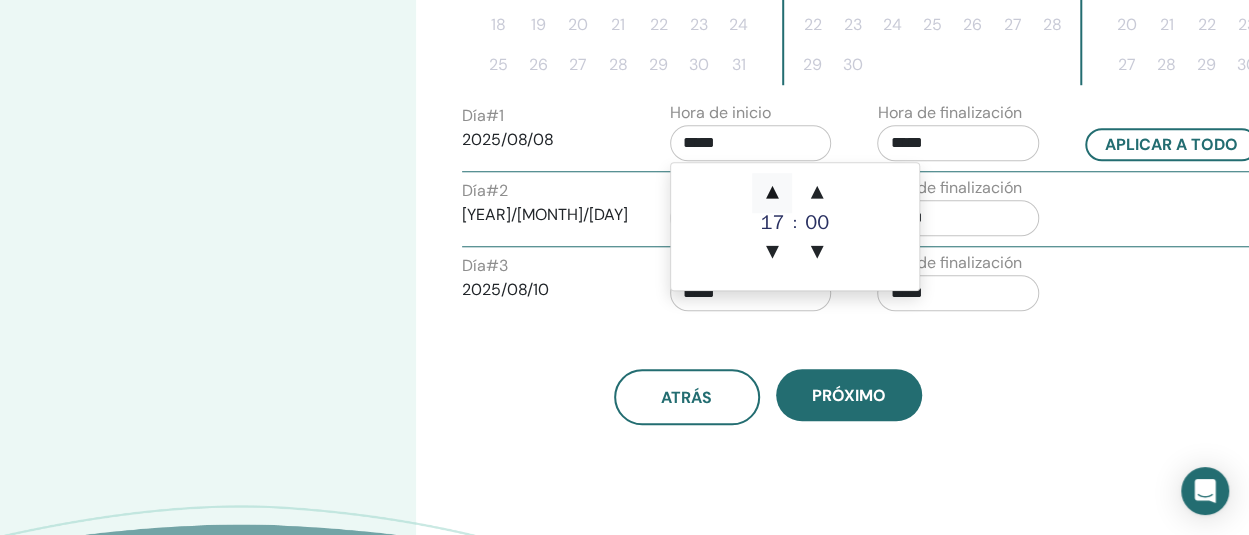 click on "▲" at bounding box center [772, 193] 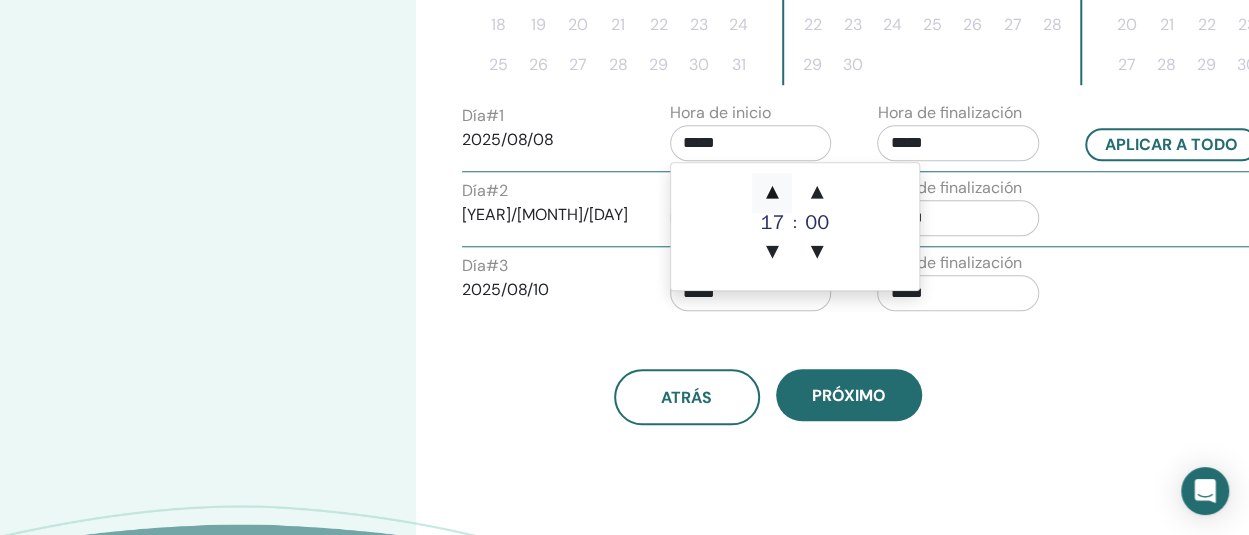 click on "▲" at bounding box center (772, 193) 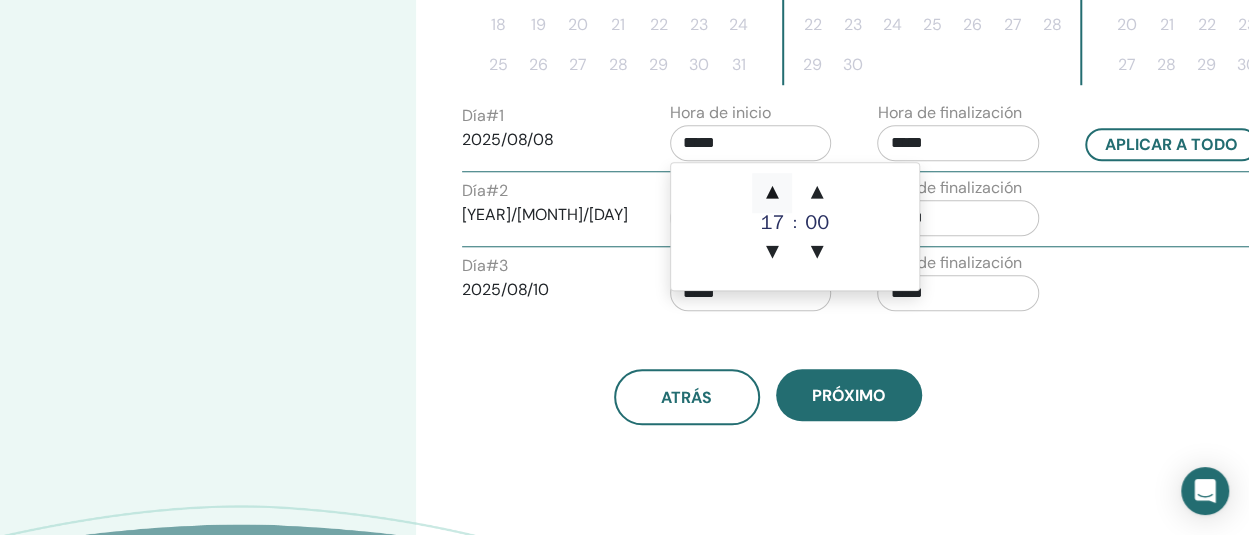 type on "*****" 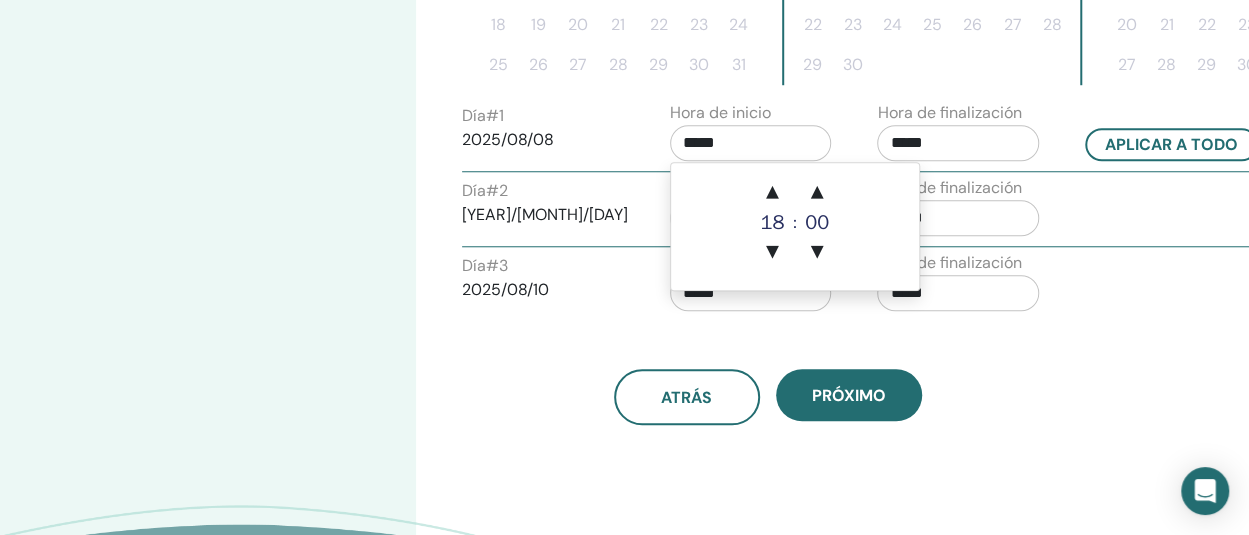 click on "Hora de finalización *****" at bounding box center [966, 211] 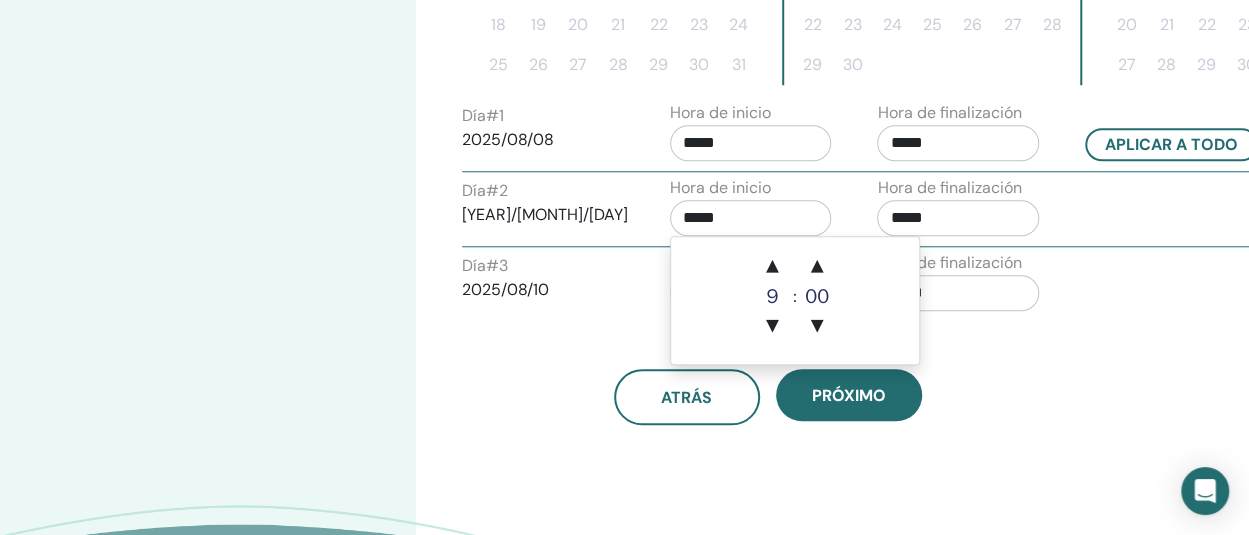 click on "*****" at bounding box center (751, 218) 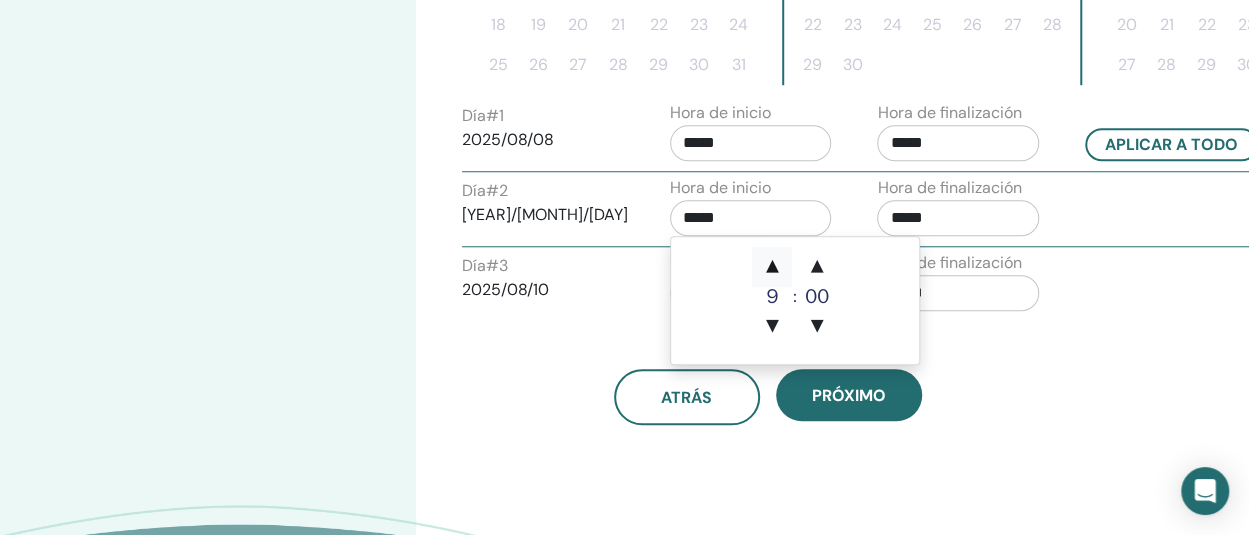 click on "▲" at bounding box center [772, 267] 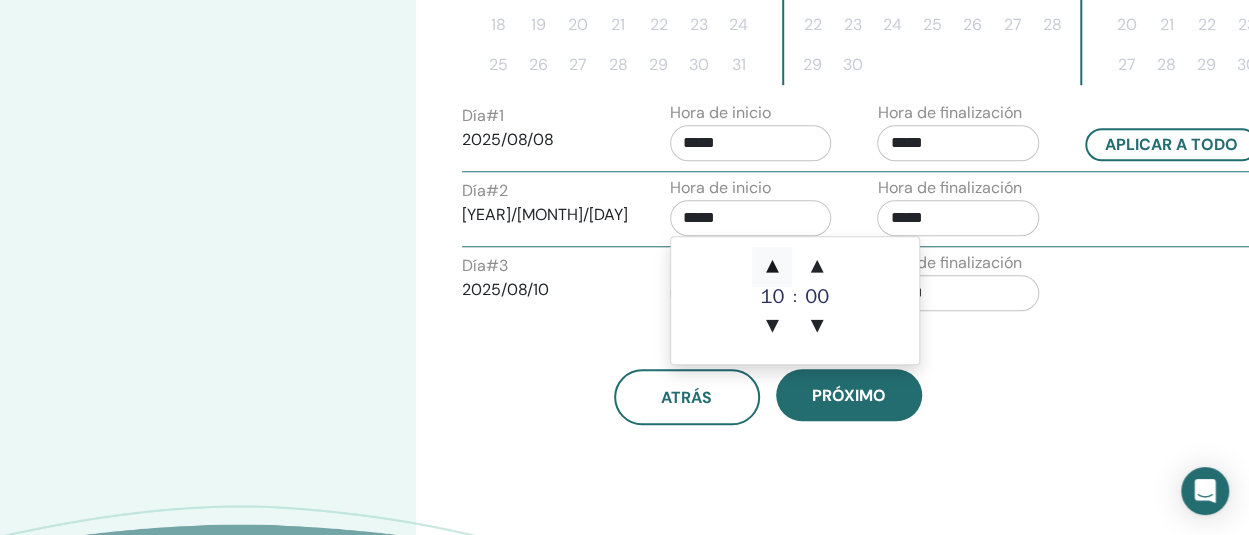 click on "▲" at bounding box center [772, 267] 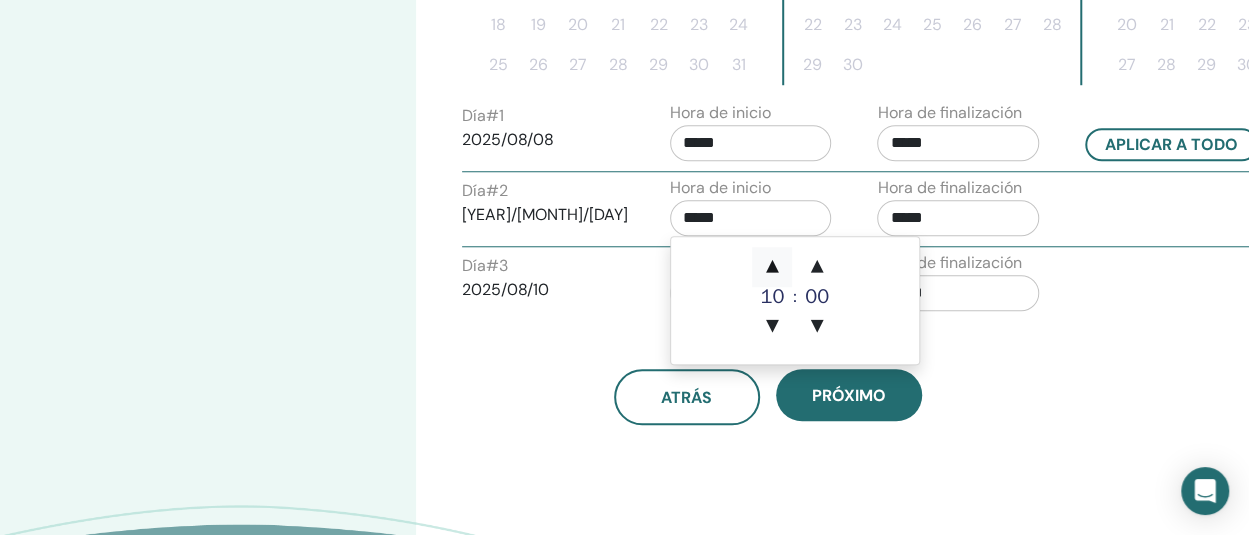 type on "*****" 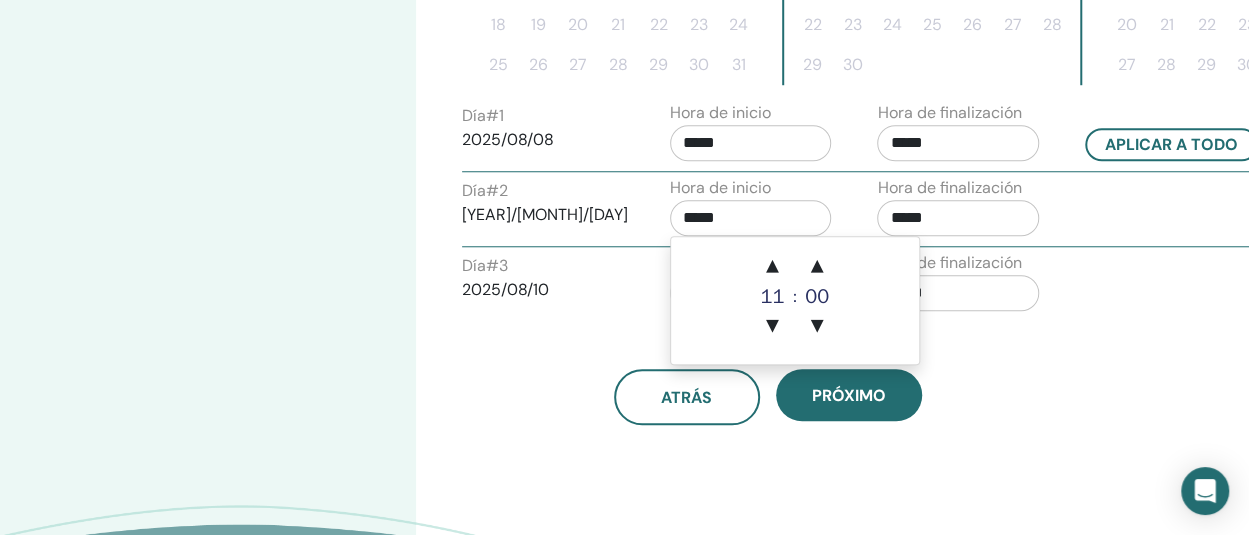 click on "*****" at bounding box center (958, 218) 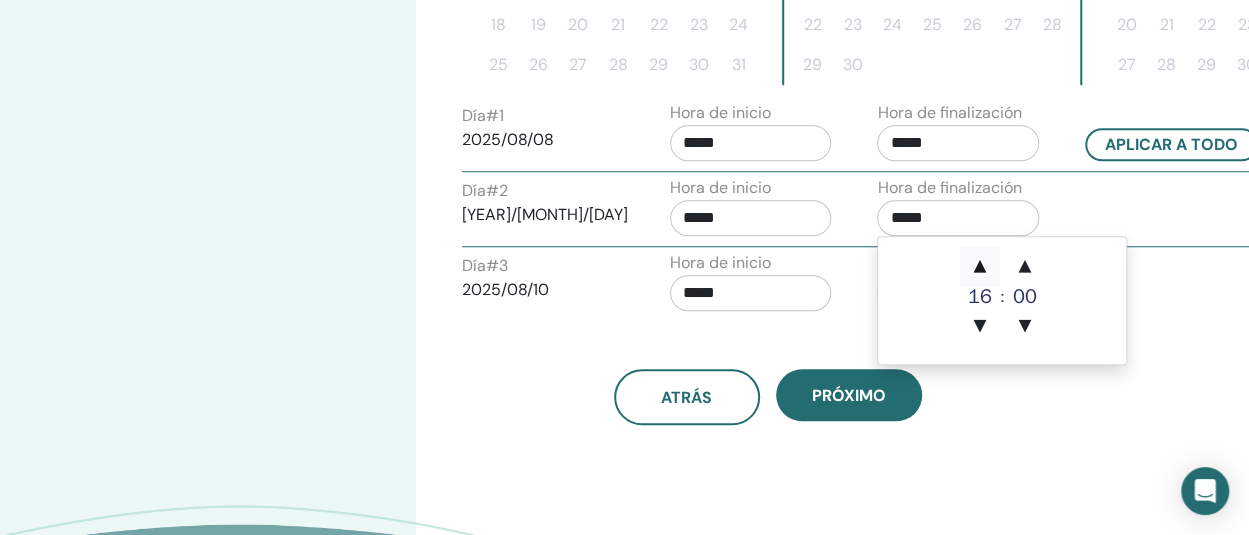 click on "▲" at bounding box center [980, 267] 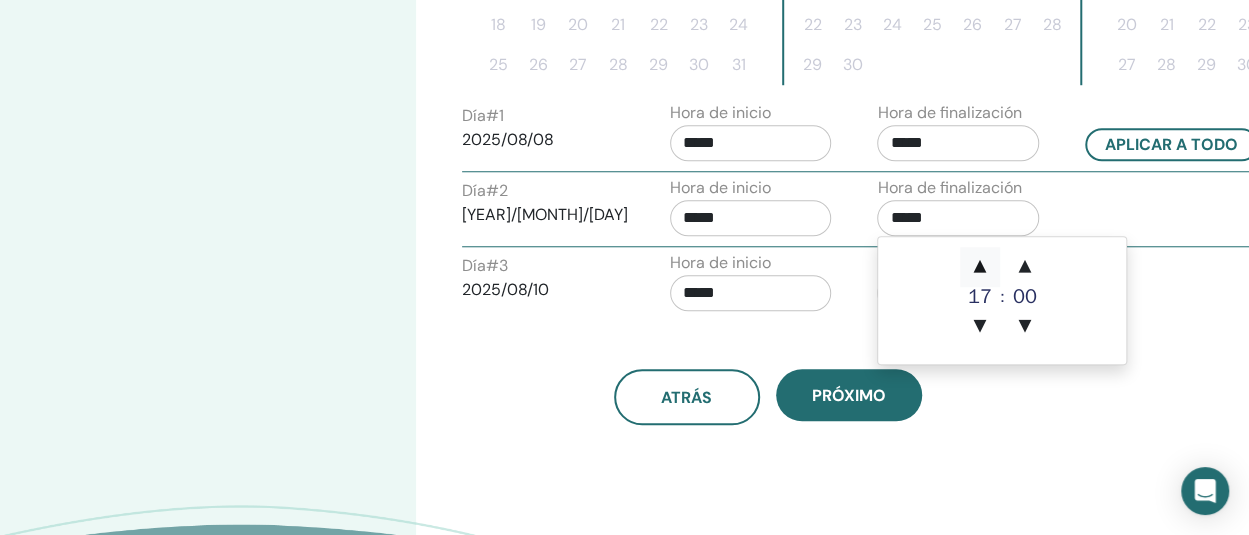 click on "▲" at bounding box center (980, 267) 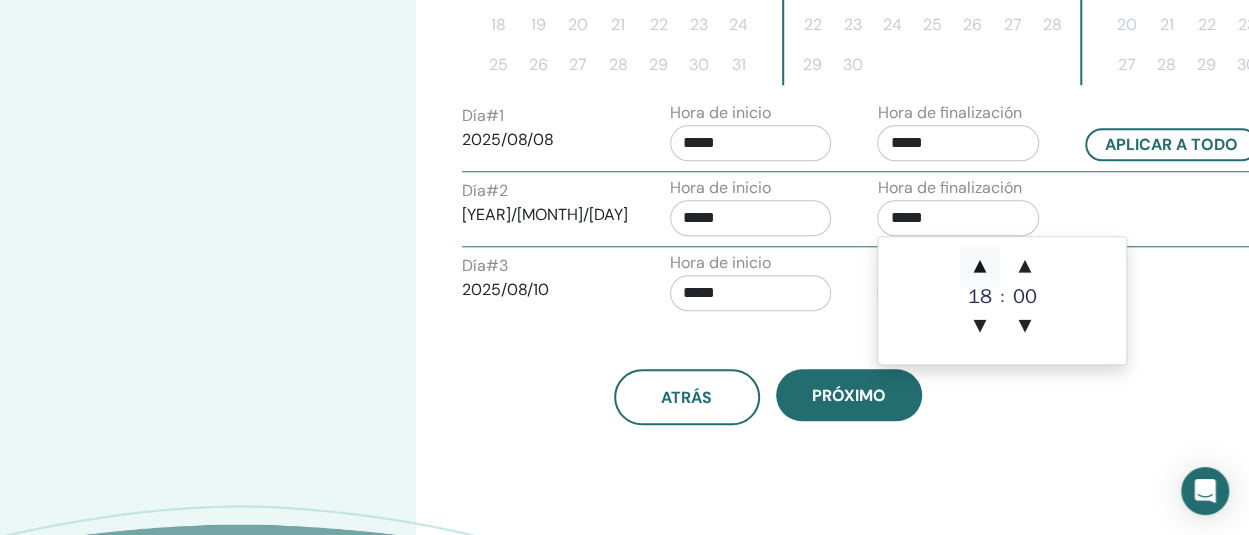 click on "▲" at bounding box center [980, 267] 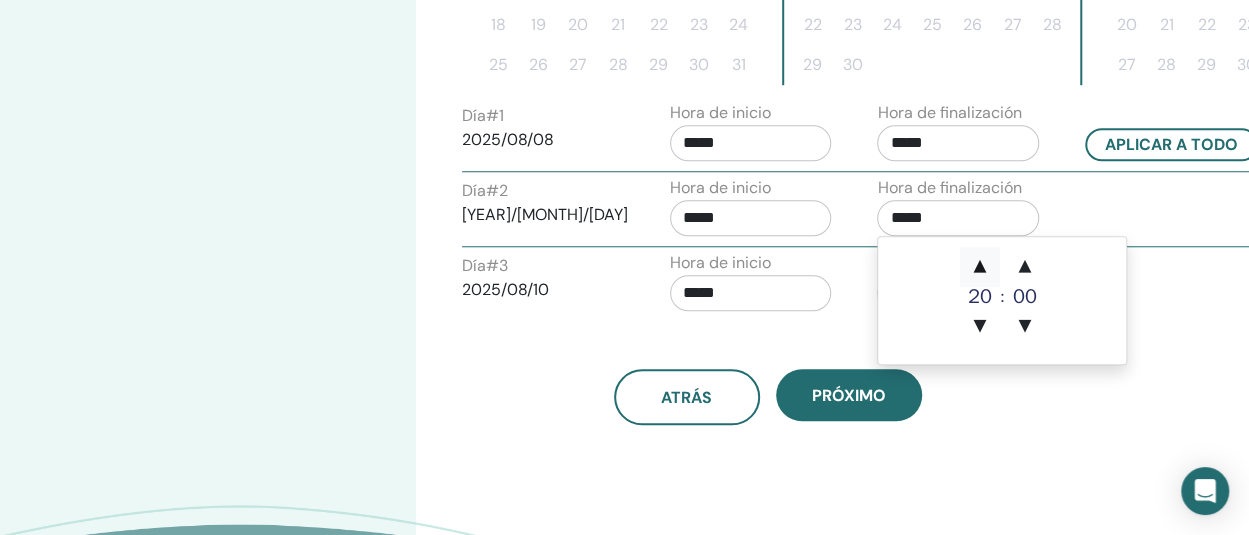 click on "▲" at bounding box center (980, 267) 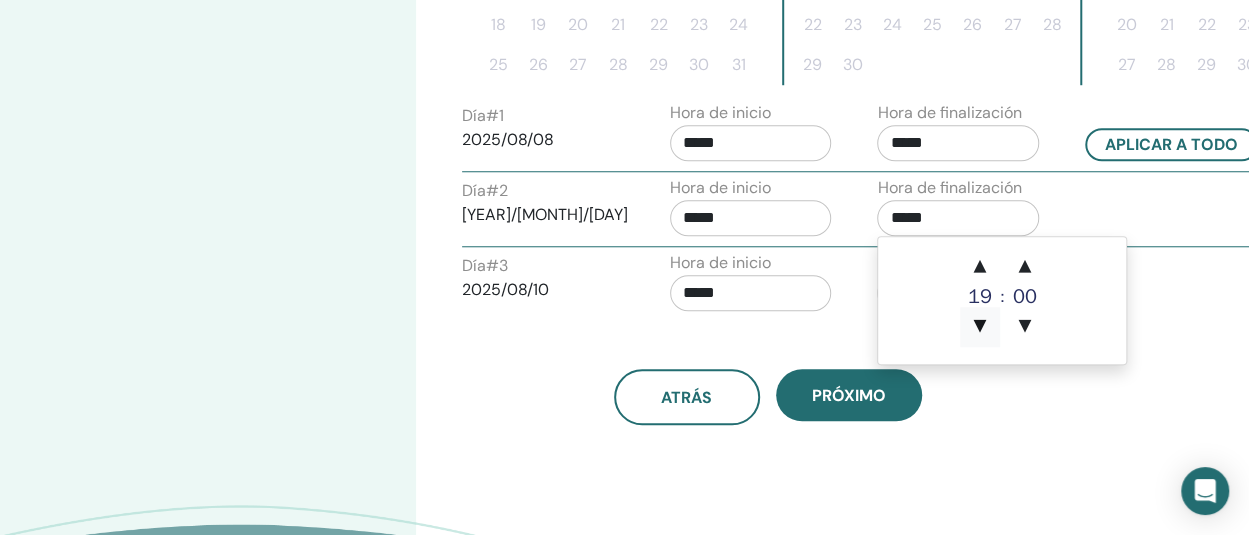 click on "▼" at bounding box center [980, 327] 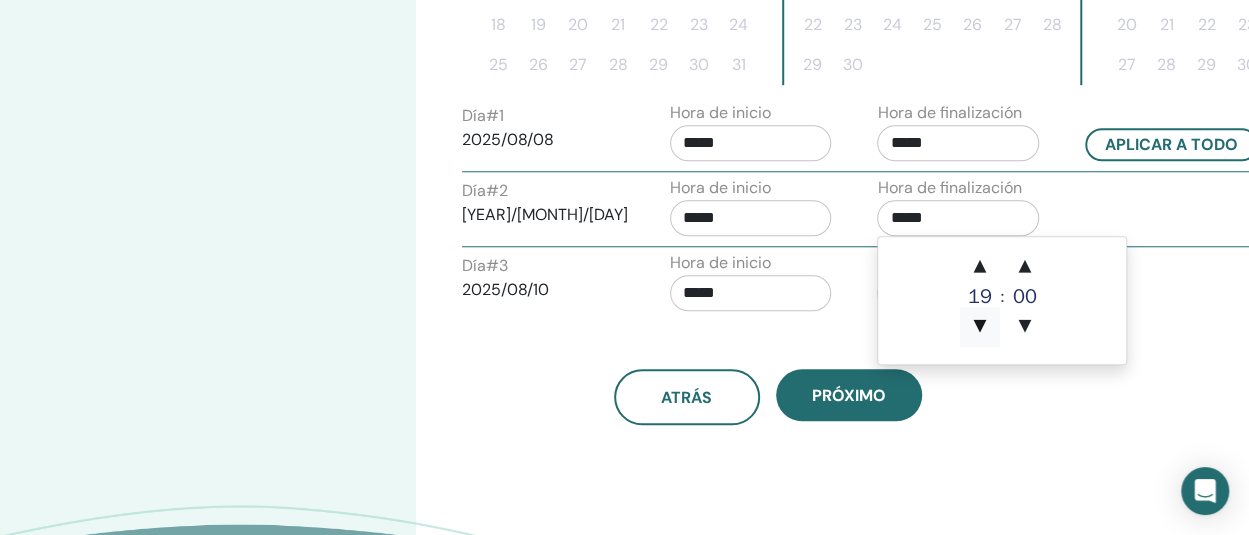 type on "*****" 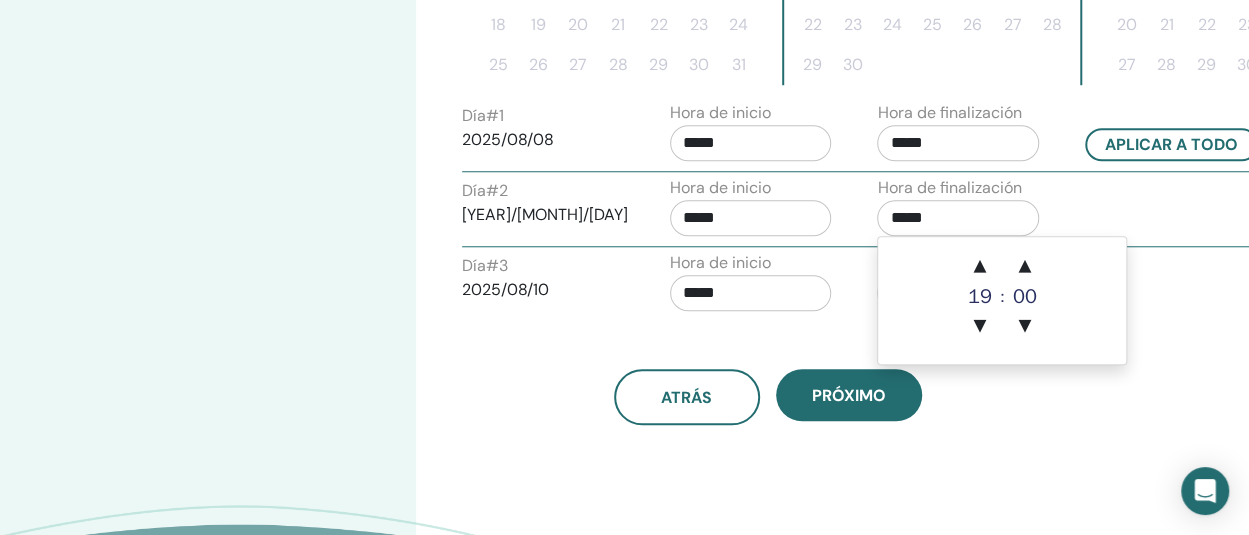 click on "*****" at bounding box center [751, 293] 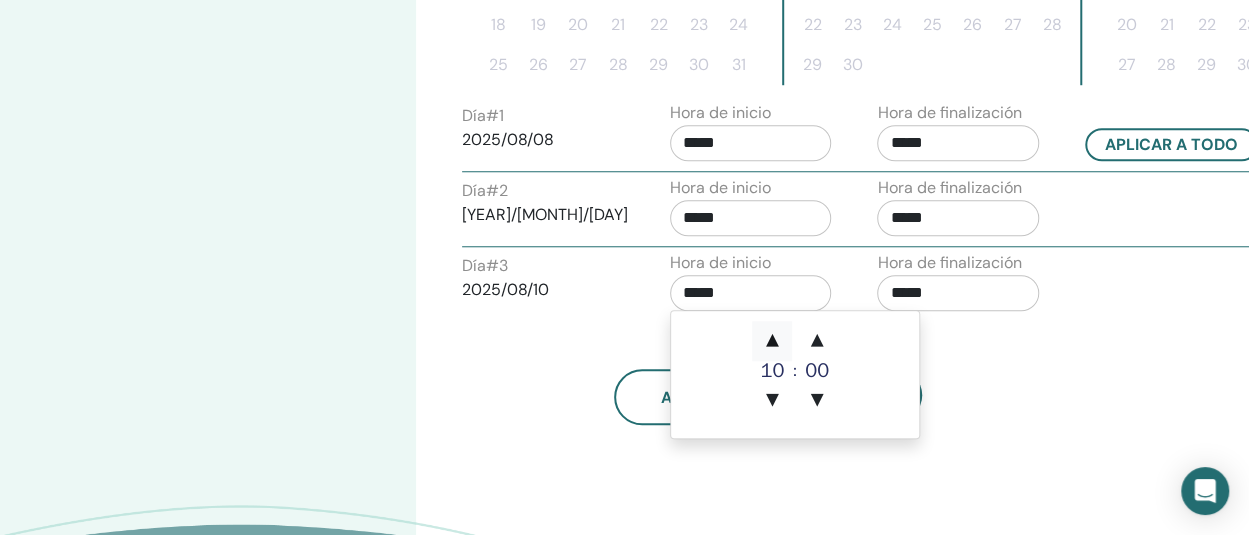 click on "▲" at bounding box center [772, 341] 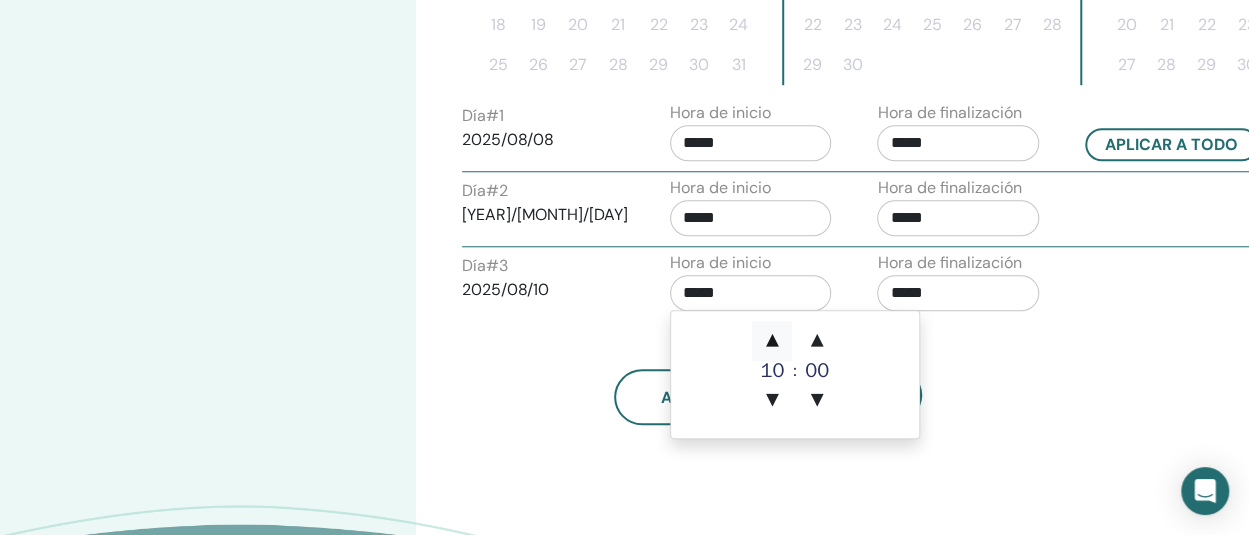 click on "▲" at bounding box center [772, 341] 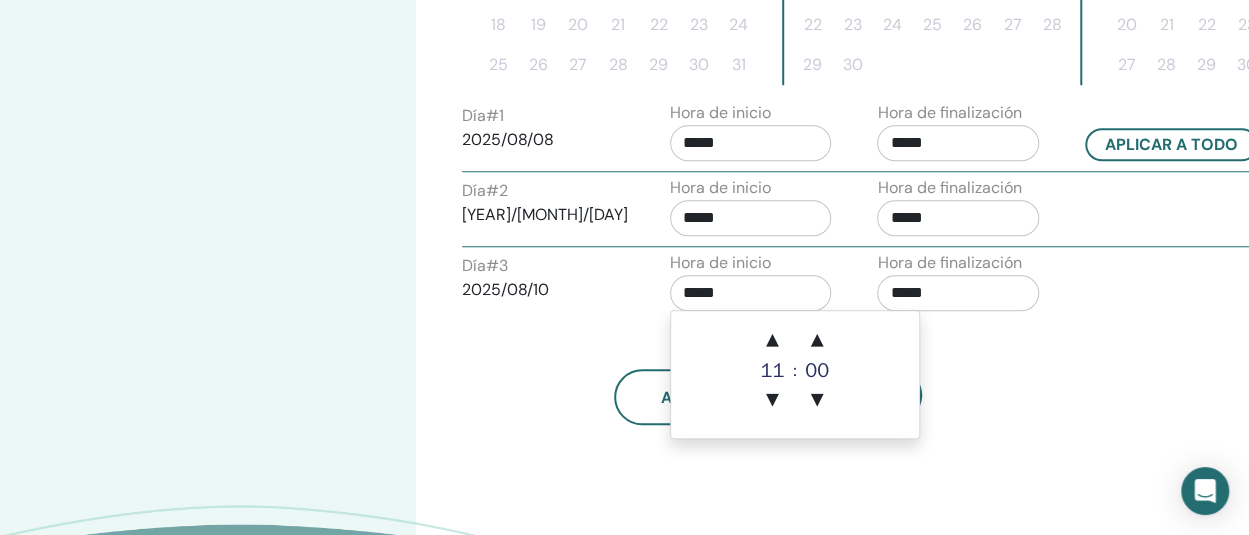 click on "*****" at bounding box center (958, 293) 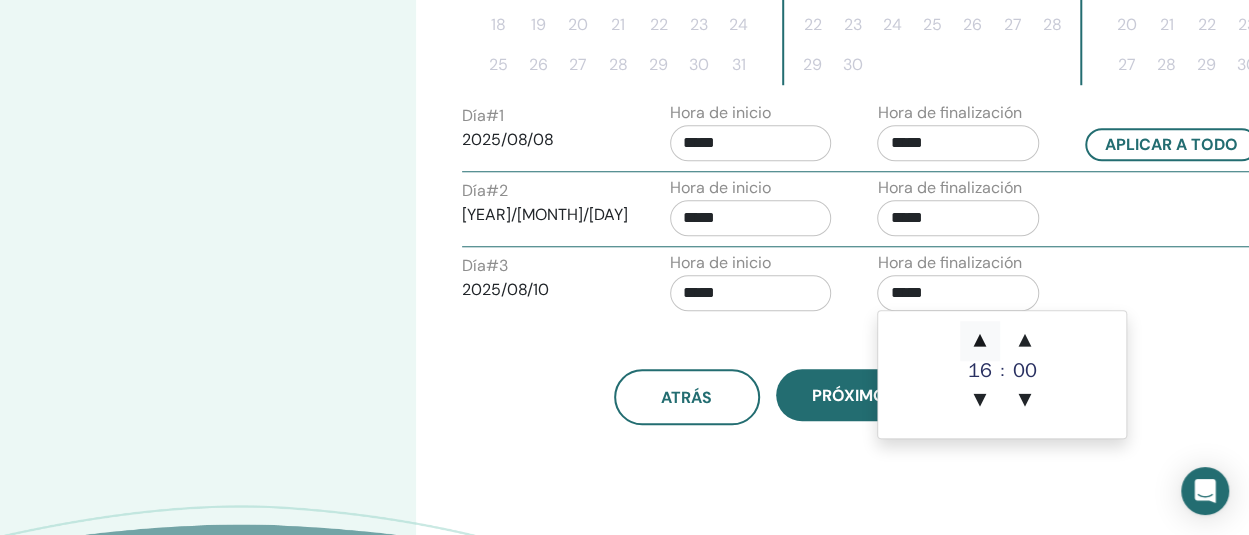 click on "▲" at bounding box center [980, 341] 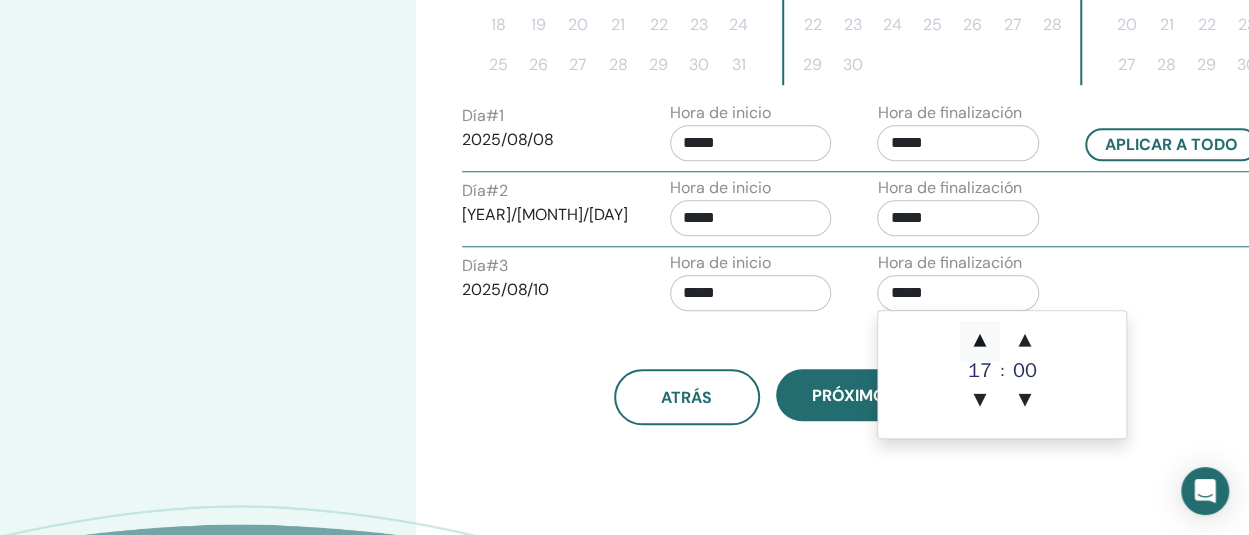 click on "▲" at bounding box center (980, 341) 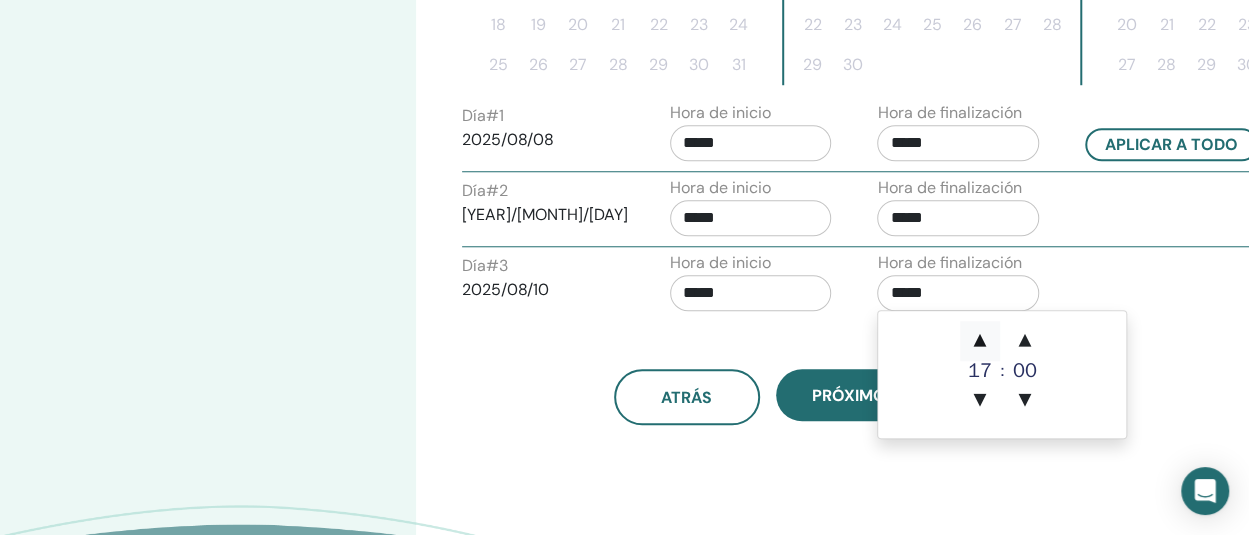 click on "▲" at bounding box center [980, 341] 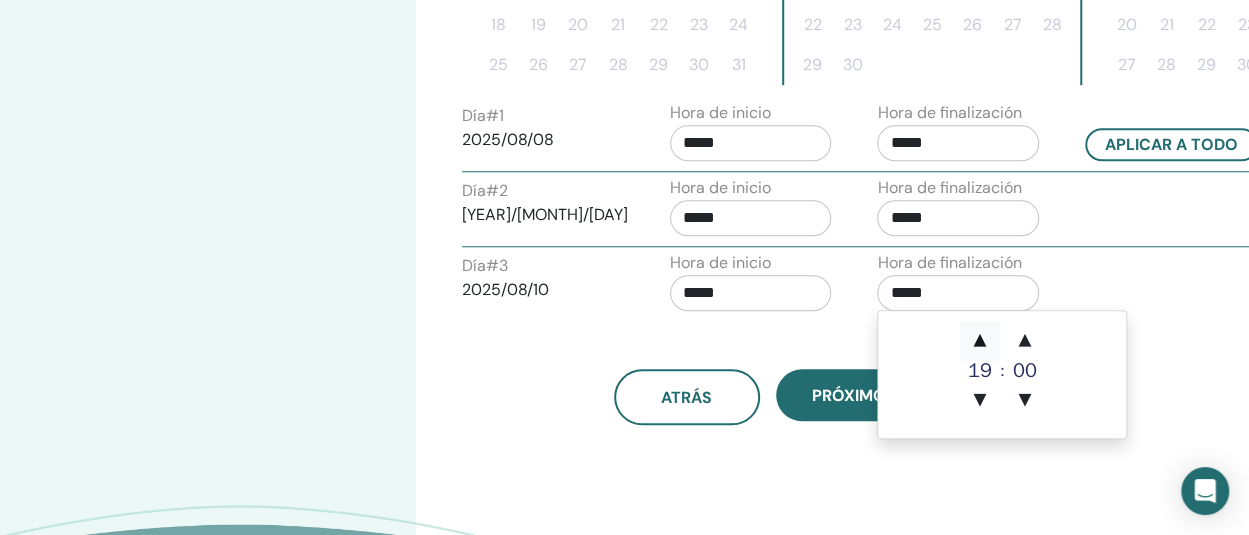 click on "▲" at bounding box center [980, 341] 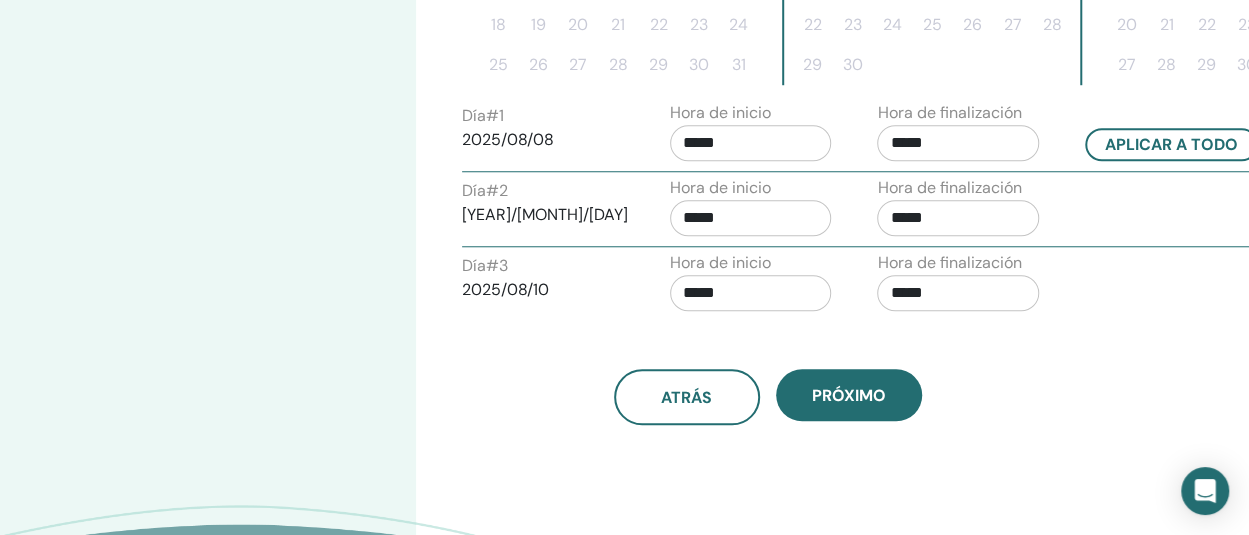 click on "atrás próximo" at bounding box center [767, 373] 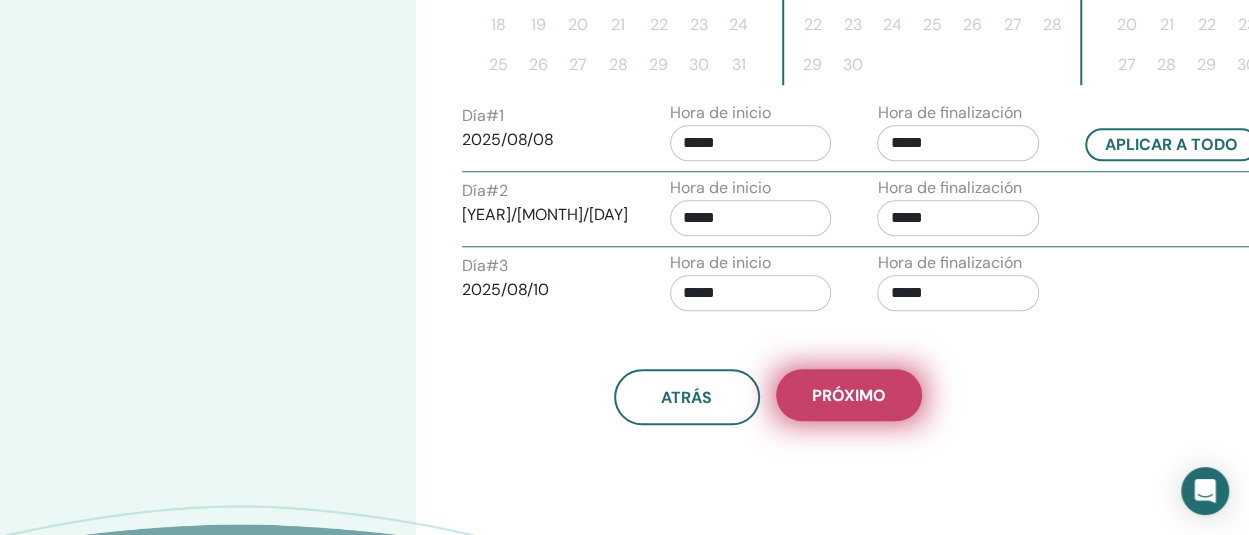 click on "próximo" at bounding box center [849, 395] 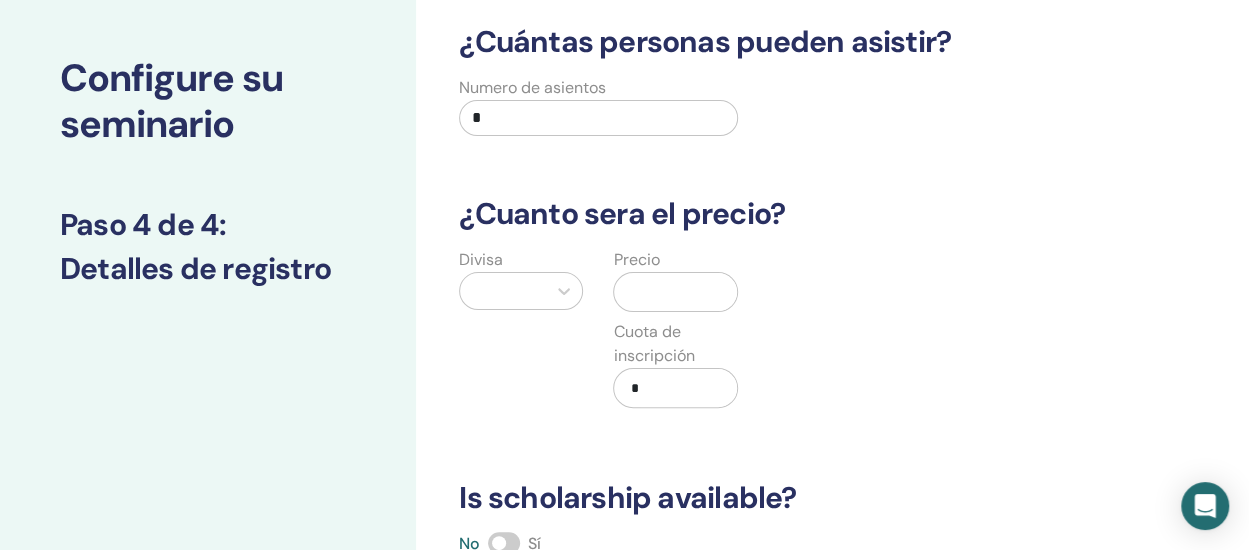 scroll, scrollTop: 0, scrollLeft: 0, axis: both 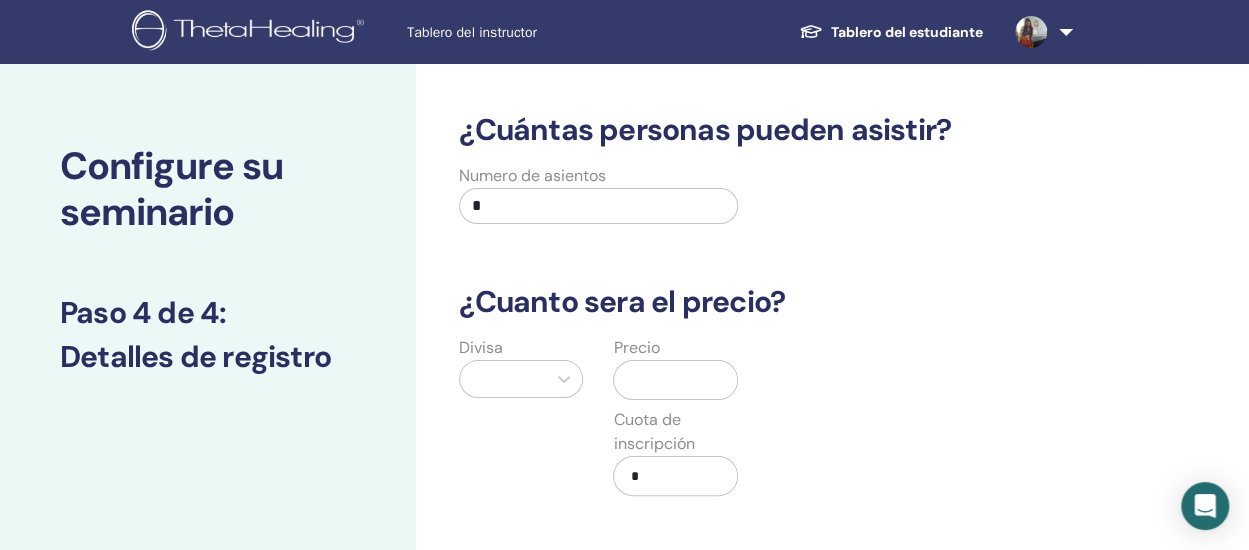 drag, startPoint x: 590, startPoint y: 207, endPoint x: 276, endPoint y: 197, distance: 314.1592 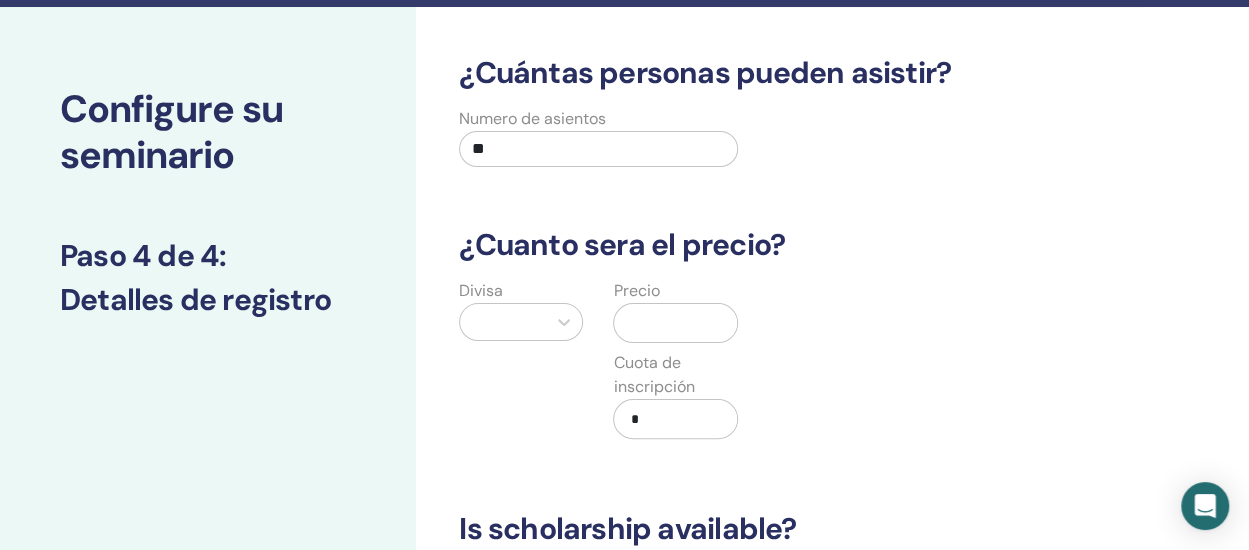 scroll, scrollTop: 100, scrollLeft: 0, axis: vertical 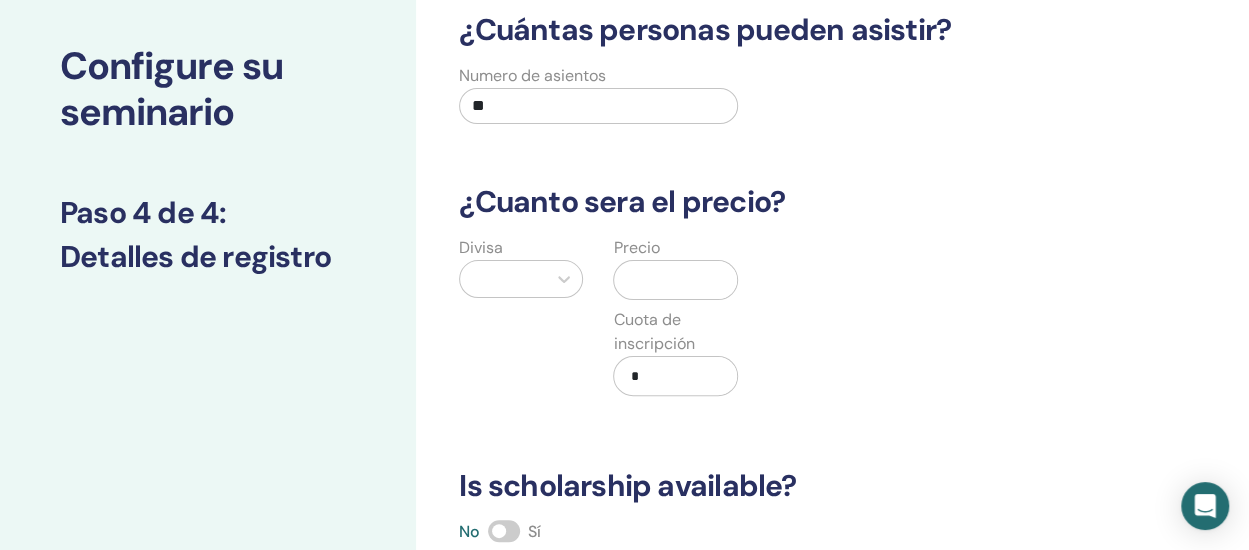 type on "**" 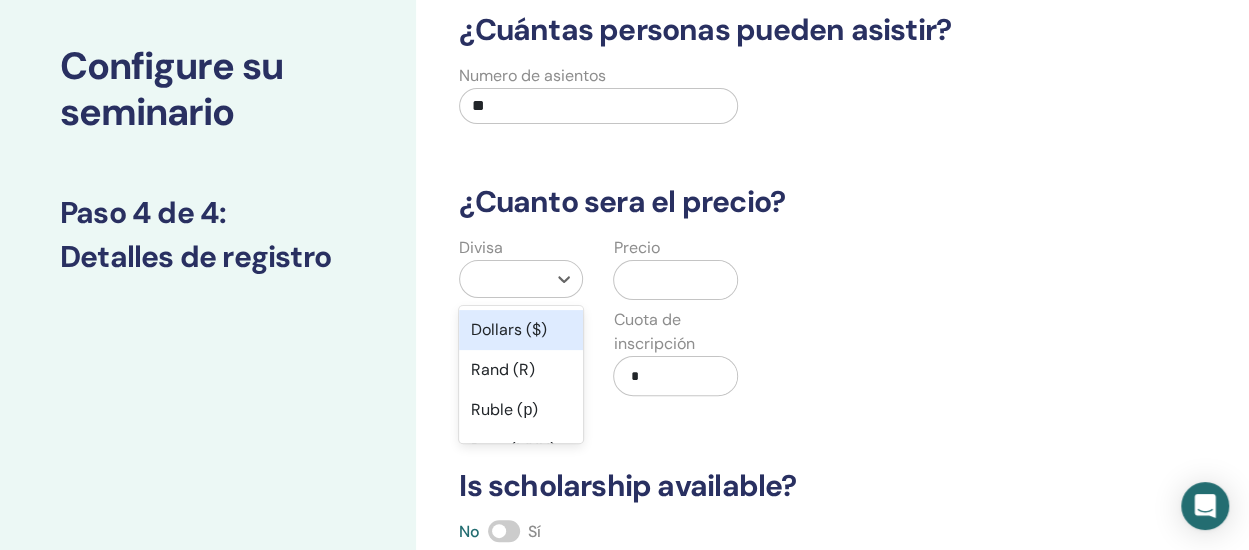 click at bounding box center (503, 279) 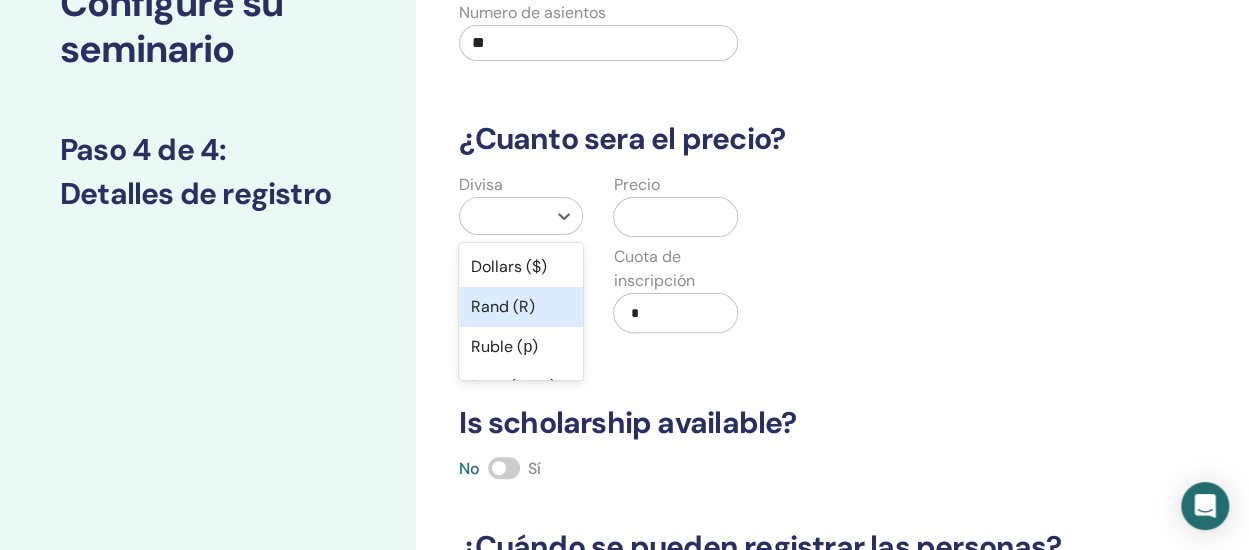scroll, scrollTop: 100, scrollLeft: 0, axis: vertical 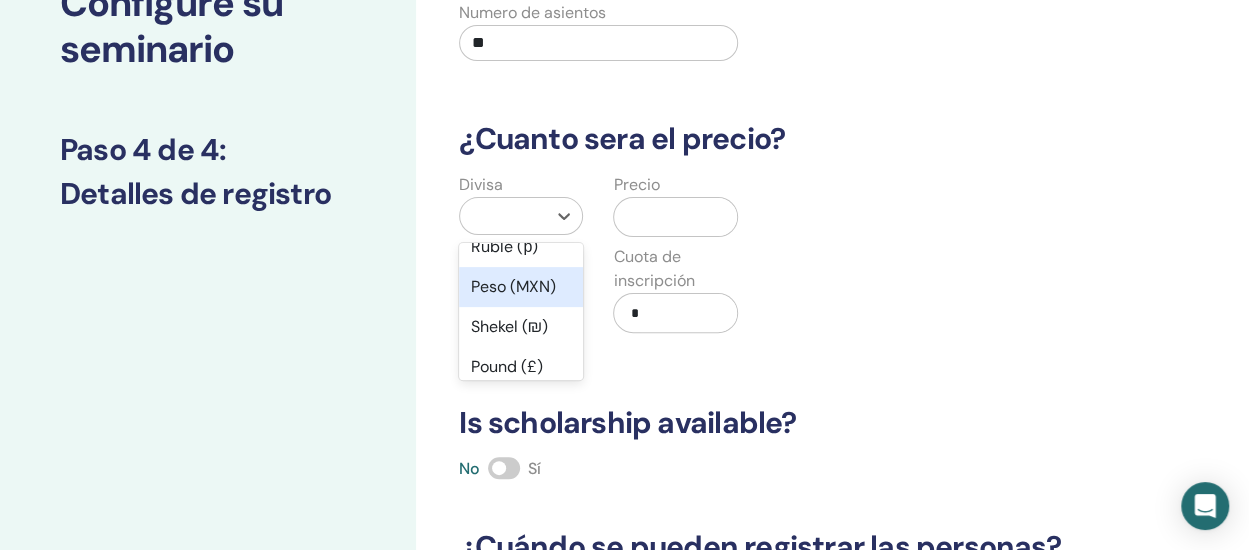 click on "Peso (MXN)" at bounding box center (521, 287) 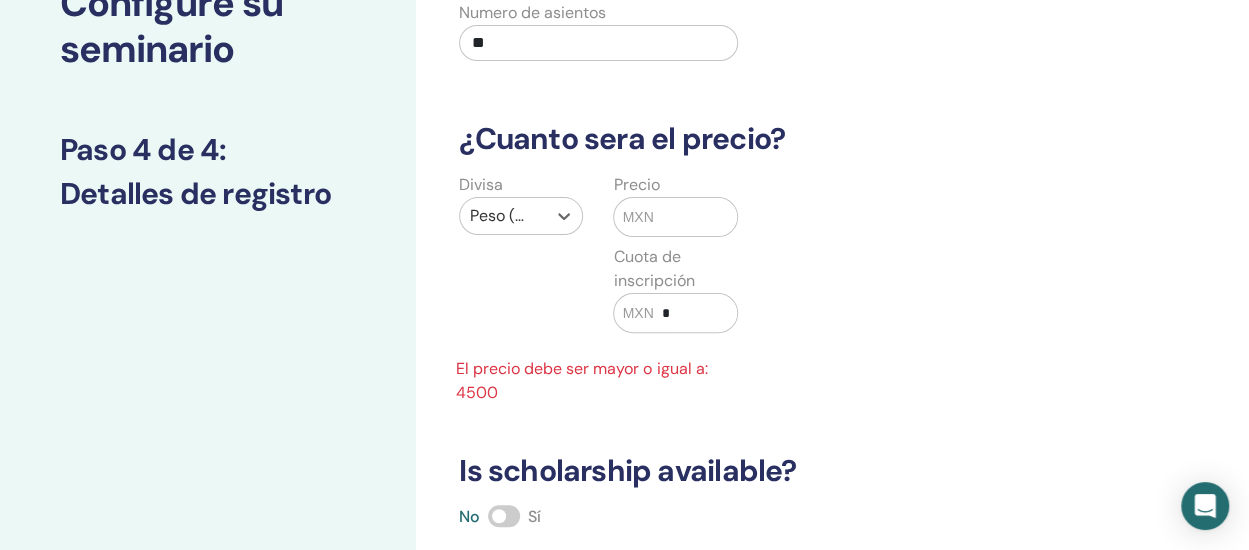 click on "MXN" at bounding box center [637, 217] 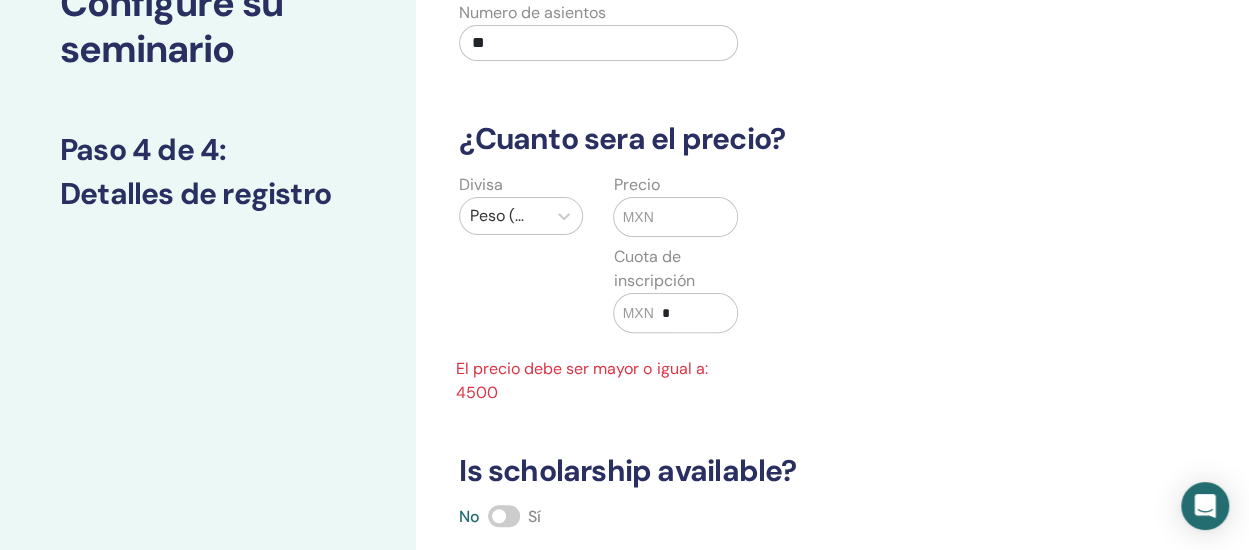 click at bounding box center [695, 217] 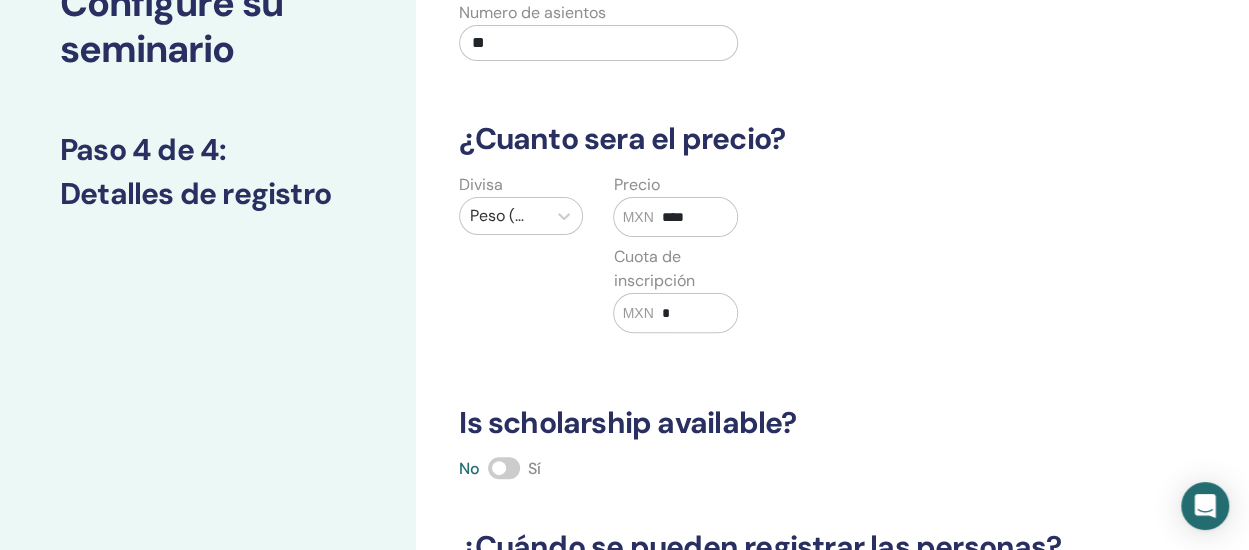 type on "****" 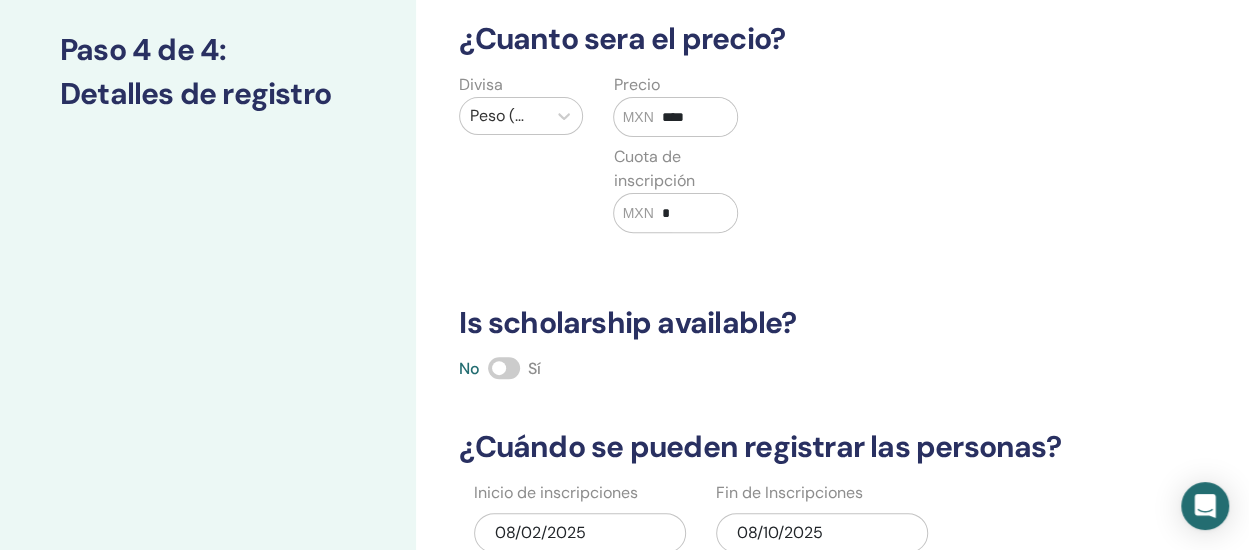 scroll, scrollTop: 363, scrollLeft: 0, axis: vertical 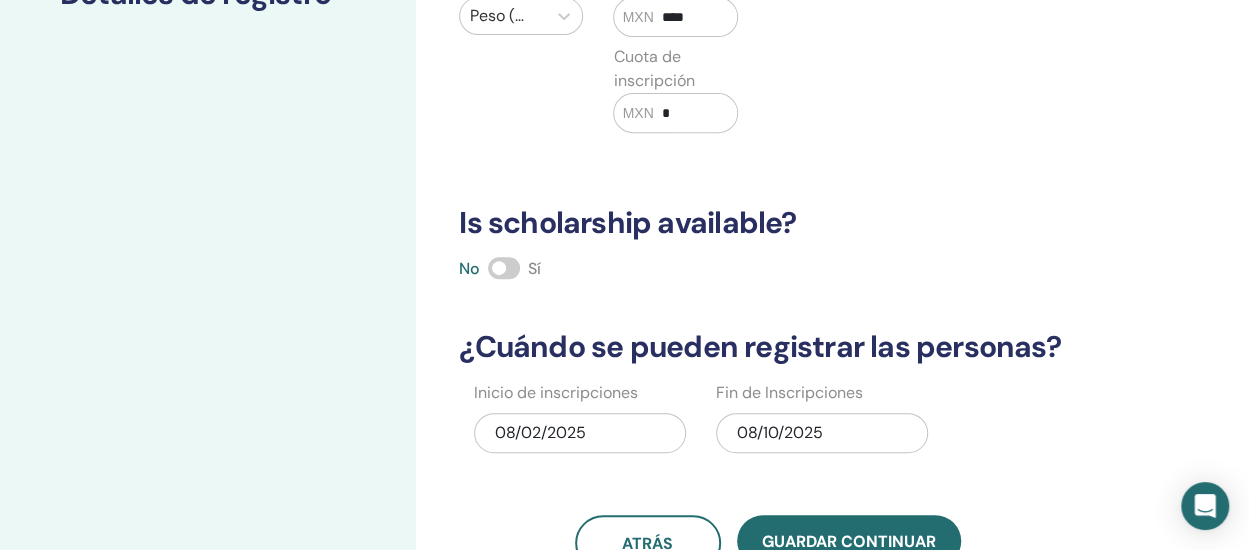 click at bounding box center (504, 268) 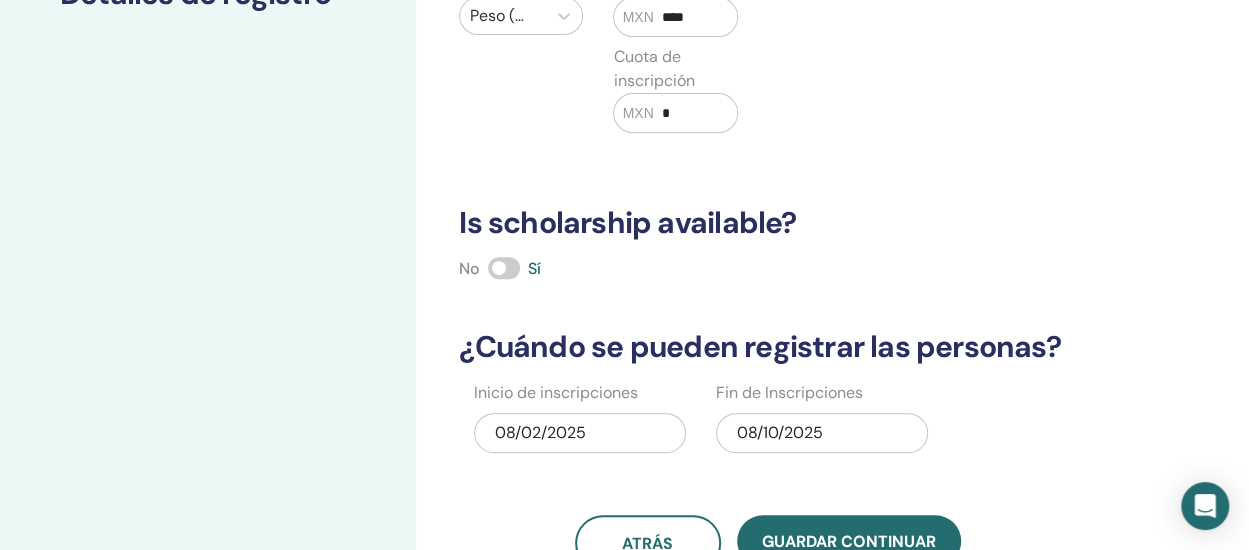 scroll, scrollTop: 463, scrollLeft: 0, axis: vertical 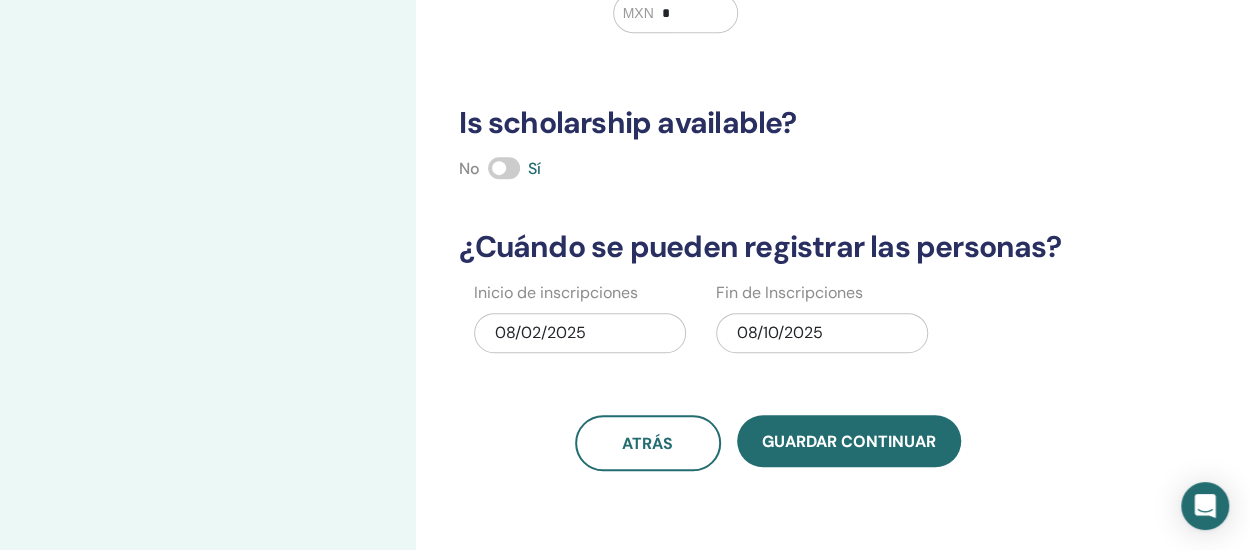 click on "08/10/2025" at bounding box center (822, 333) 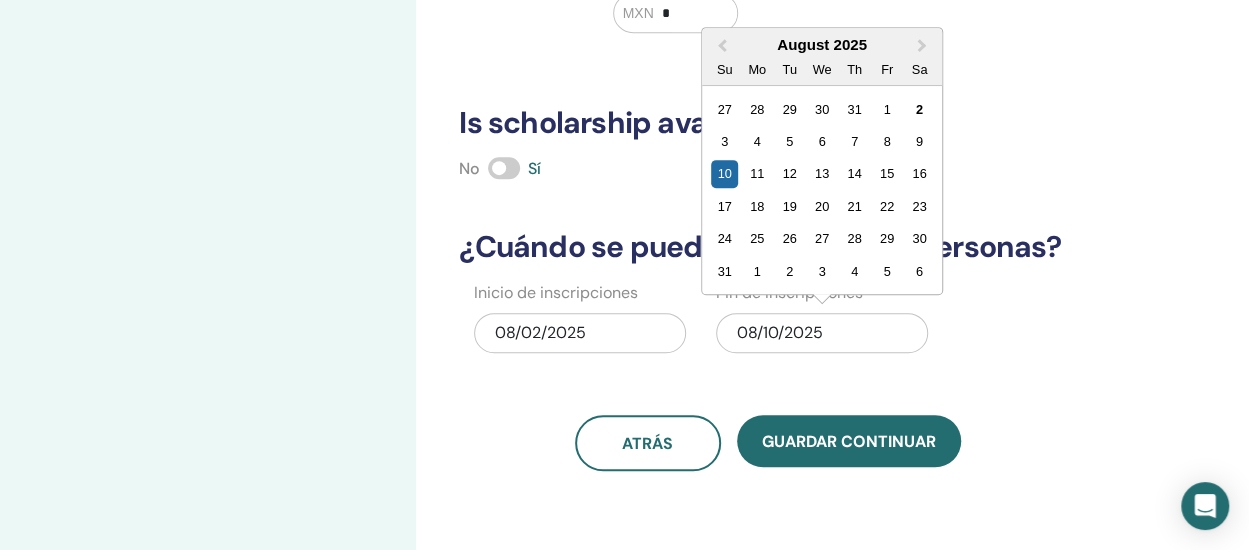 click on "11" at bounding box center [757, 173] 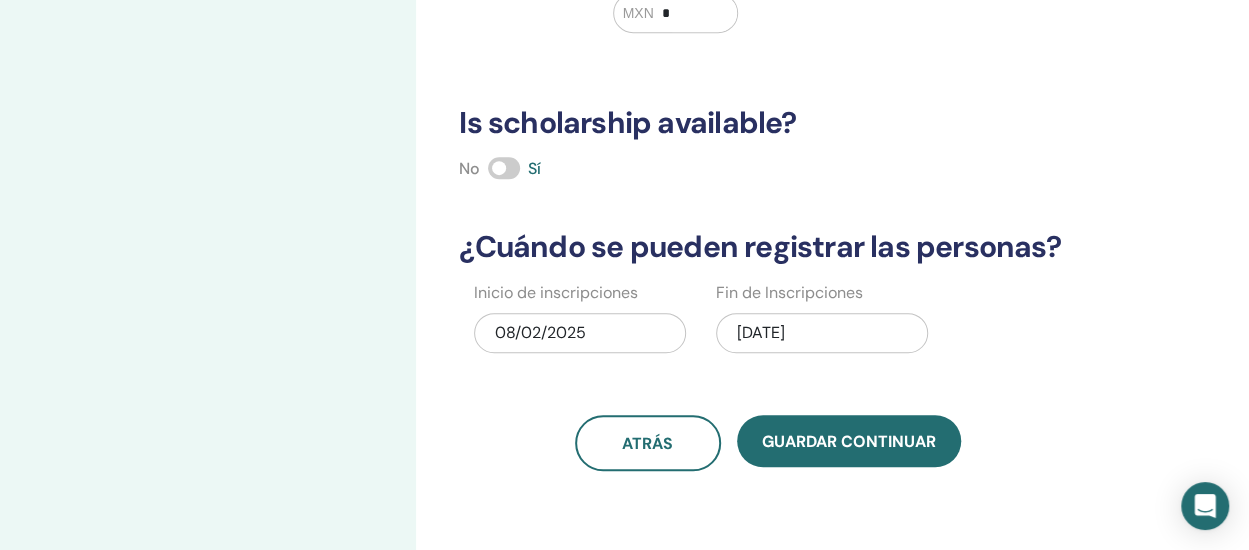 click on "¿Cuántas personas pueden asistir? Numero de asientos ** ¿Cuanto sera el precio? Divisa Peso (MXN) Precio MXN **** Cuota de inscripción MXN * Is scholarship available? No Sí ¿Cuándo se pueden registrar las personas? Inicio de inscripciones [DATE] Fin de Inscripciones [DATE] atrás Guardar Continuar" at bounding box center [767, 60] 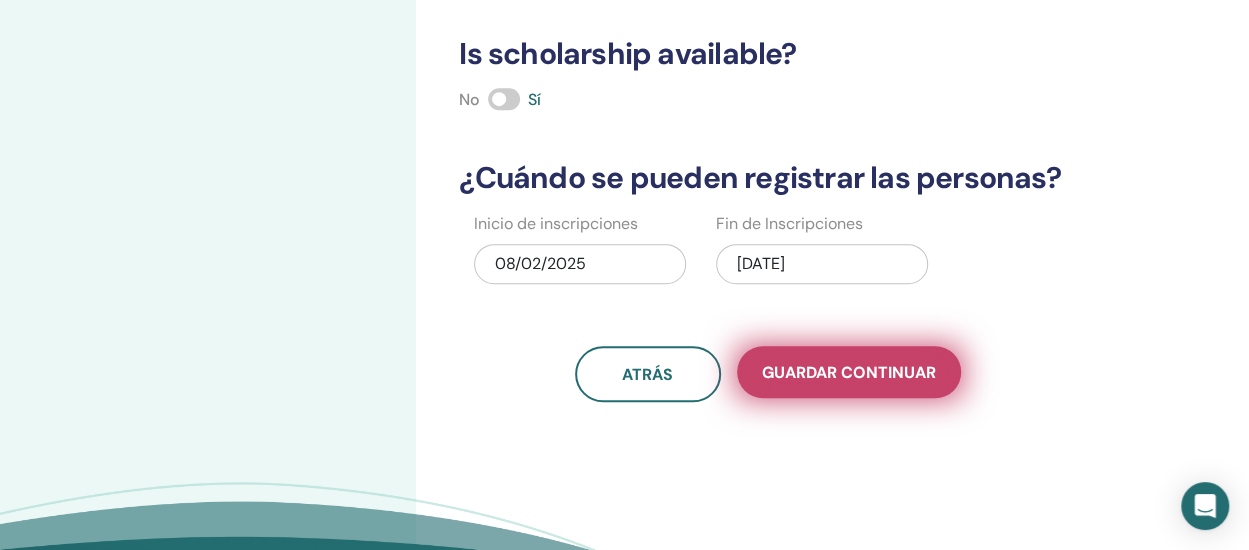scroll, scrollTop: 563, scrollLeft: 0, axis: vertical 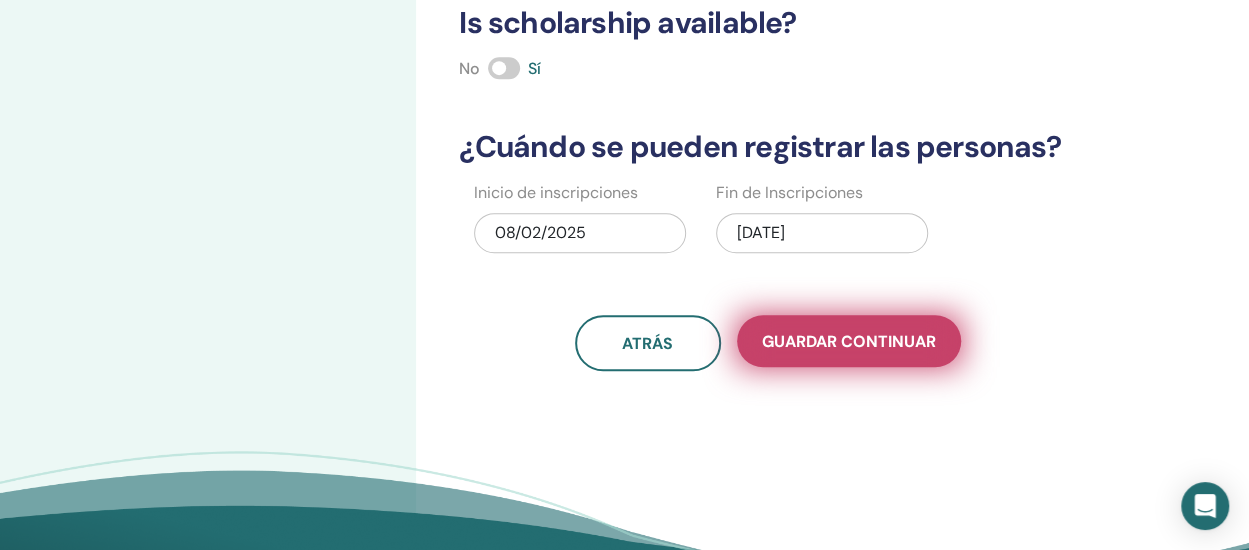 click on "Guardar Continuar" at bounding box center (849, 341) 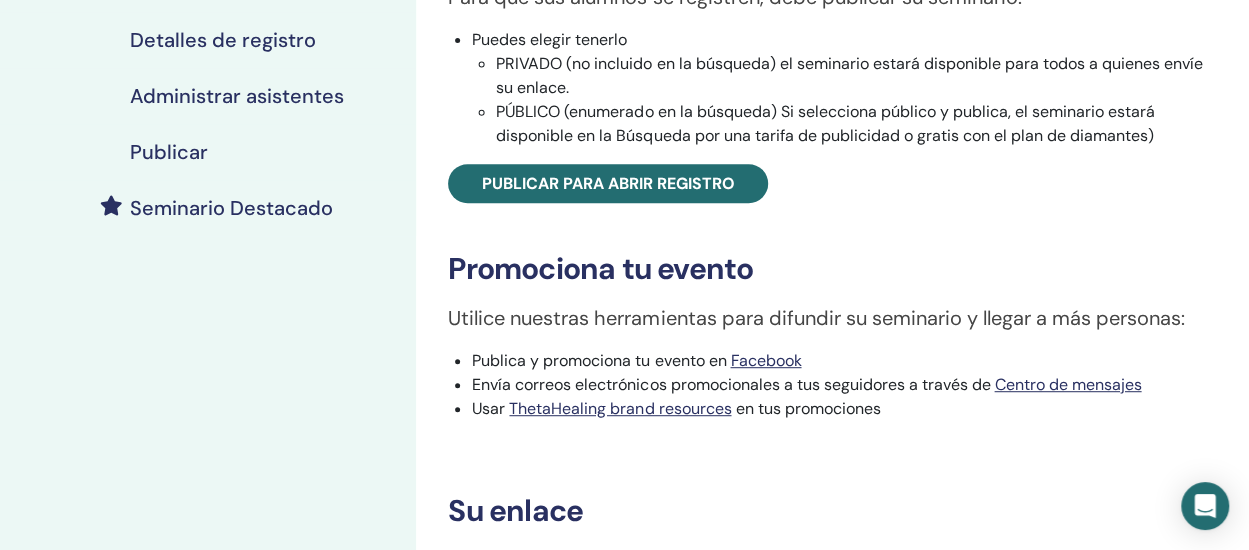 scroll, scrollTop: 300, scrollLeft: 0, axis: vertical 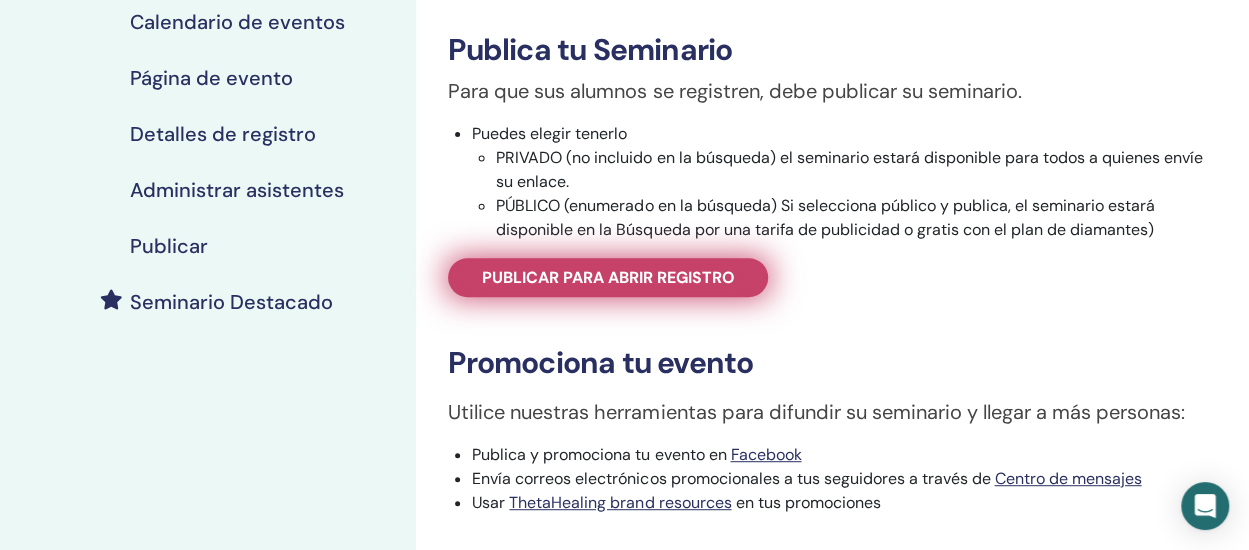 click on "Publicar para abrir registro" at bounding box center (608, 277) 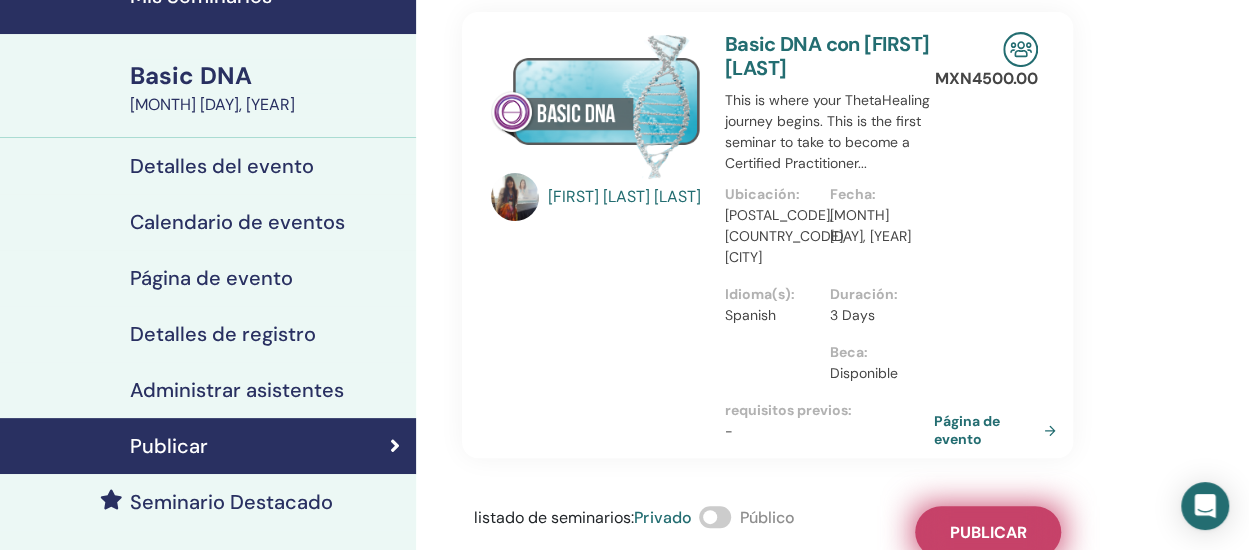 scroll, scrollTop: 200, scrollLeft: 0, axis: vertical 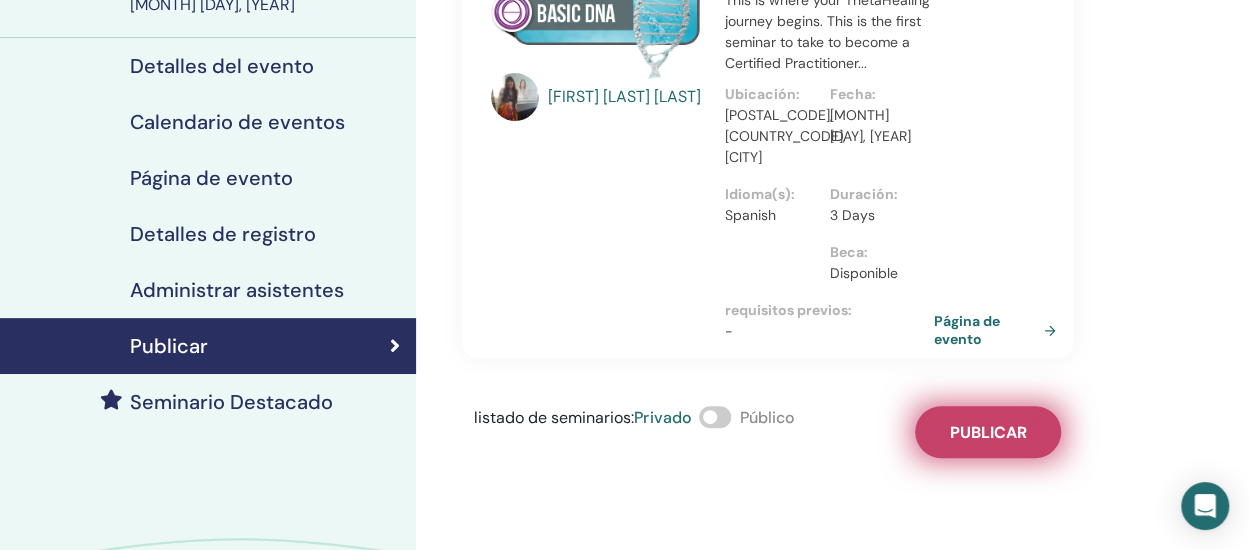 click on "Publicar" at bounding box center [987, 432] 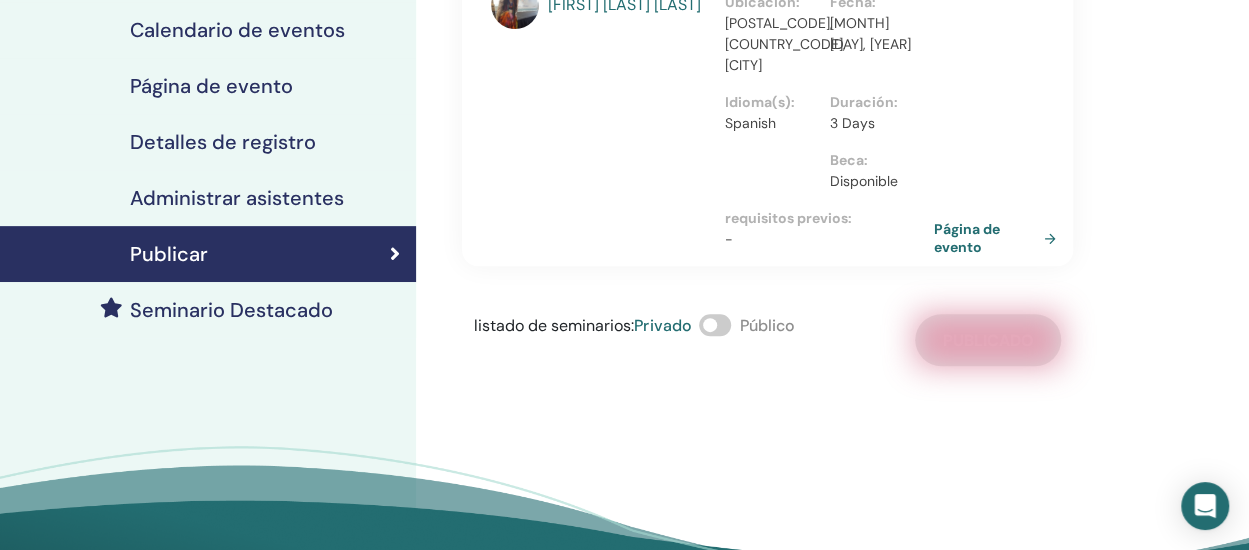 scroll, scrollTop: 300, scrollLeft: 0, axis: vertical 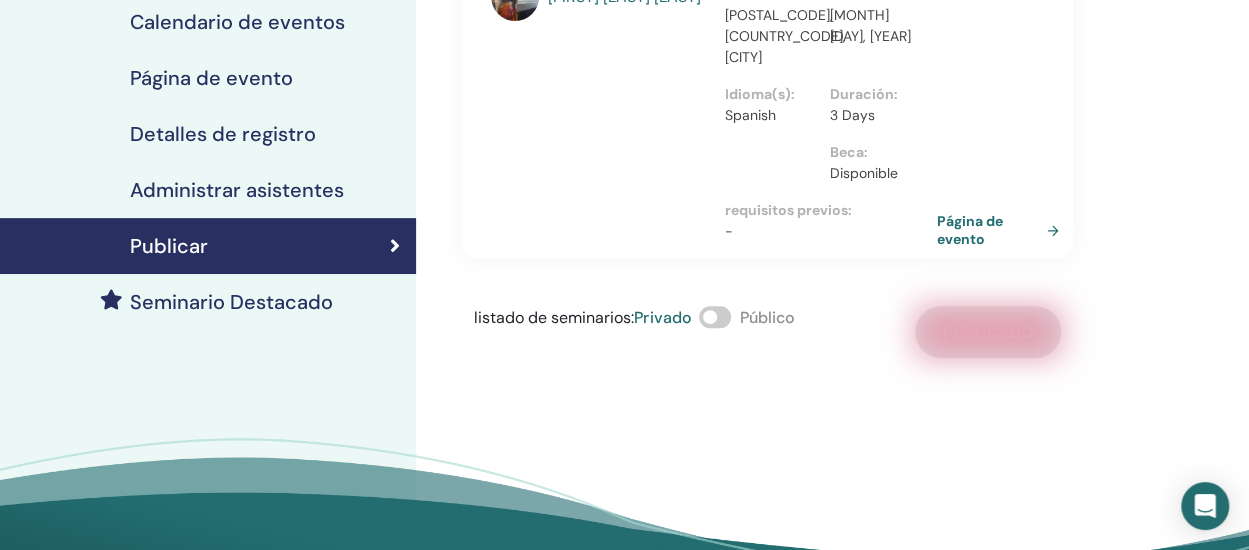 click on "Página de evento" at bounding box center (1002, 230) 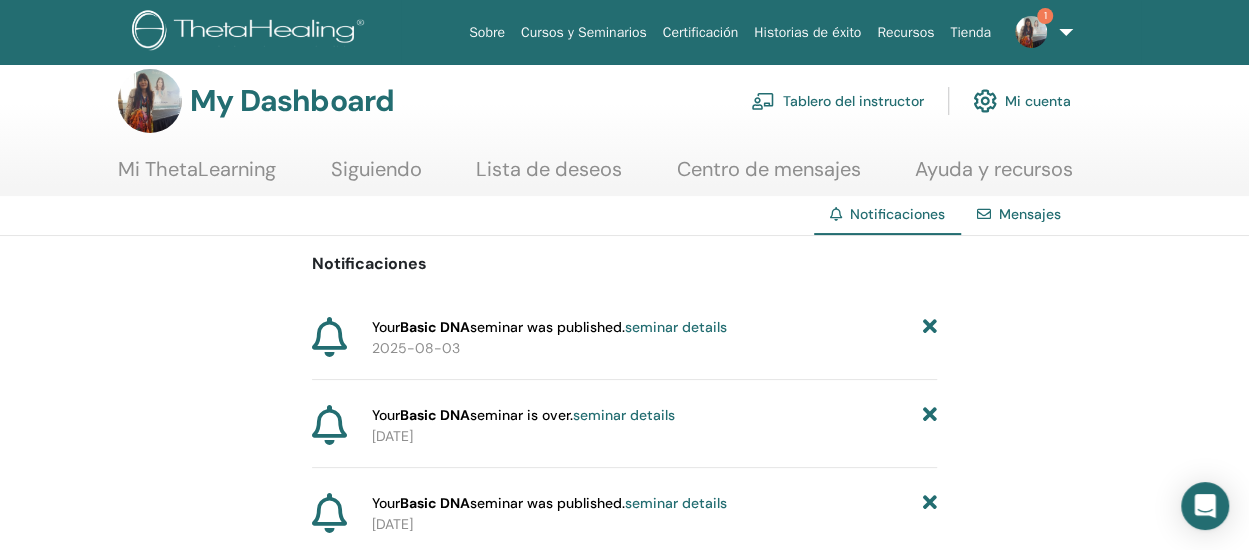 scroll, scrollTop: 0, scrollLeft: 0, axis: both 